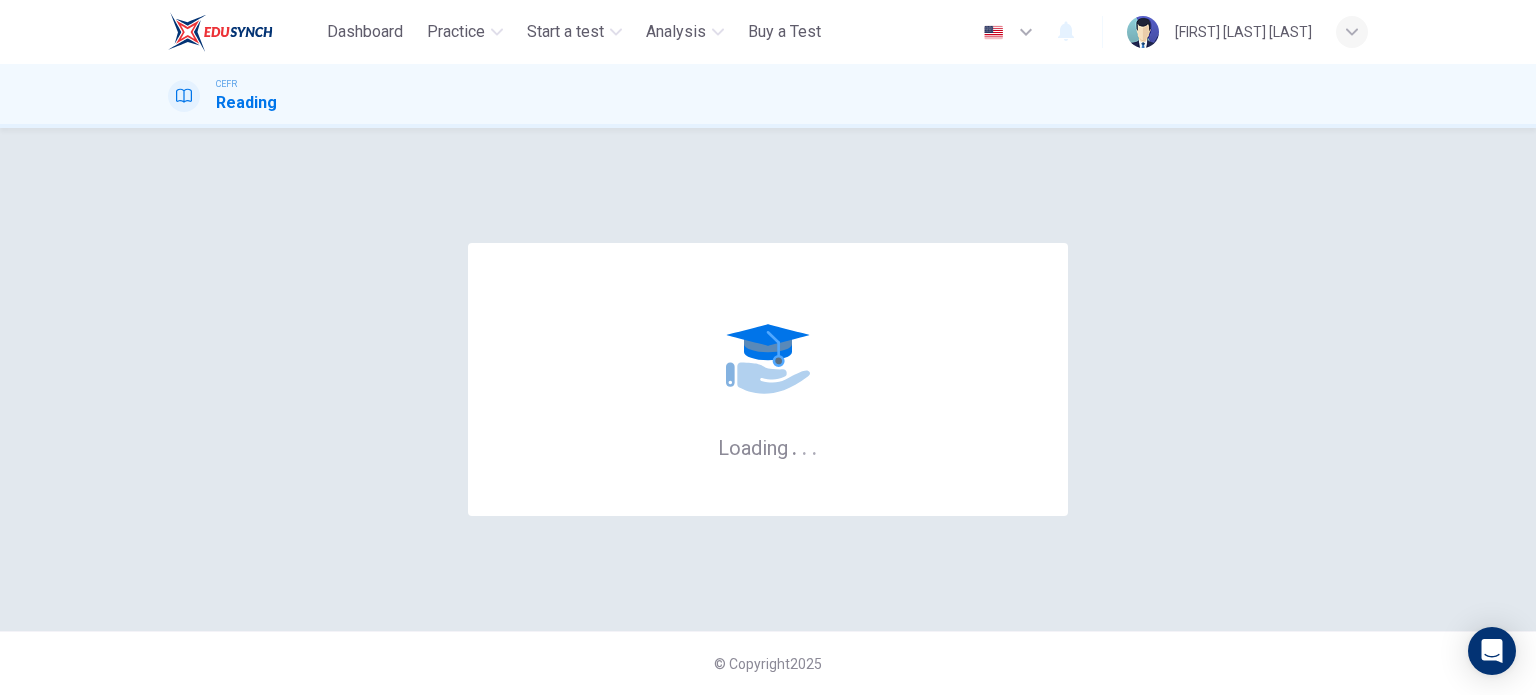 scroll, scrollTop: 0, scrollLeft: 0, axis: both 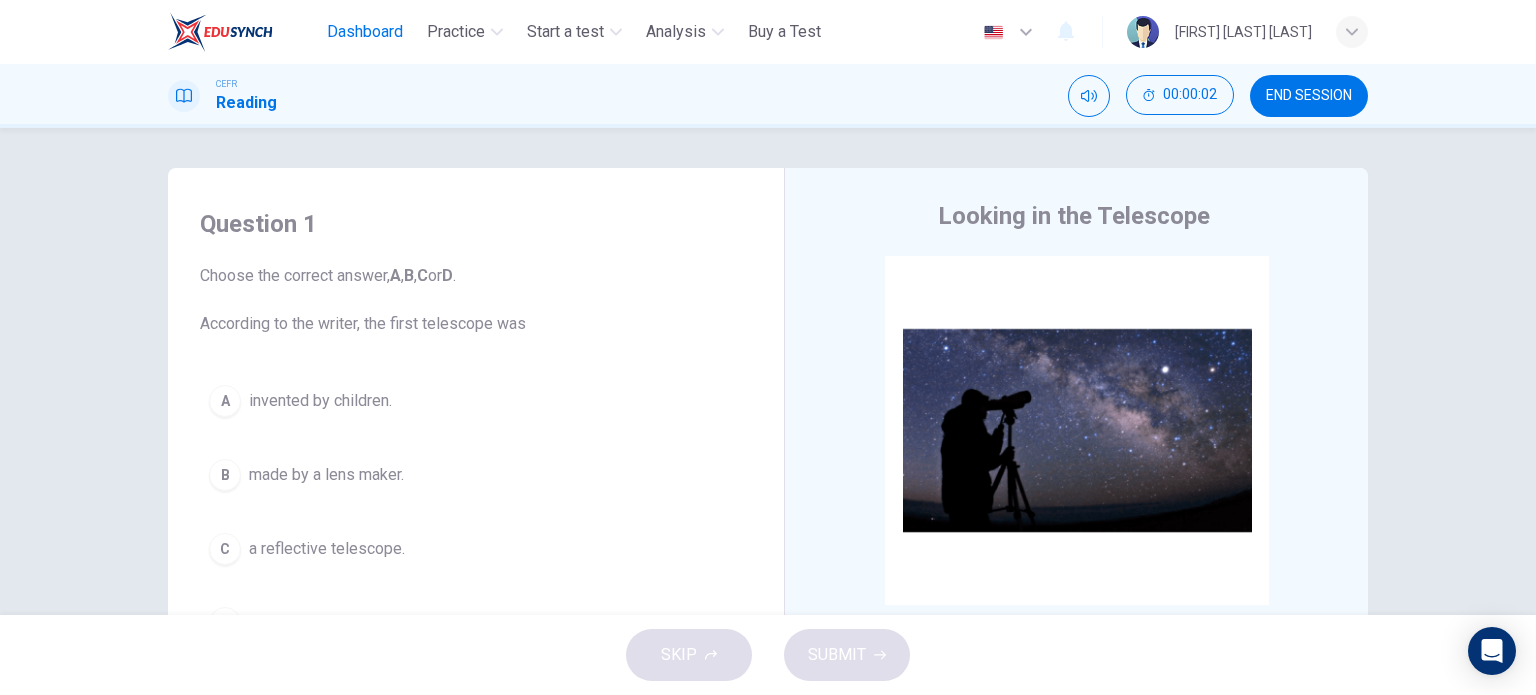 click on "Dashboard" at bounding box center (365, 32) 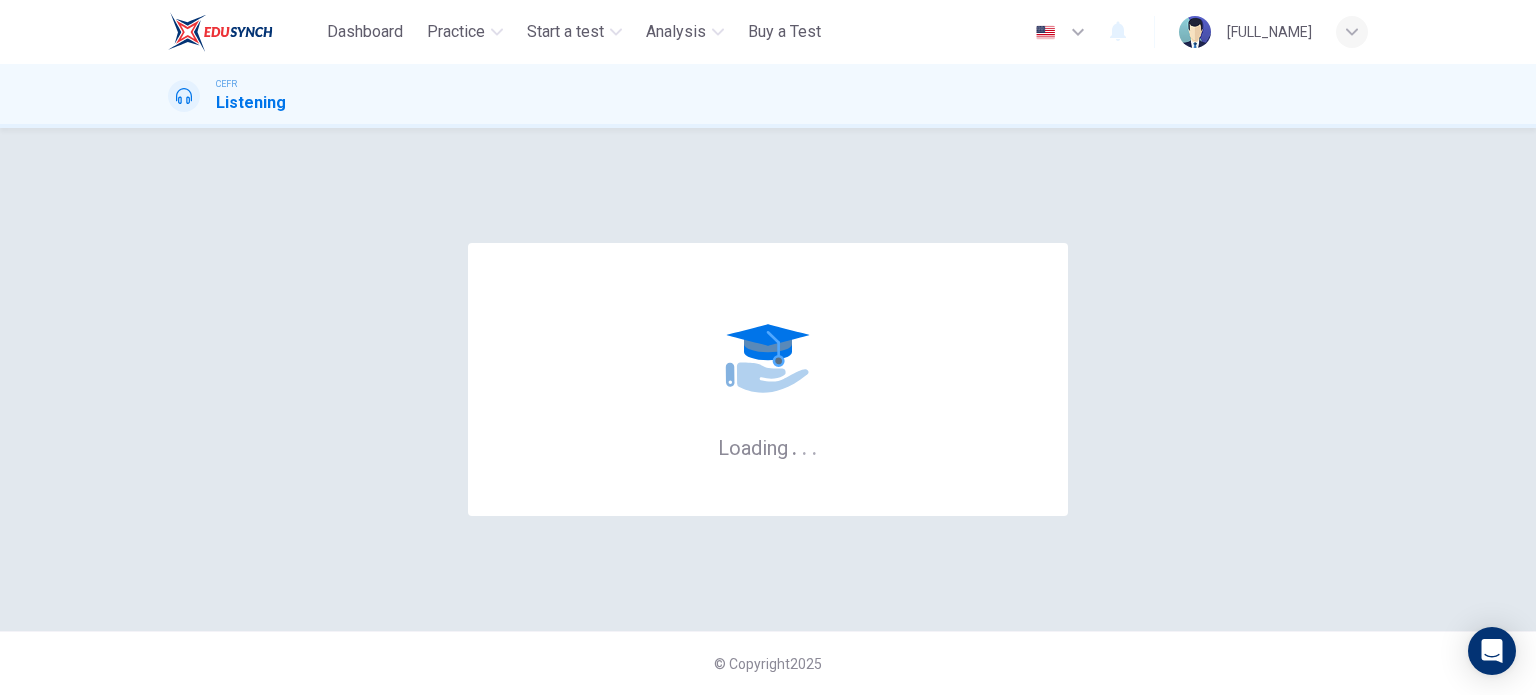 scroll, scrollTop: 0, scrollLeft: 0, axis: both 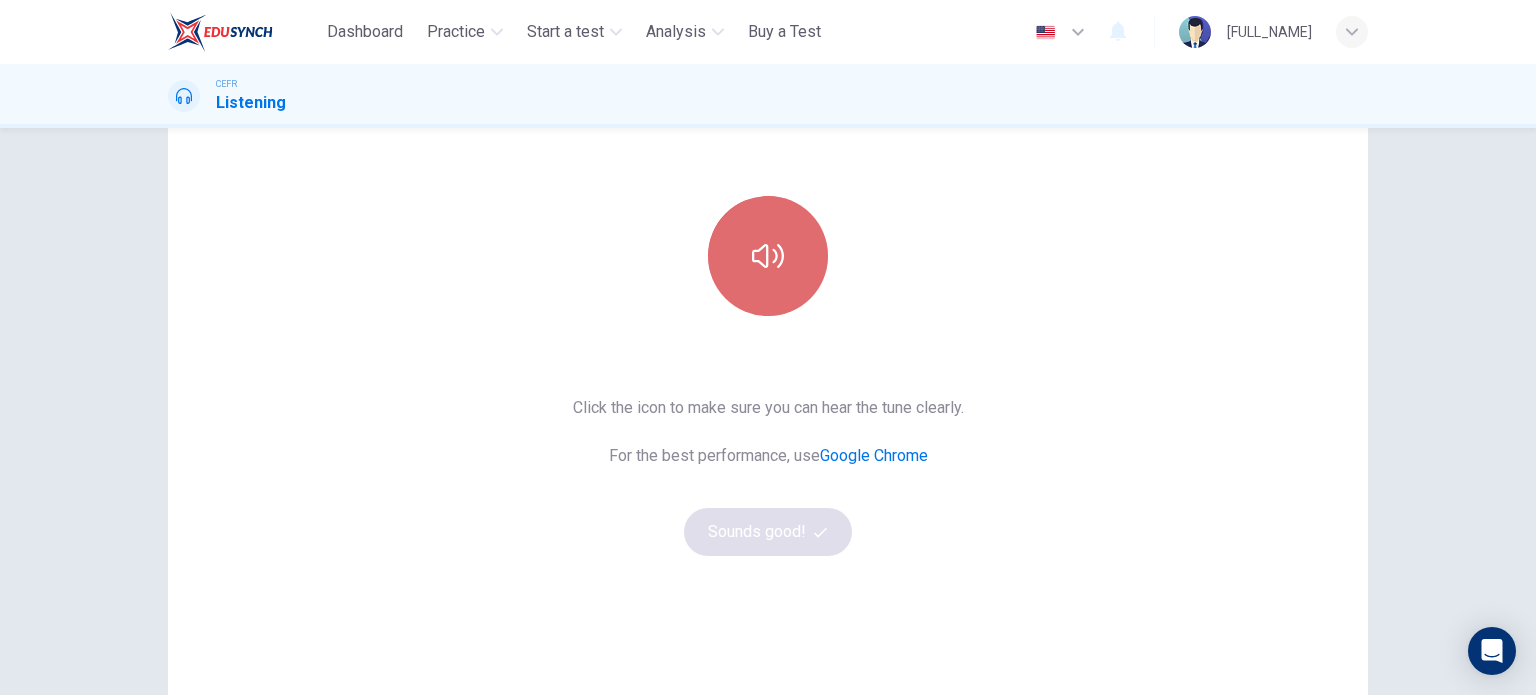 click at bounding box center [768, 256] 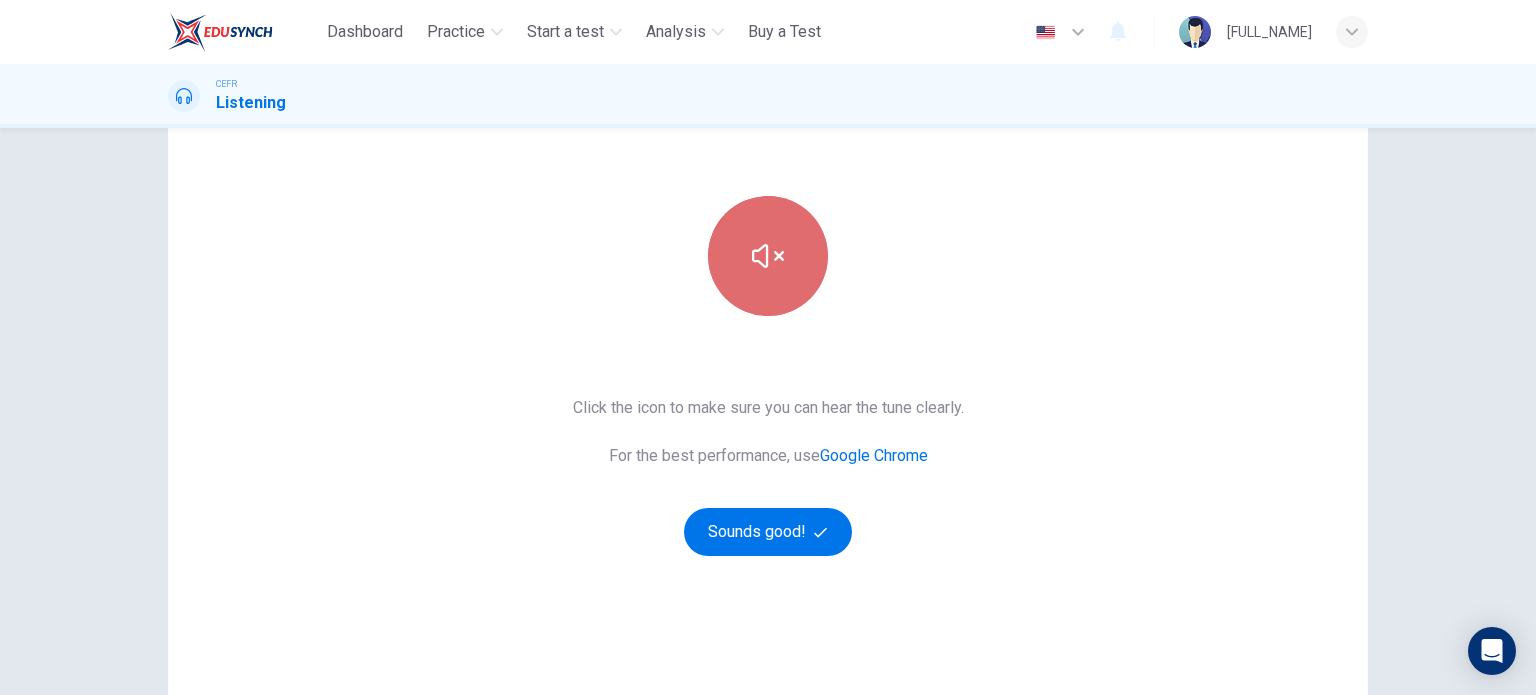 click at bounding box center [768, 256] 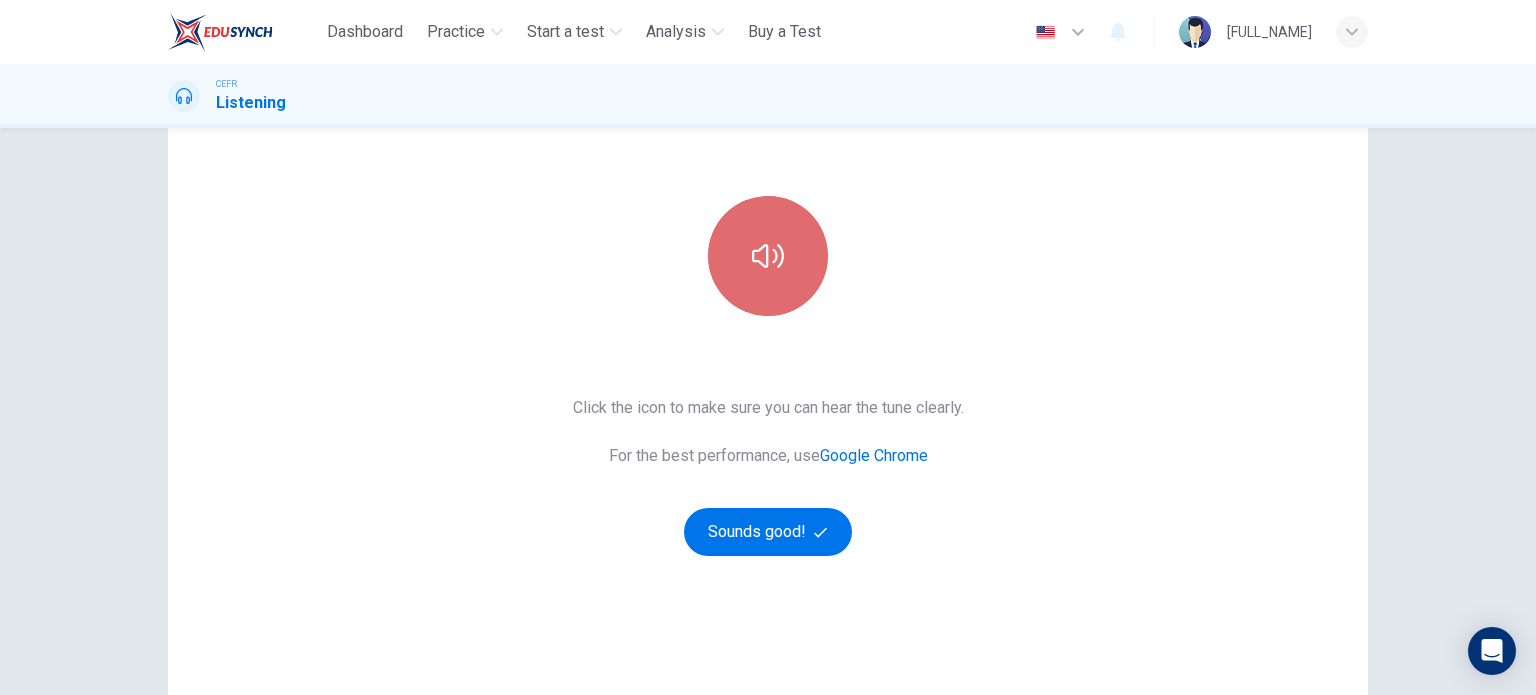 click at bounding box center [768, 256] 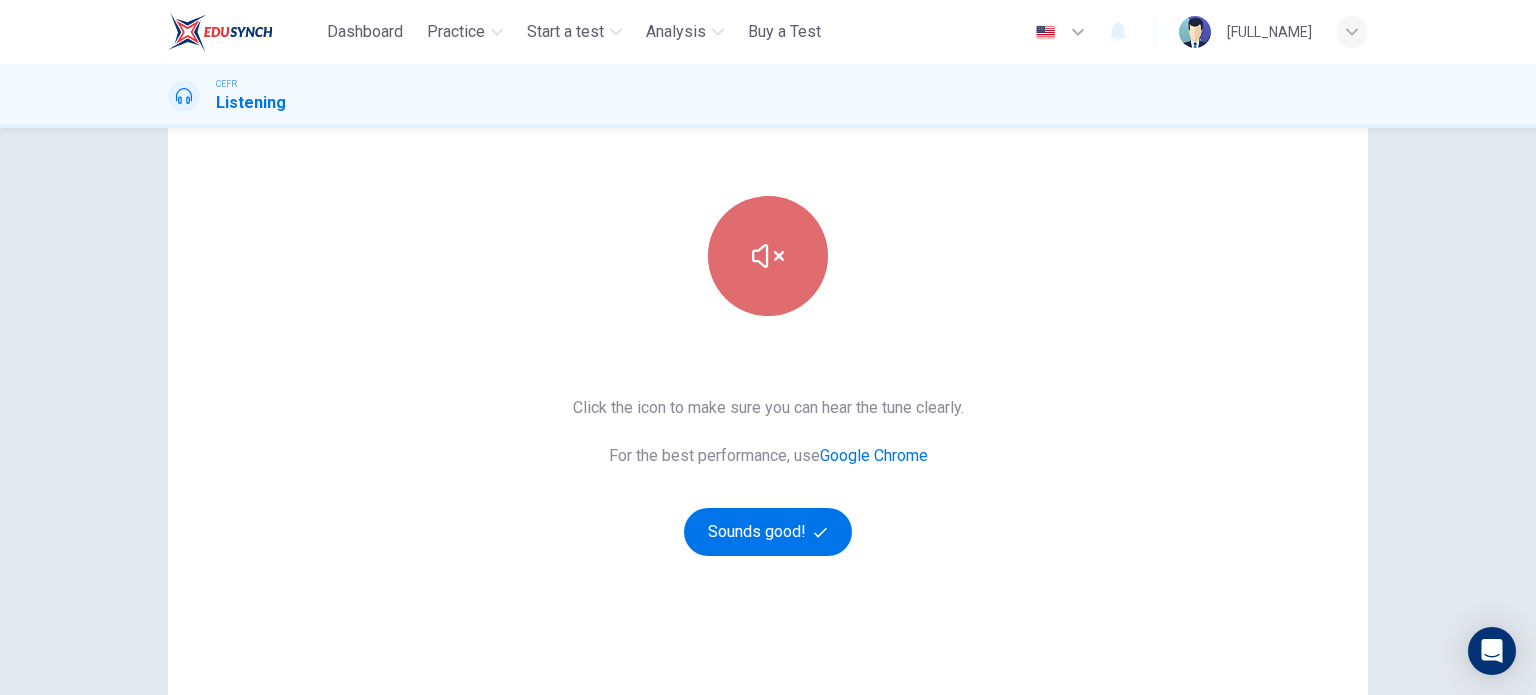 click at bounding box center [768, 256] 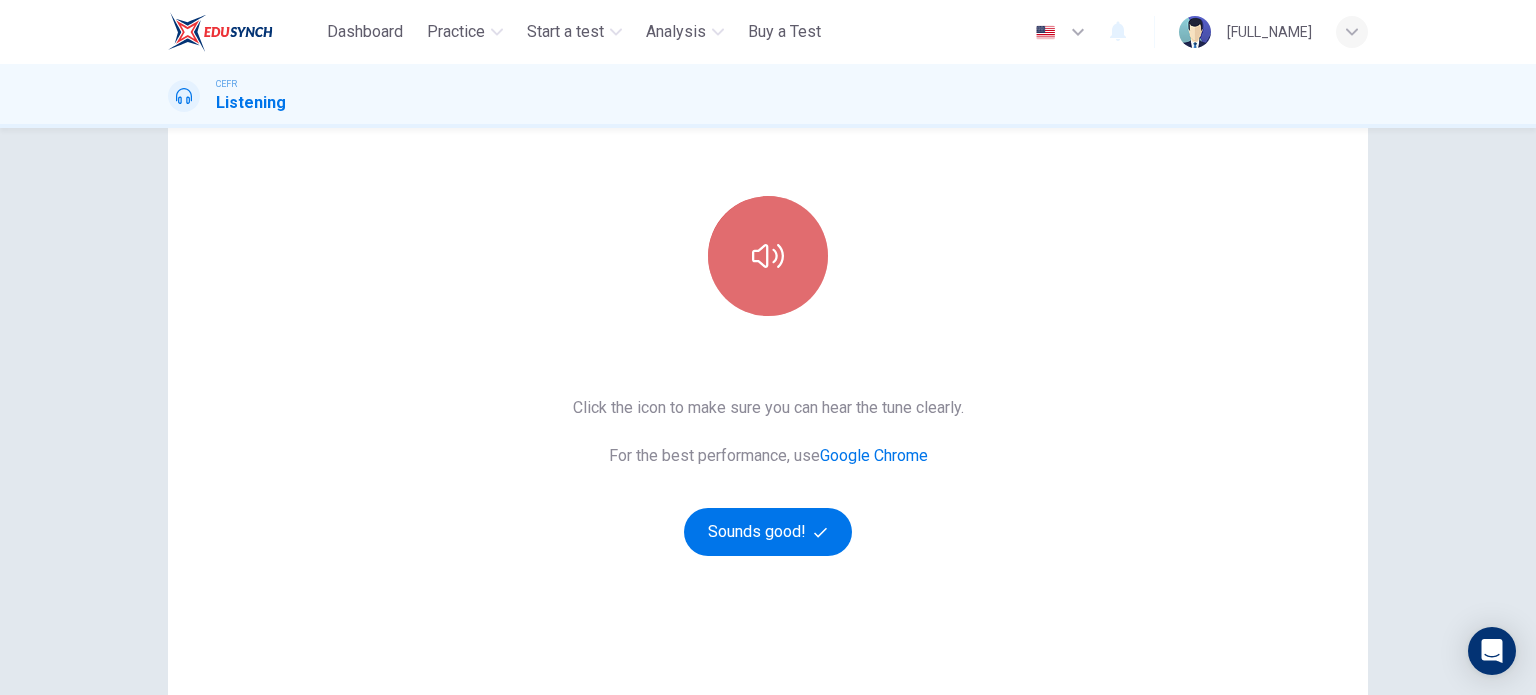 click at bounding box center (768, 256) 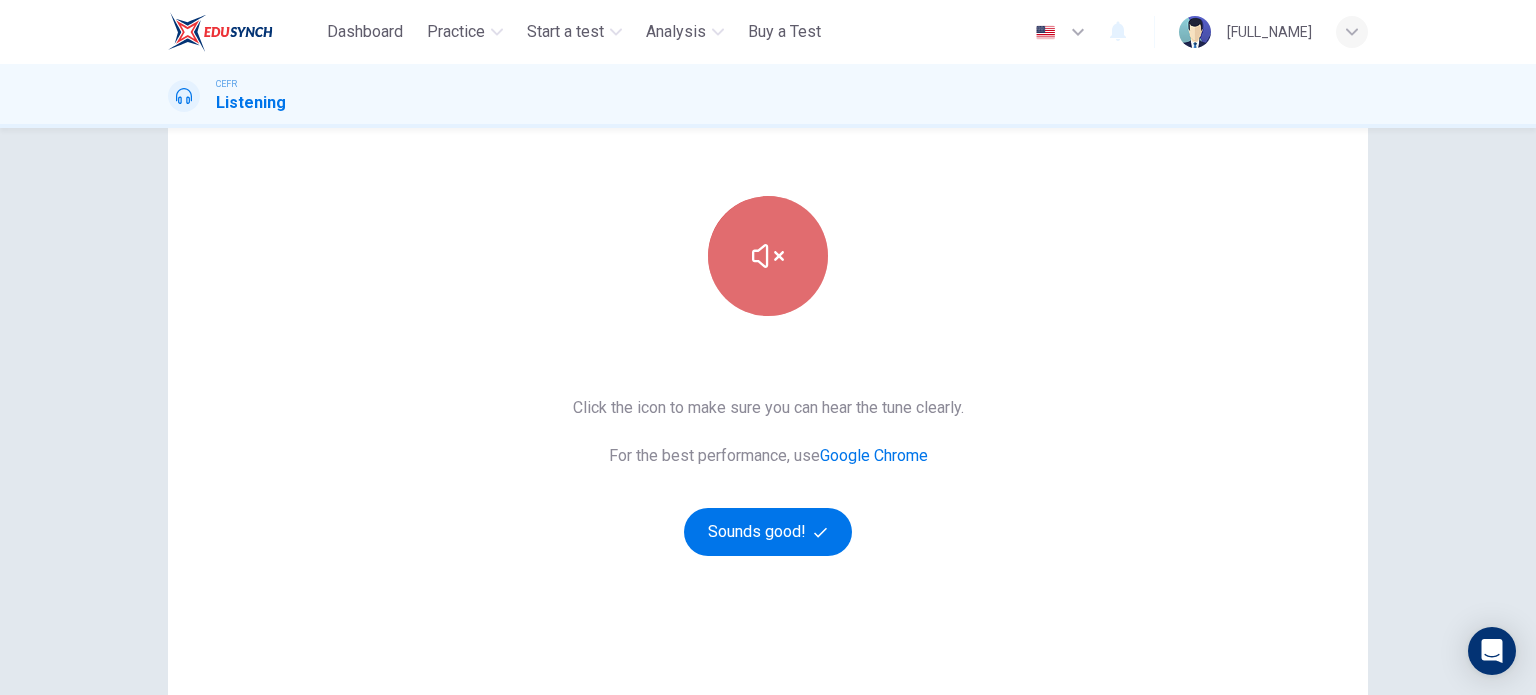 click at bounding box center (768, 256) 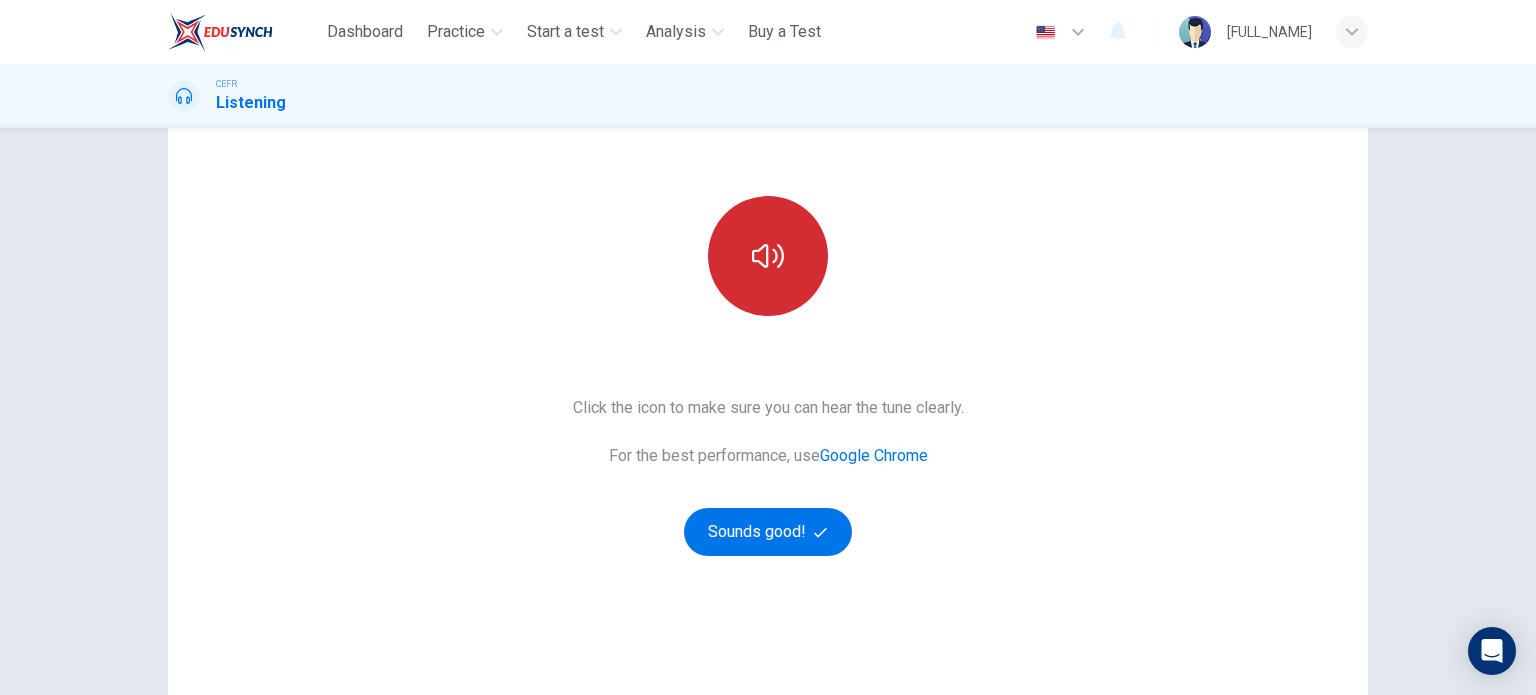 type 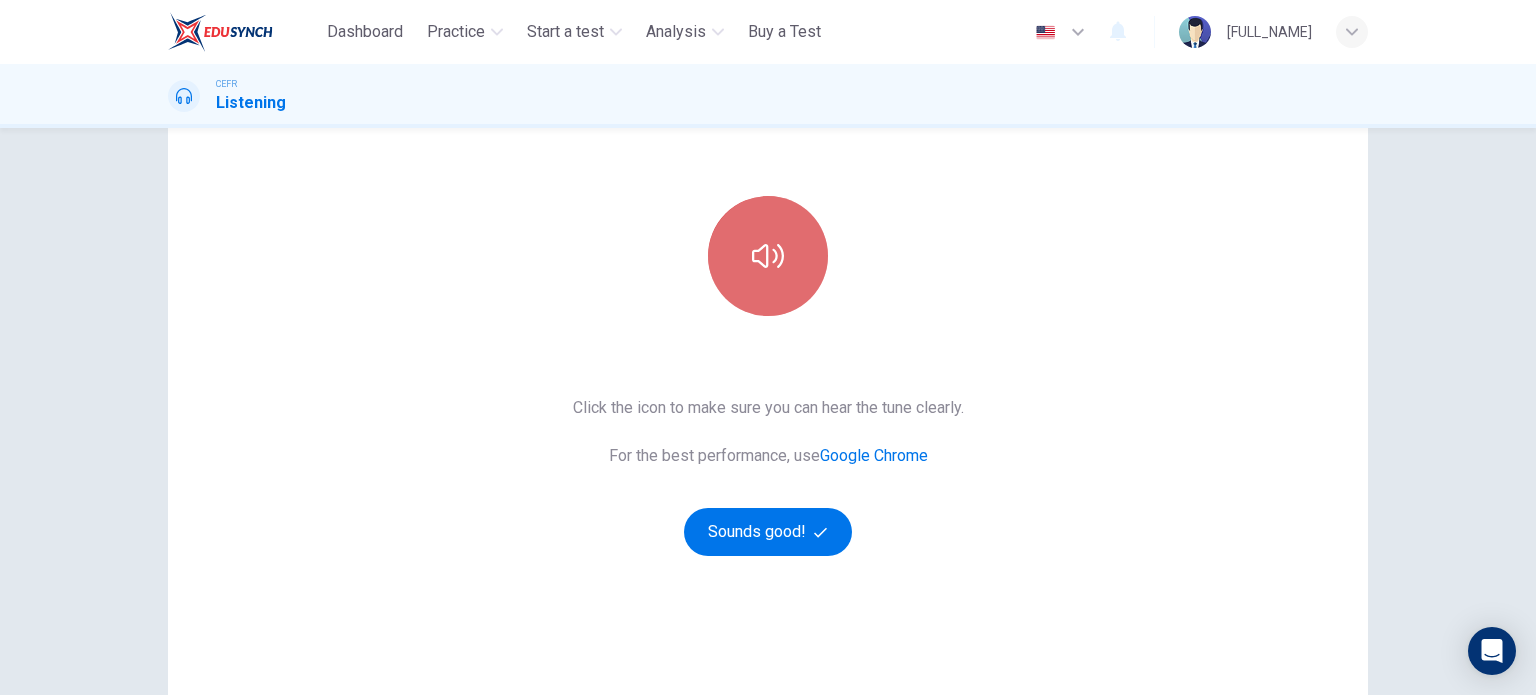 click at bounding box center [768, 256] 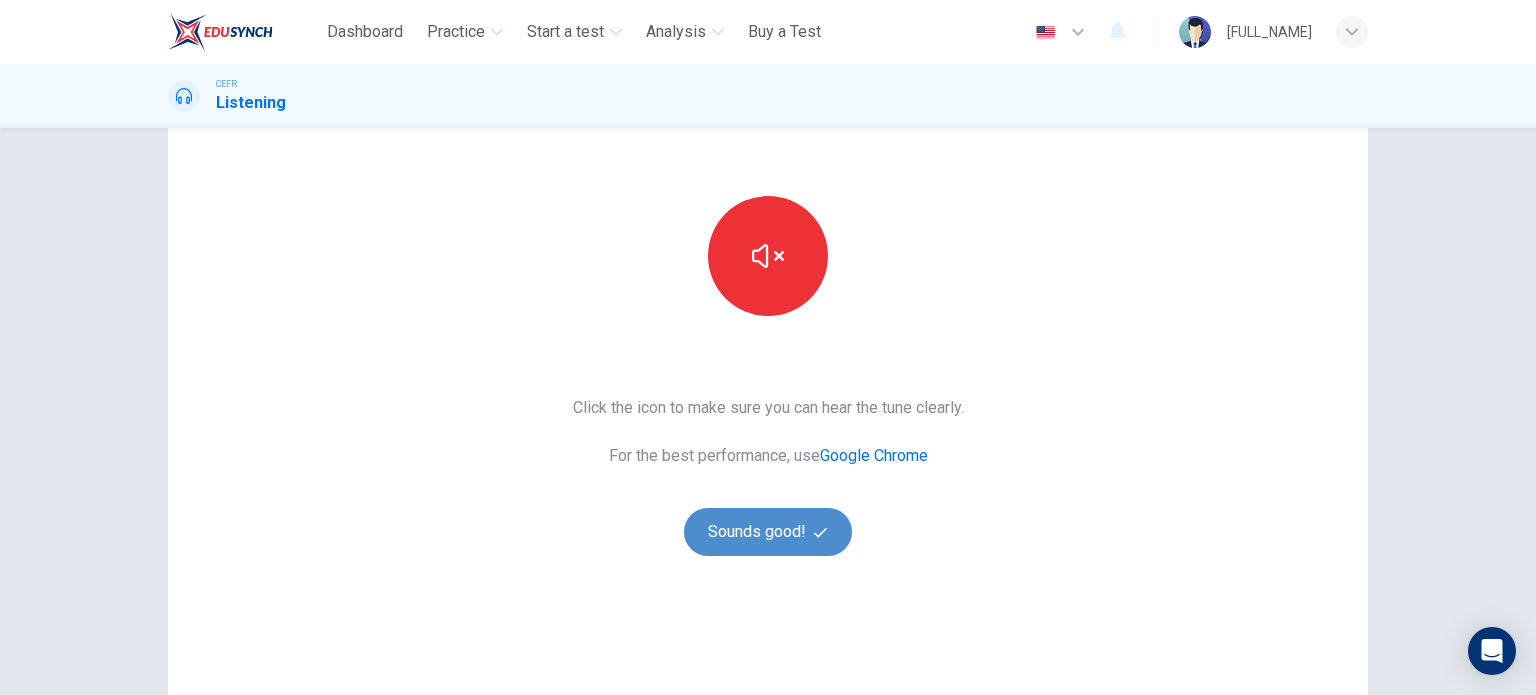 click on "Sounds good!" at bounding box center [768, 532] 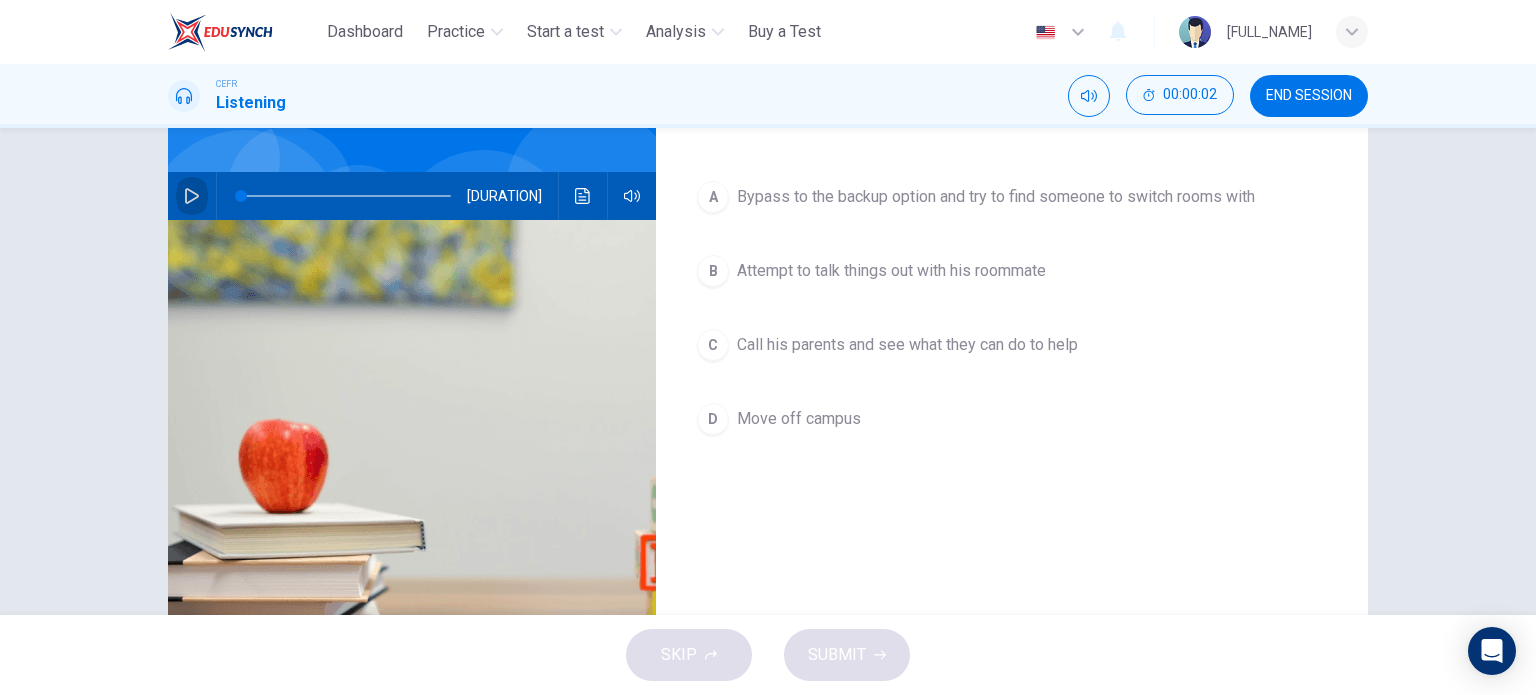 click at bounding box center [192, 196] 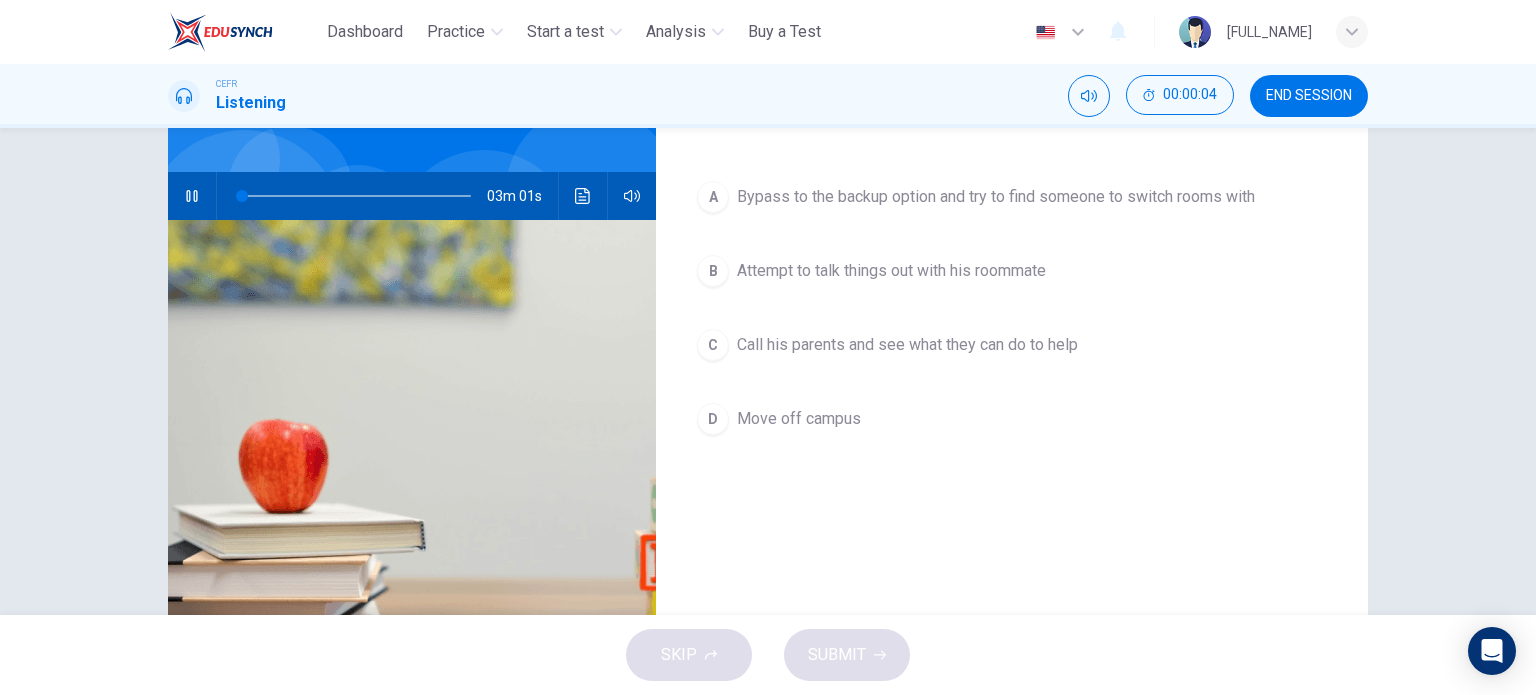 type 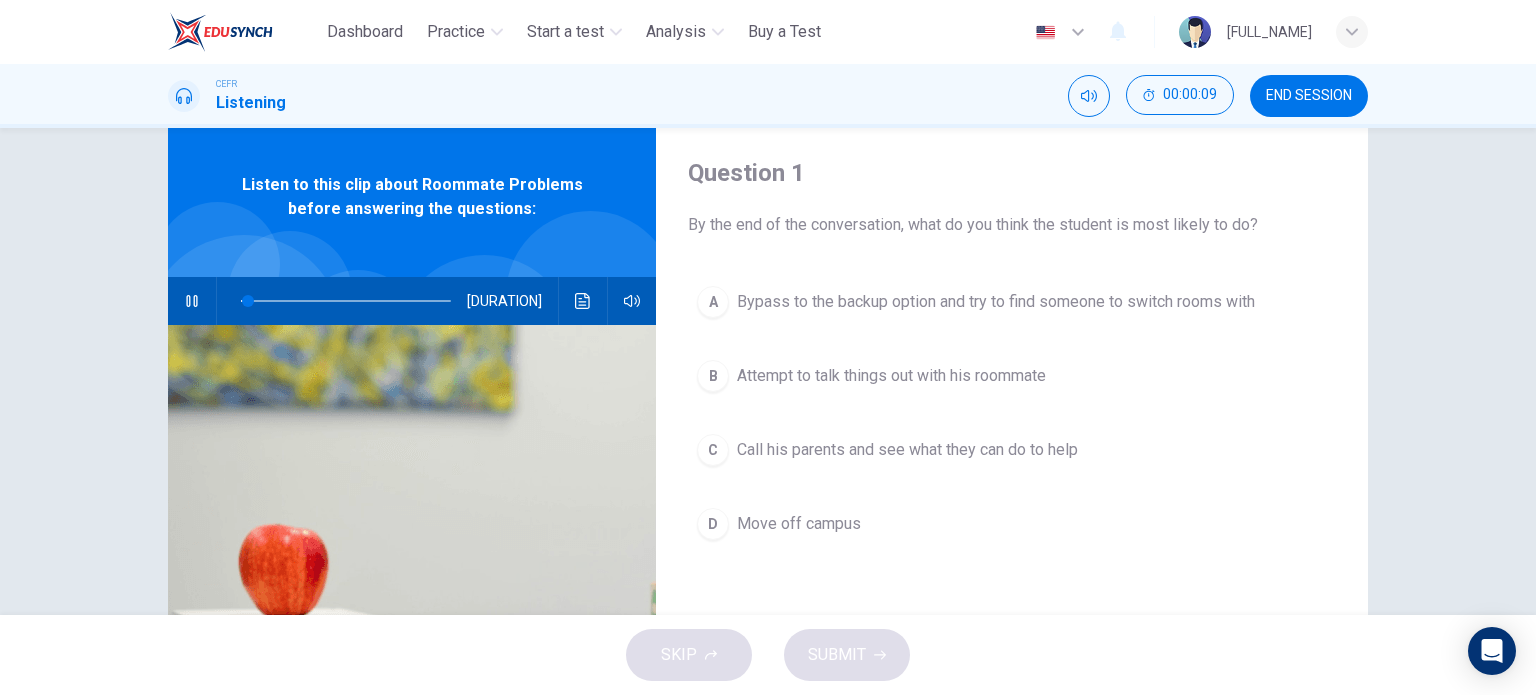 scroll, scrollTop: 50, scrollLeft: 0, axis: vertical 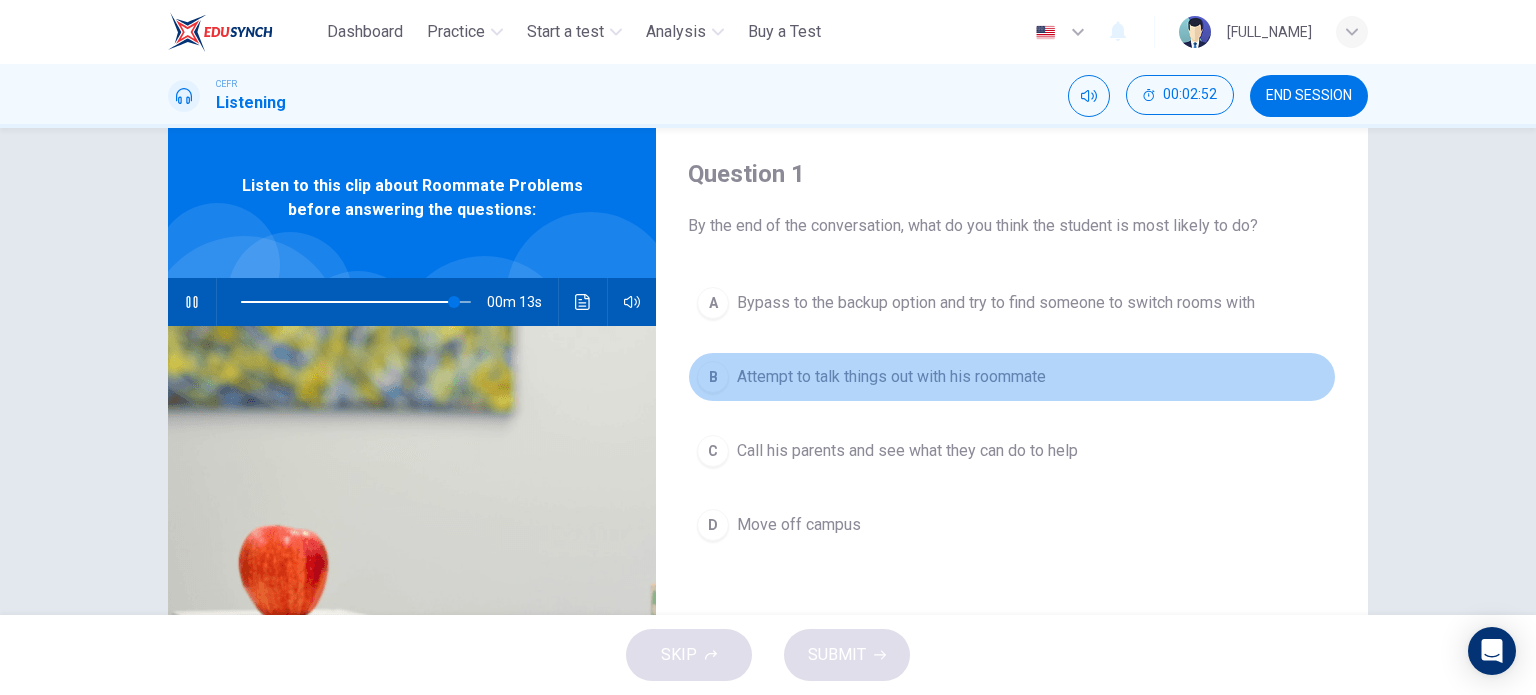 click on "B" at bounding box center [713, 303] 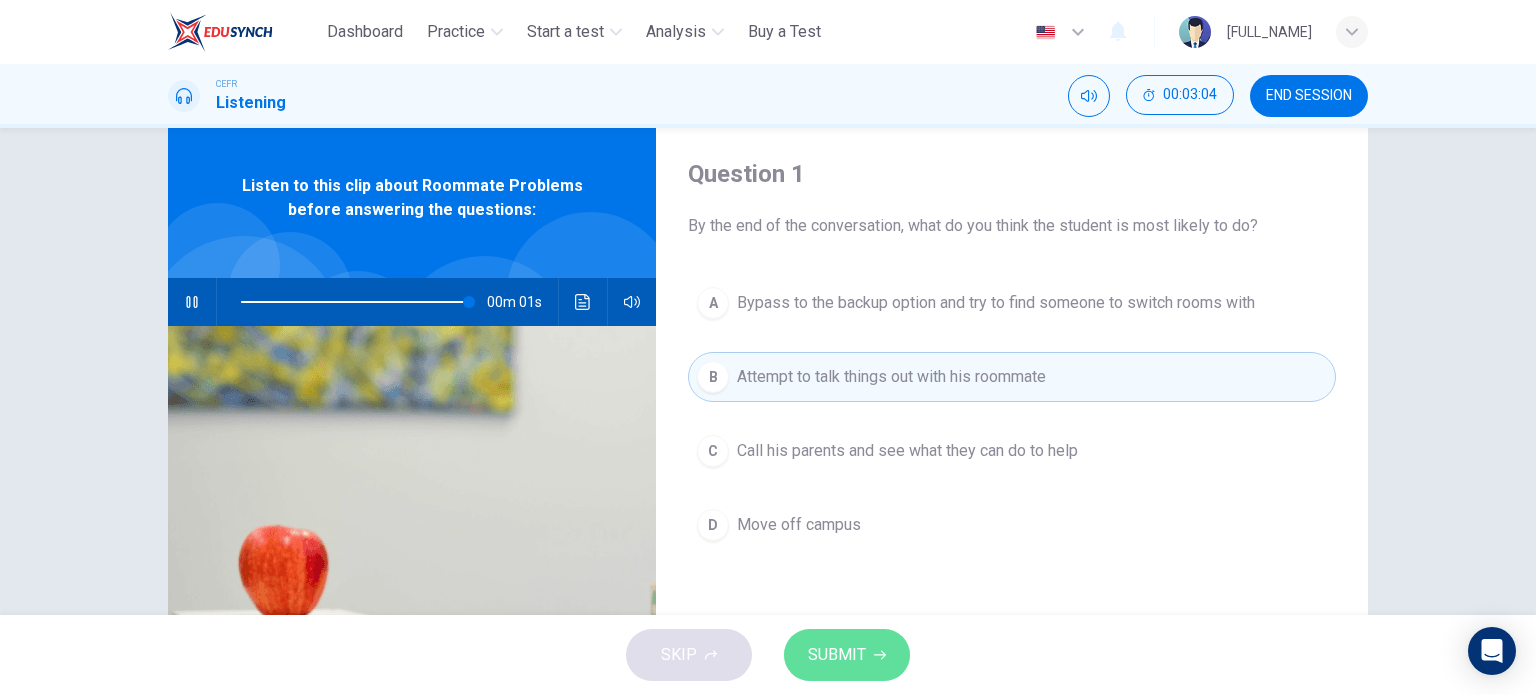 click on "SUBMIT" at bounding box center [837, 655] 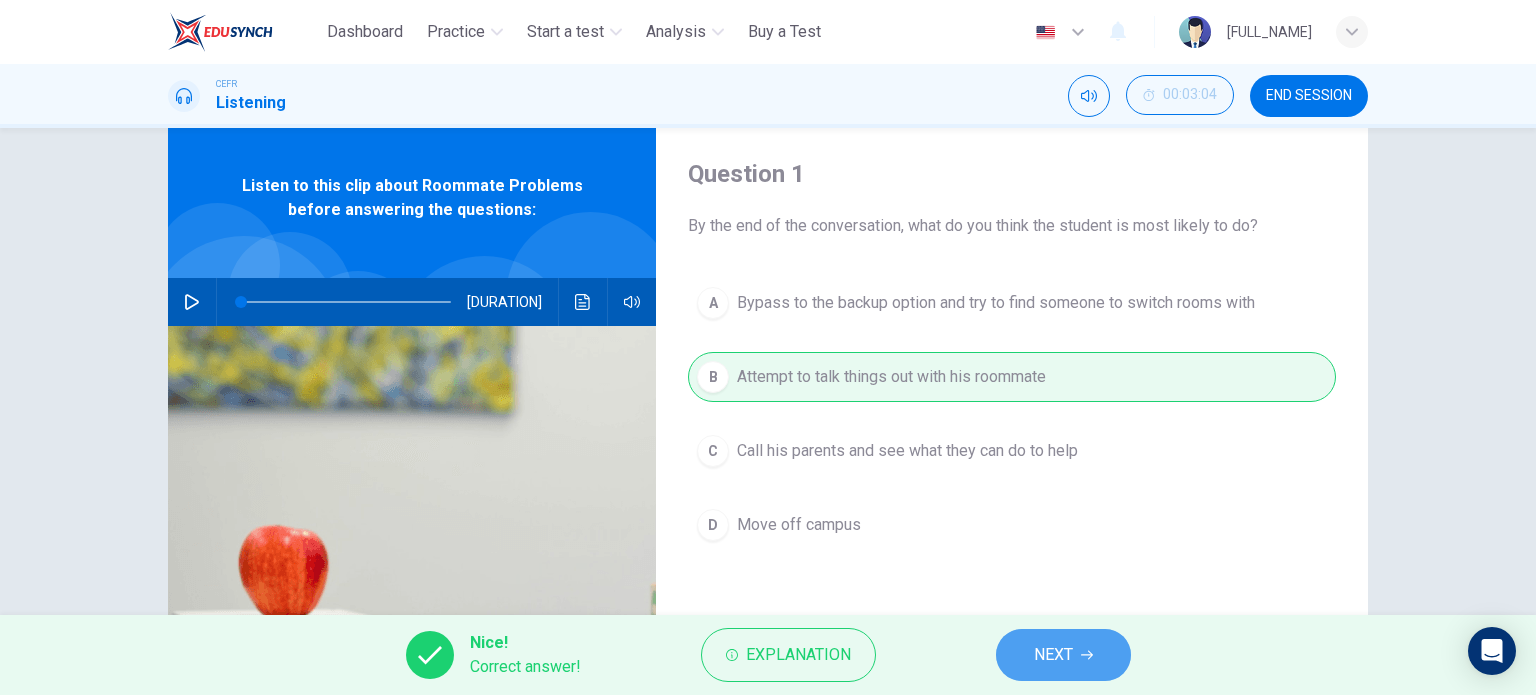 click on "NEXT" at bounding box center [1063, 655] 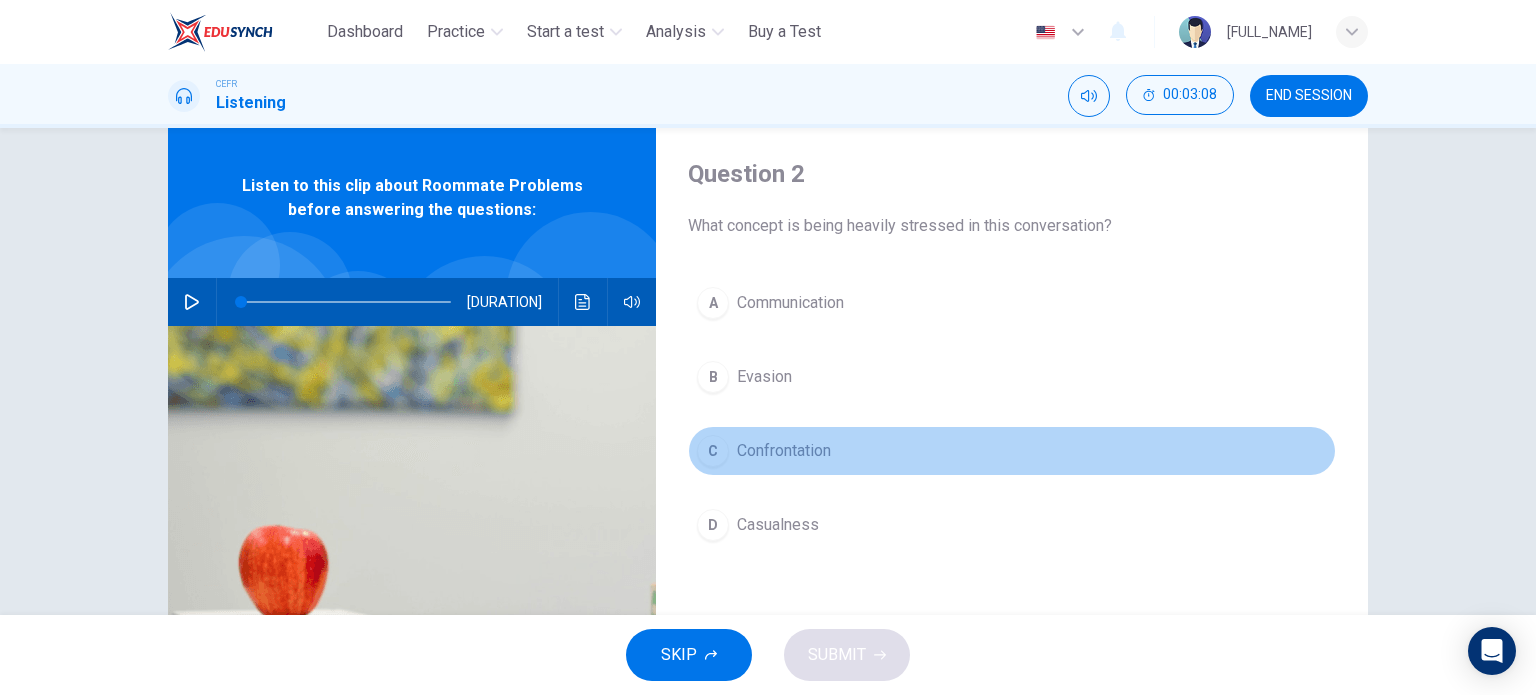 click on "C Confrontation" at bounding box center (1012, 451) 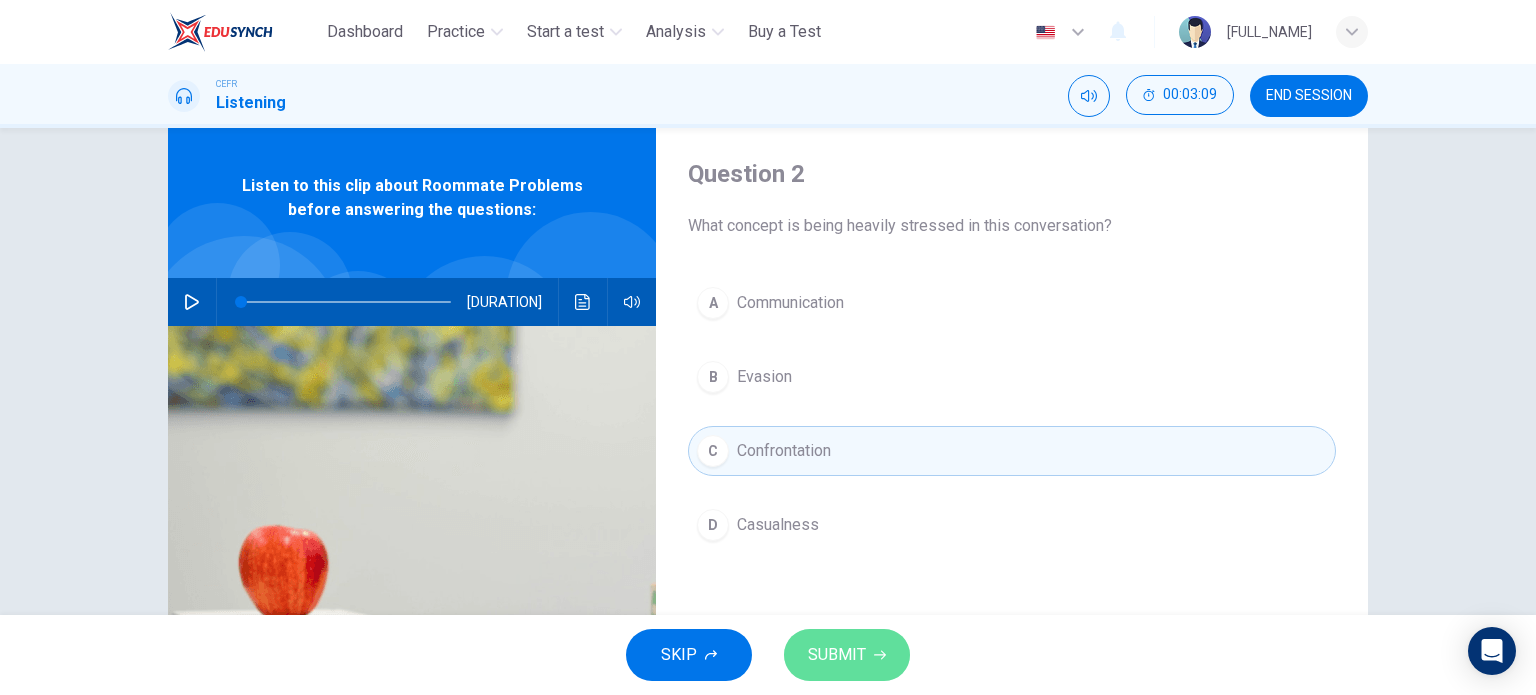 click on "SUBMIT" at bounding box center [837, 655] 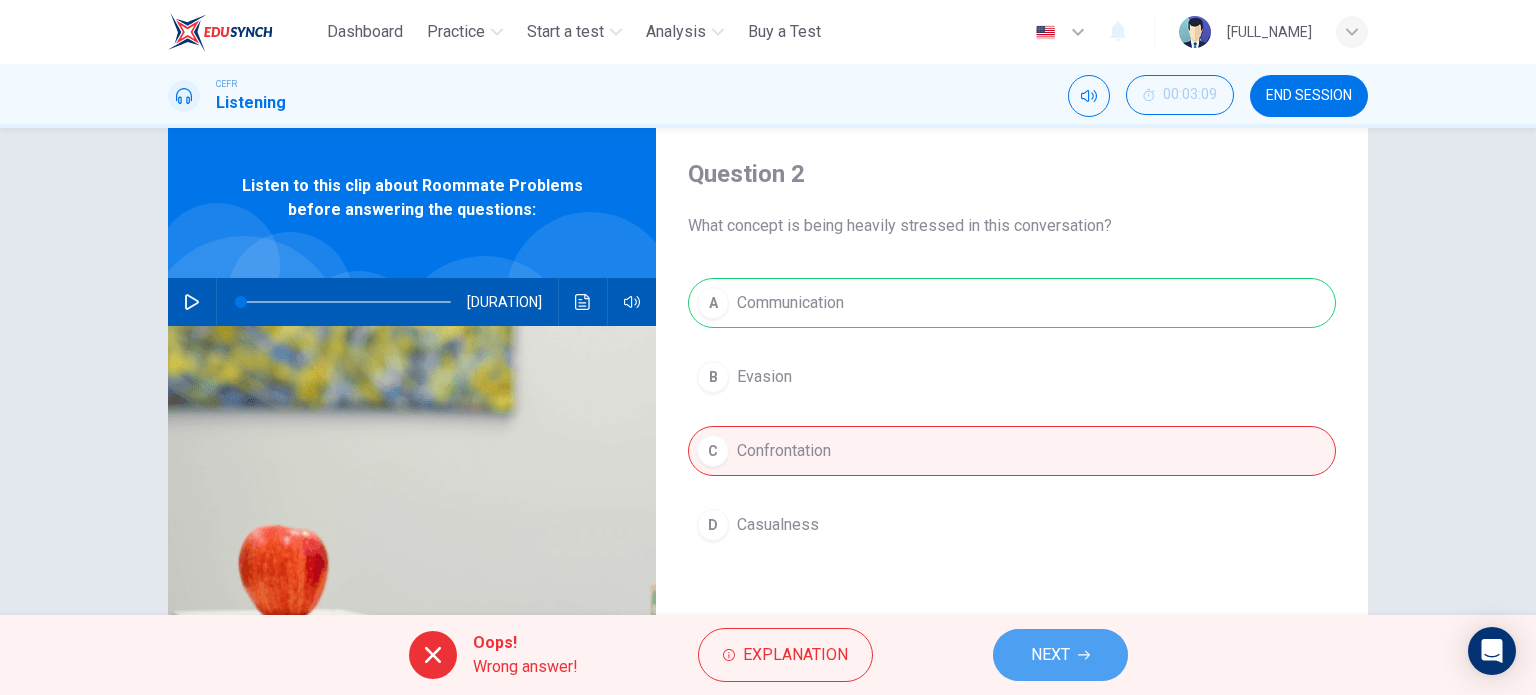 click on "NEXT" at bounding box center (1060, 655) 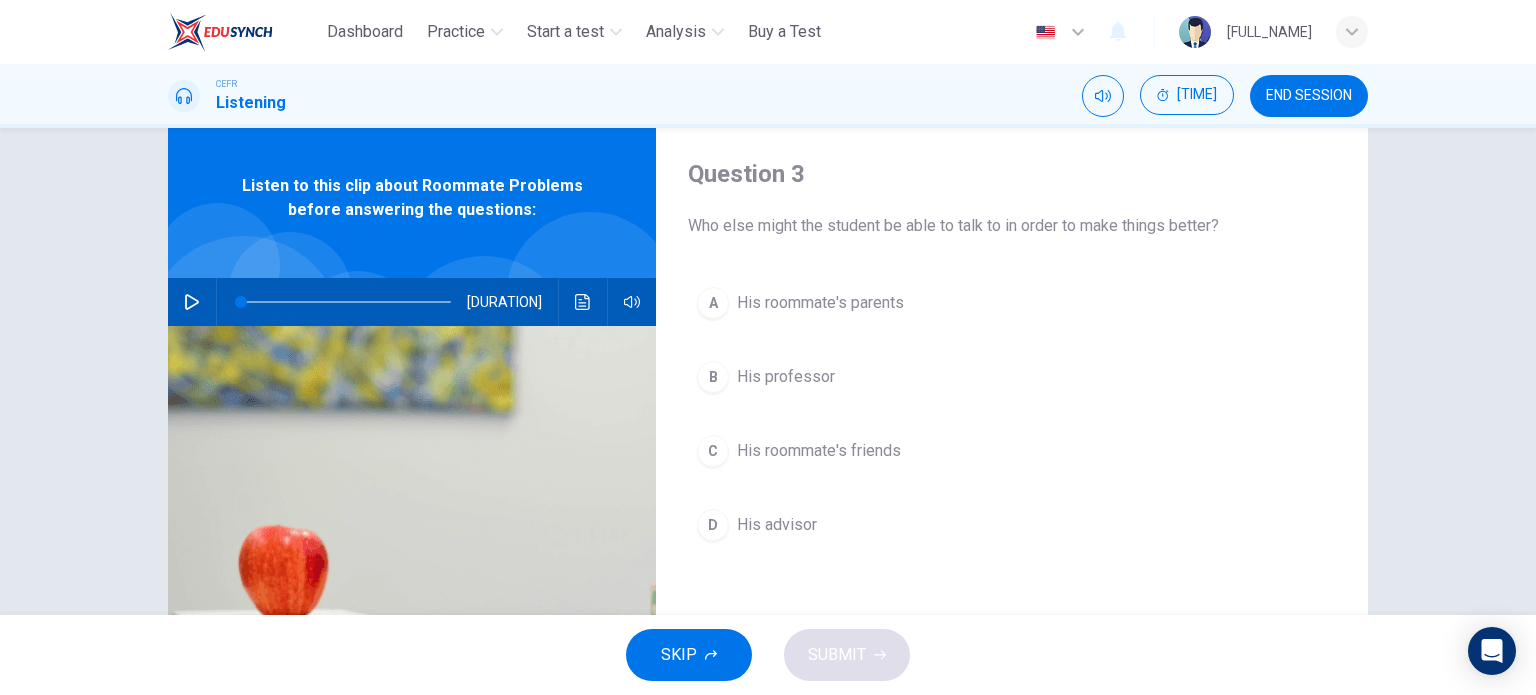 click on "His advisor" at bounding box center (820, 303) 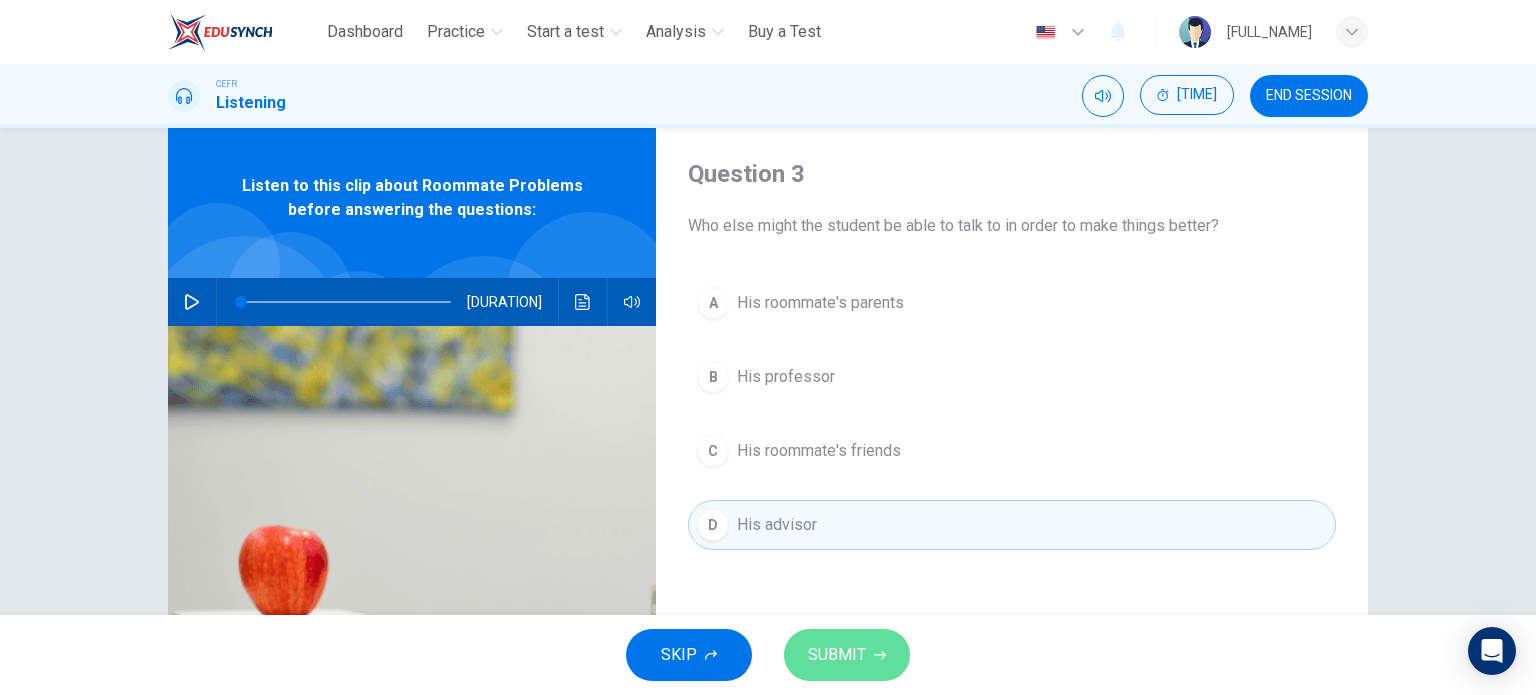 click on "SUBMIT" at bounding box center [837, 655] 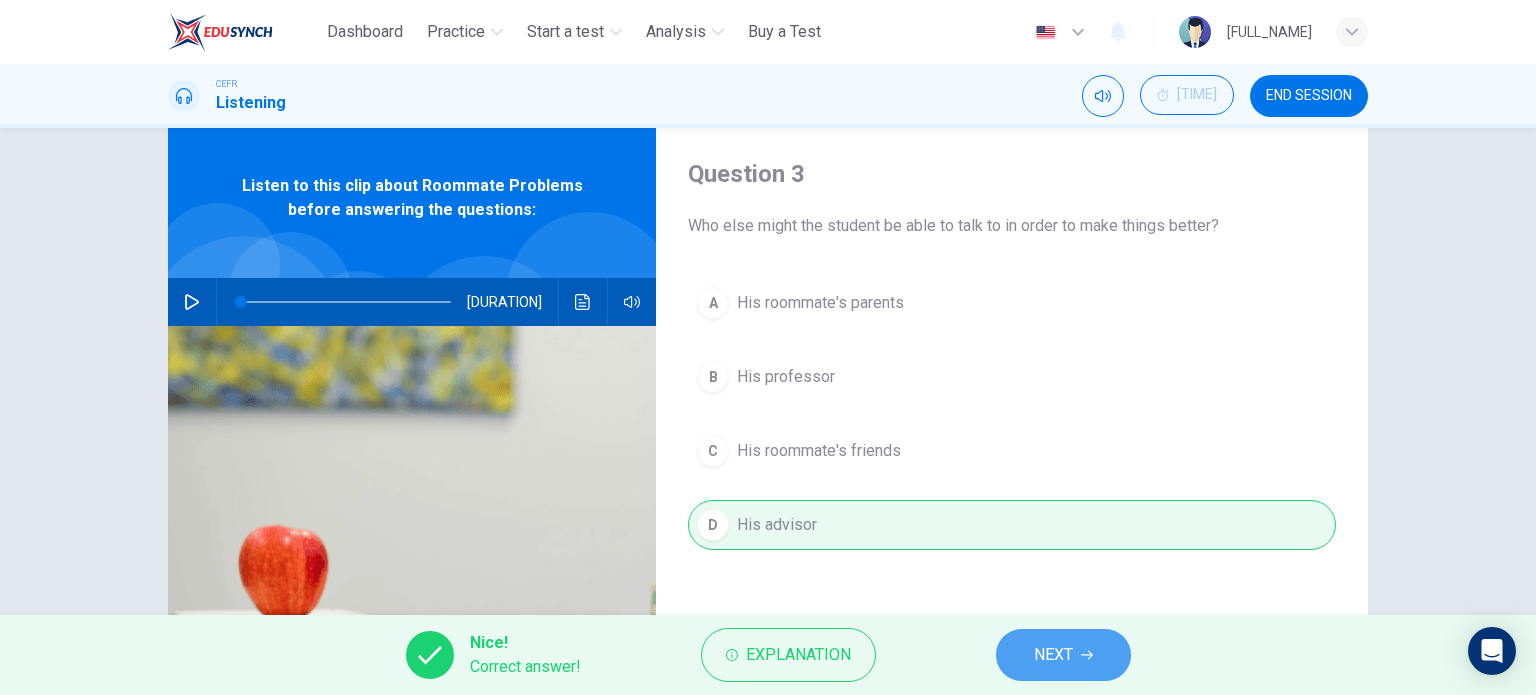click on "NEXT" at bounding box center [1053, 655] 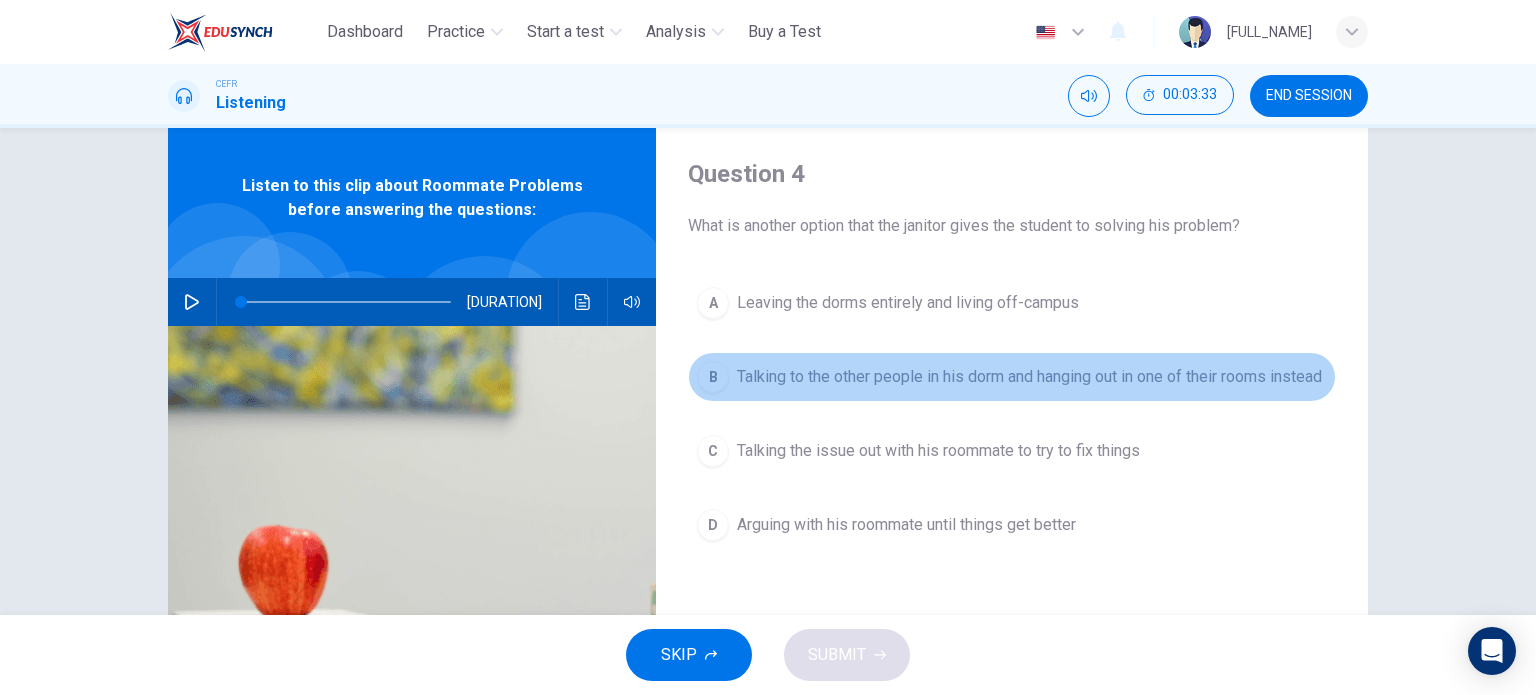 click on "Talking to the other people in his dorm and hanging out in one of their rooms instead" at bounding box center (908, 303) 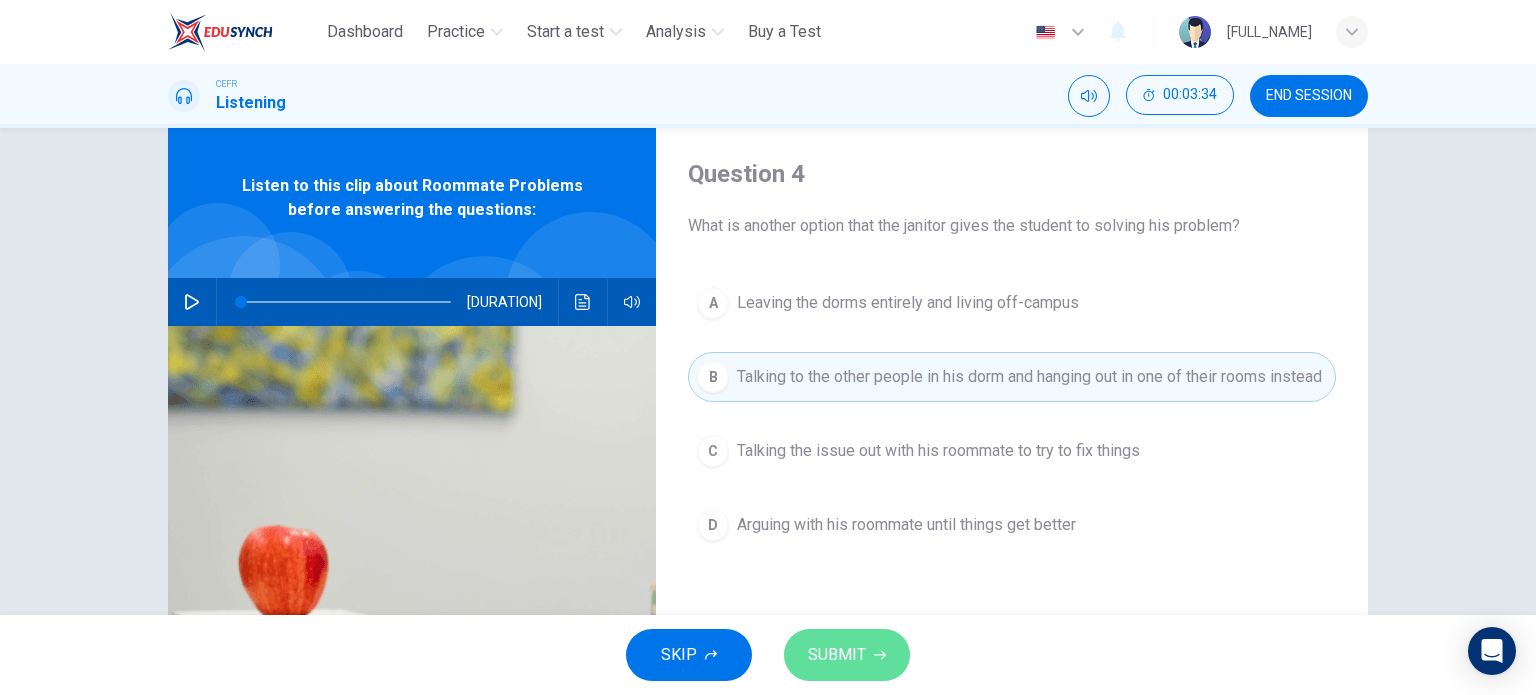 click on "SUBMIT" at bounding box center (837, 655) 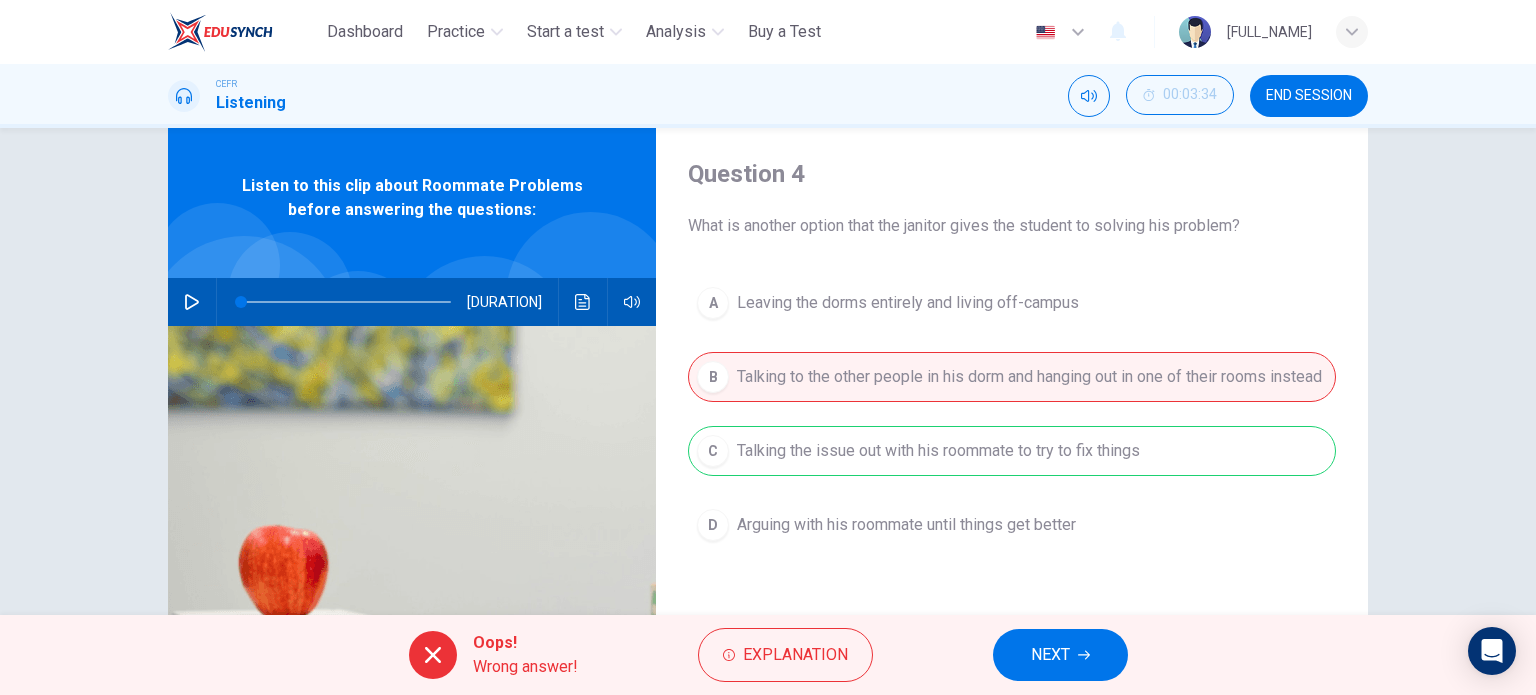 click on "NEXT" at bounding box center (1050, 655) 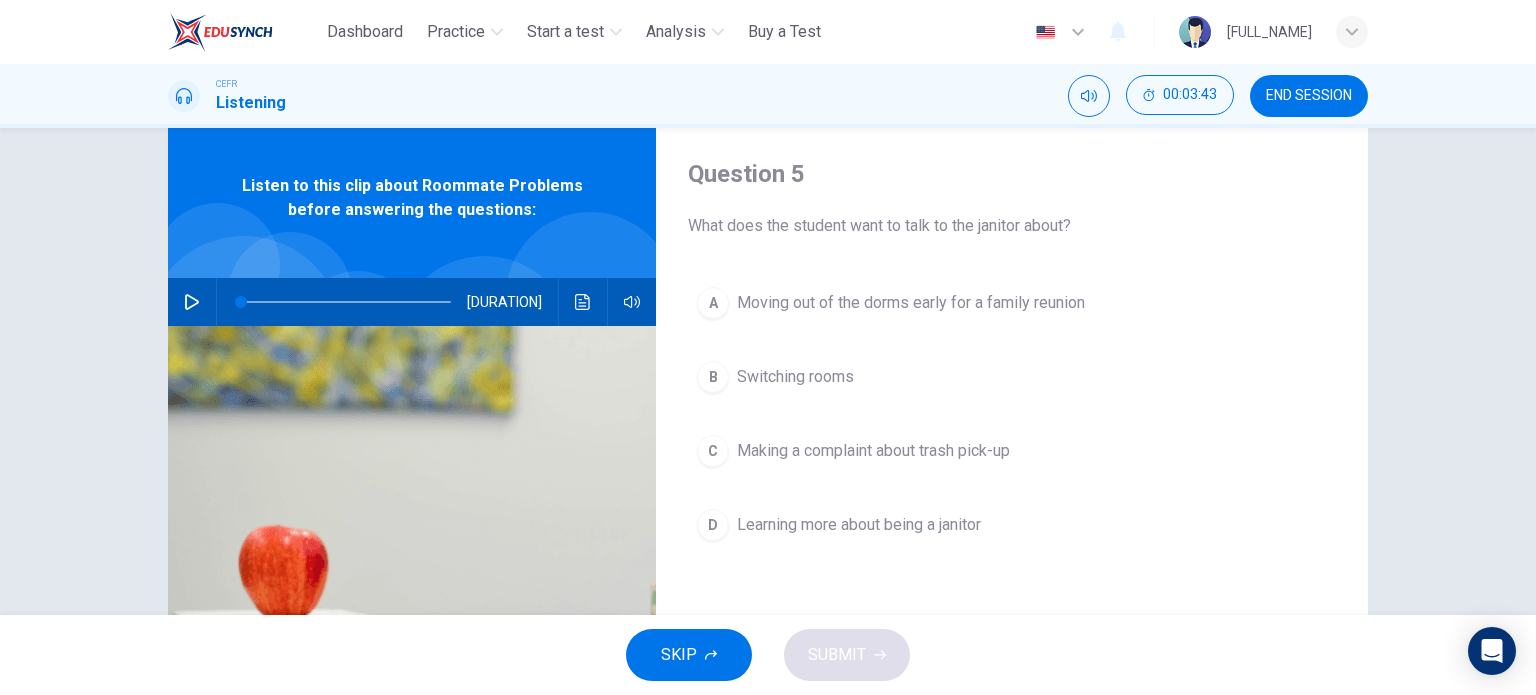 click on "Switching rooms" at bounding box center [911, 303] 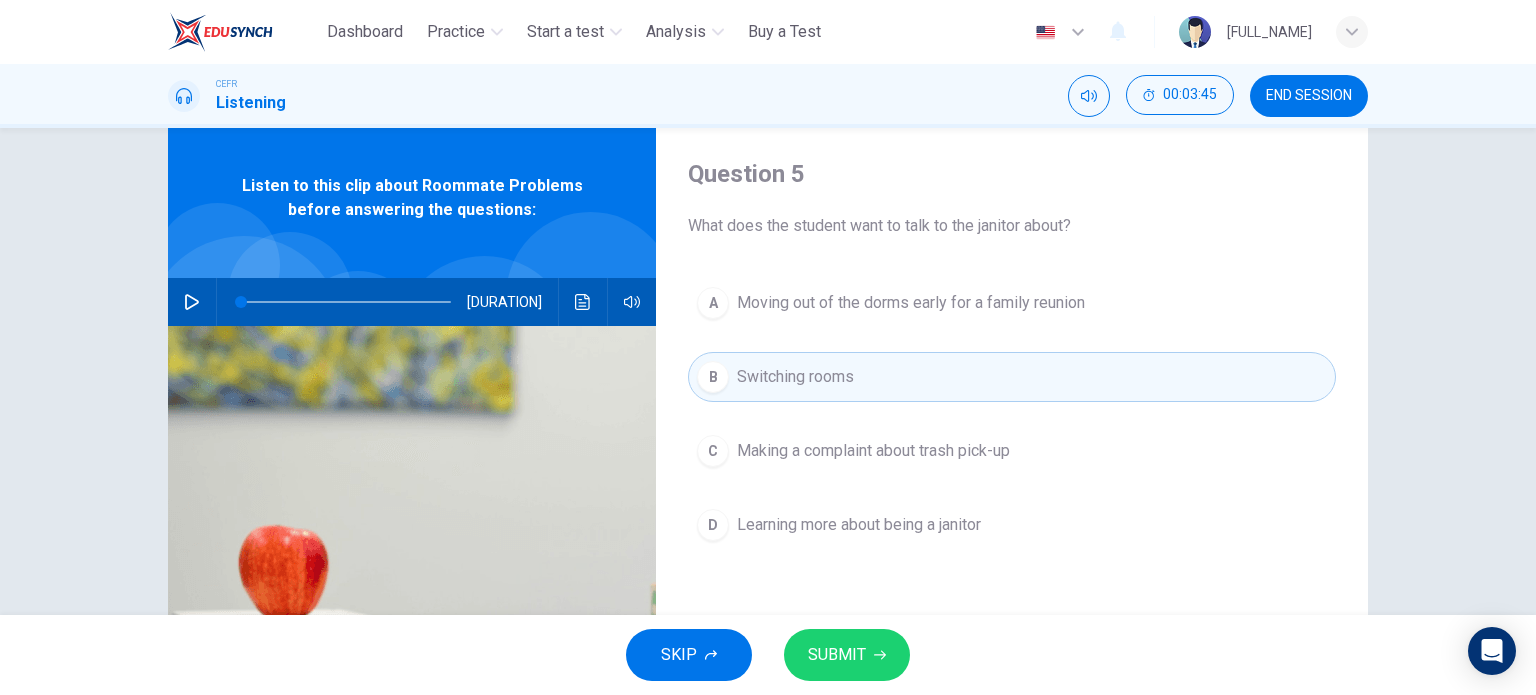 click on "SUBMIT" at bounding box center (837, 655) 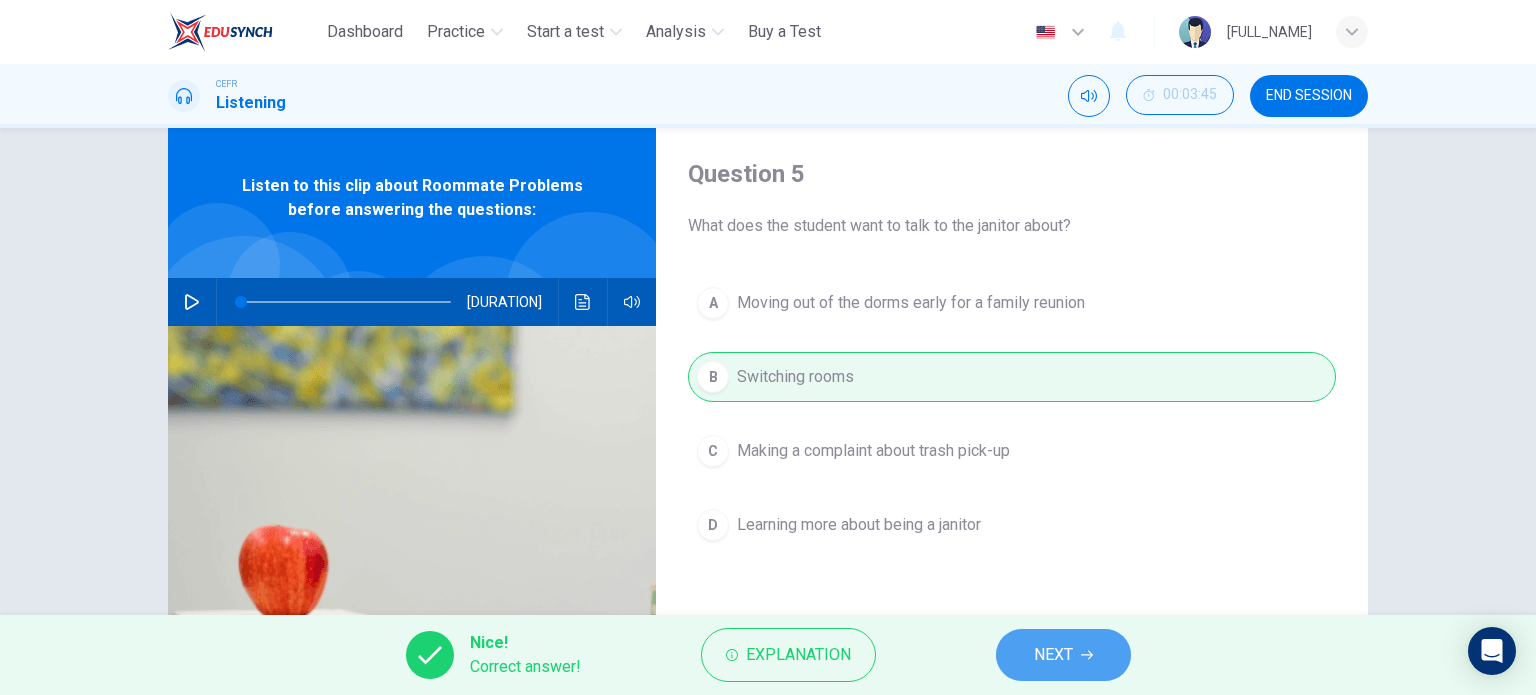 click on "NEXT" at bounding box center [1063, 655] 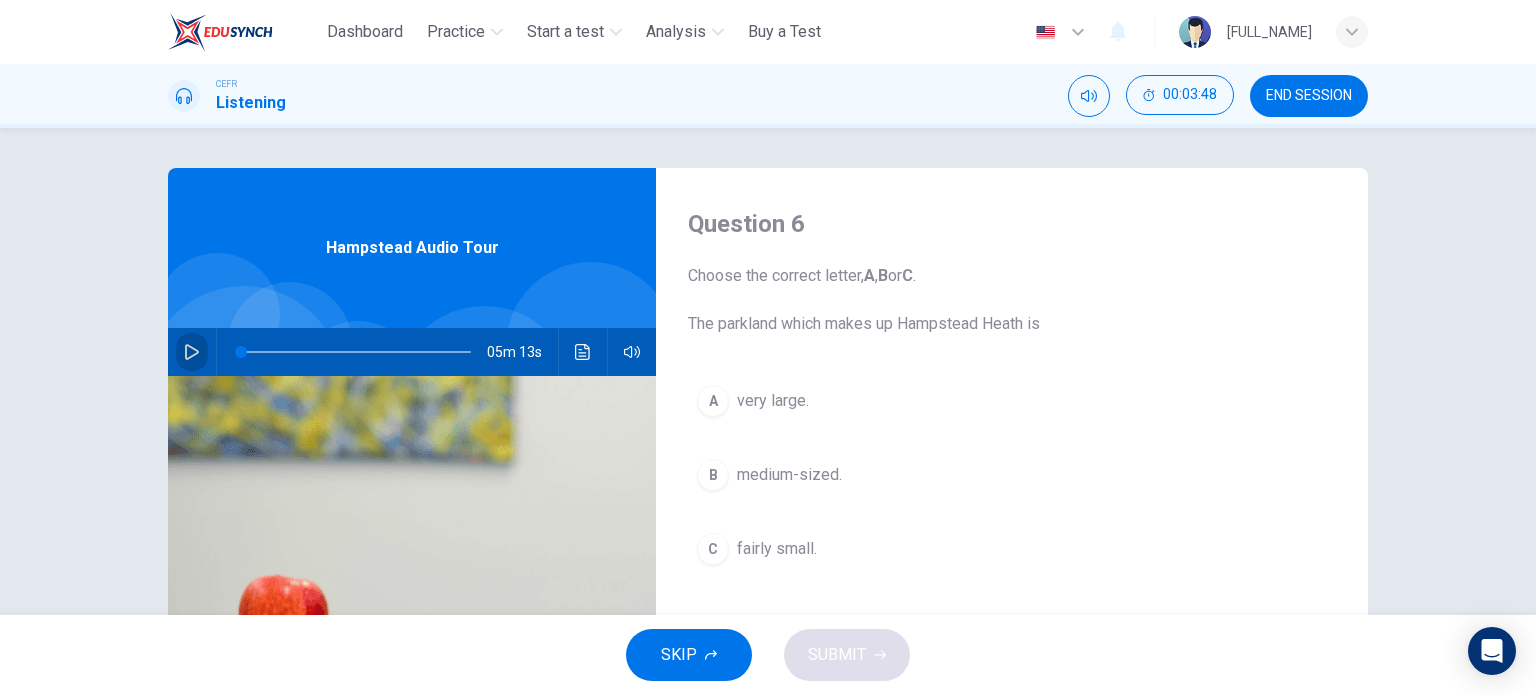 click at bounding box center [192, 352] 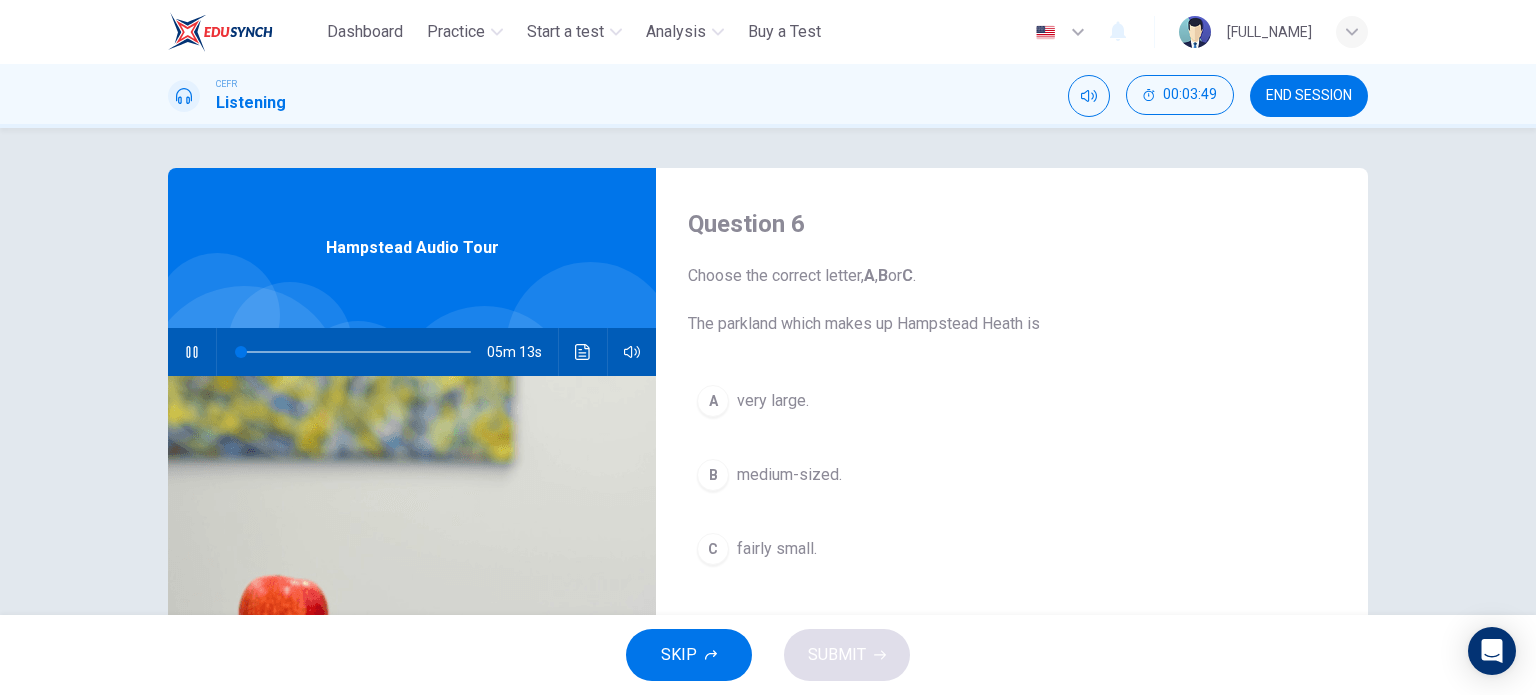 type 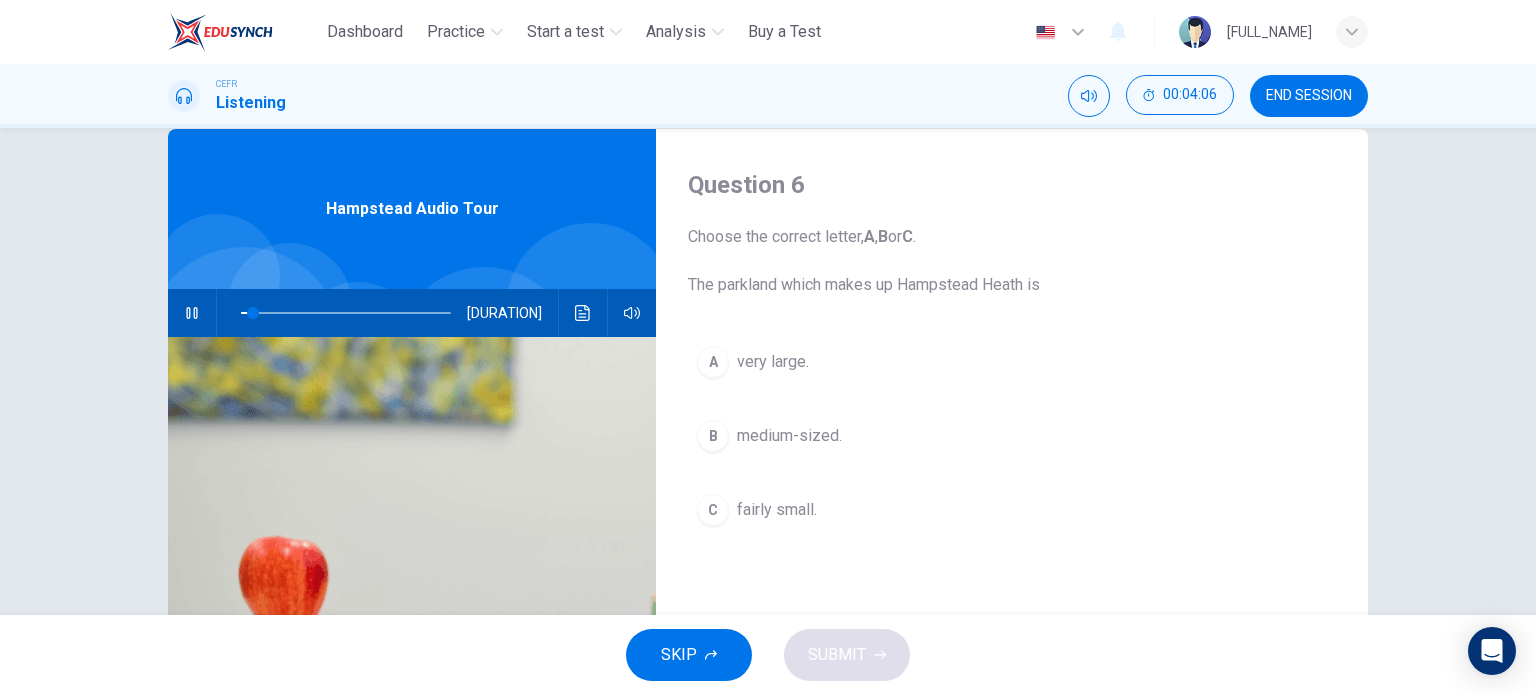scroll, scrollTop: 43, scrollLeft: 0, axis: vertical 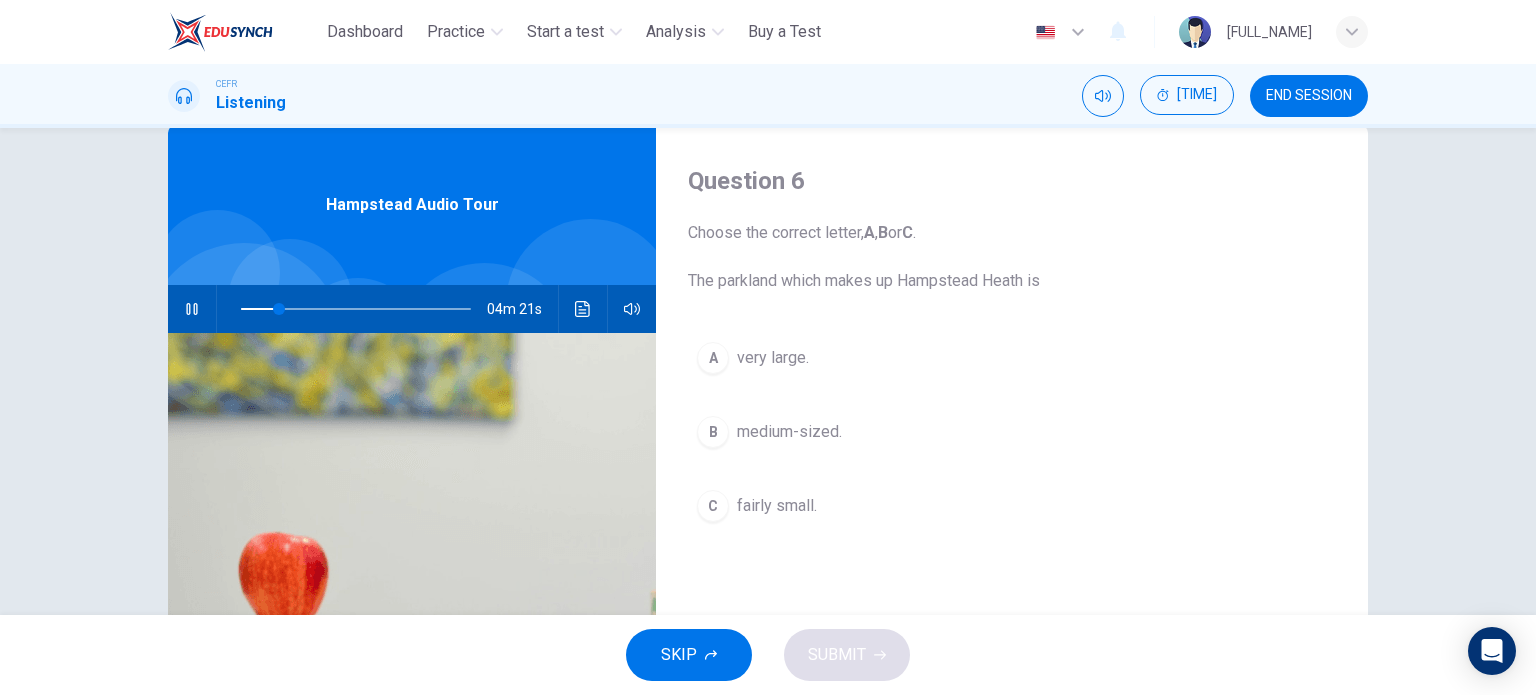 click on "B" at bounding box center [713, 358] 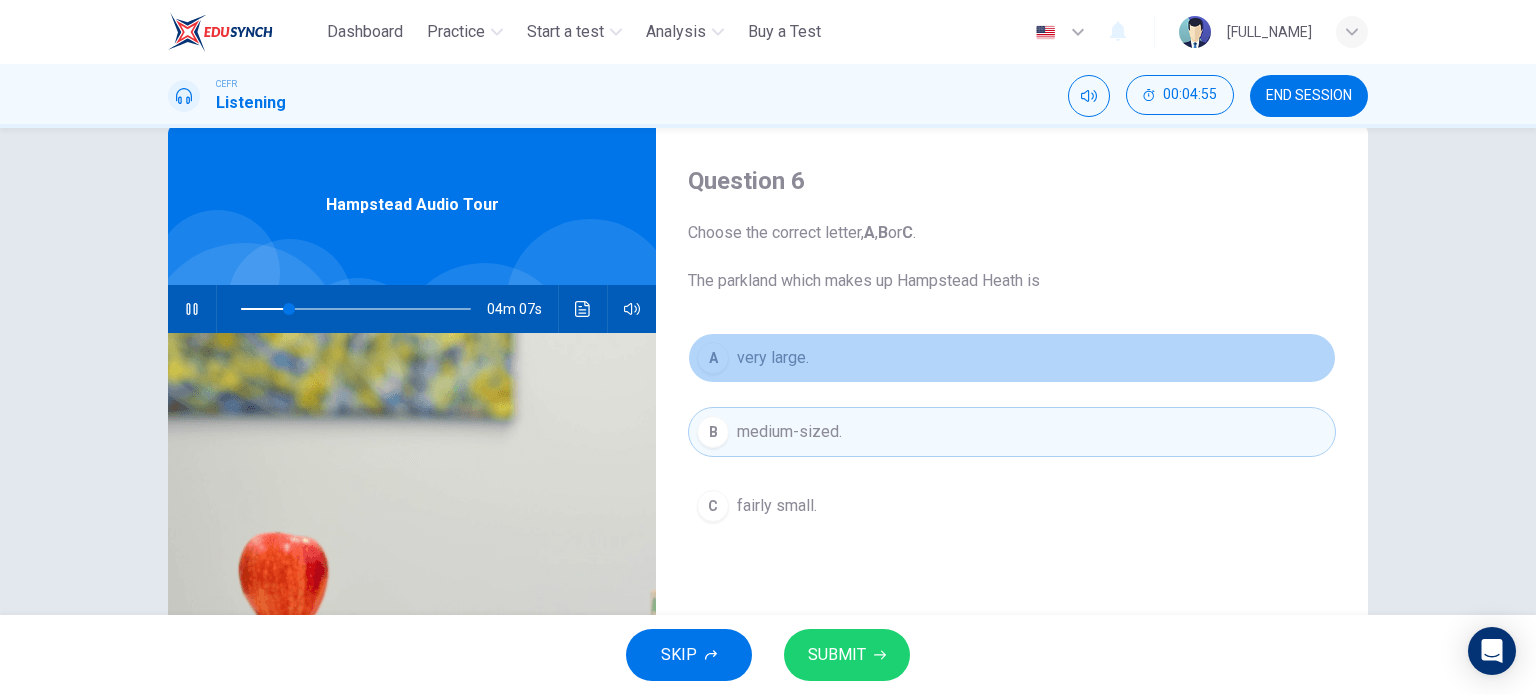 click on "very large." at bounding box center [773, 358] 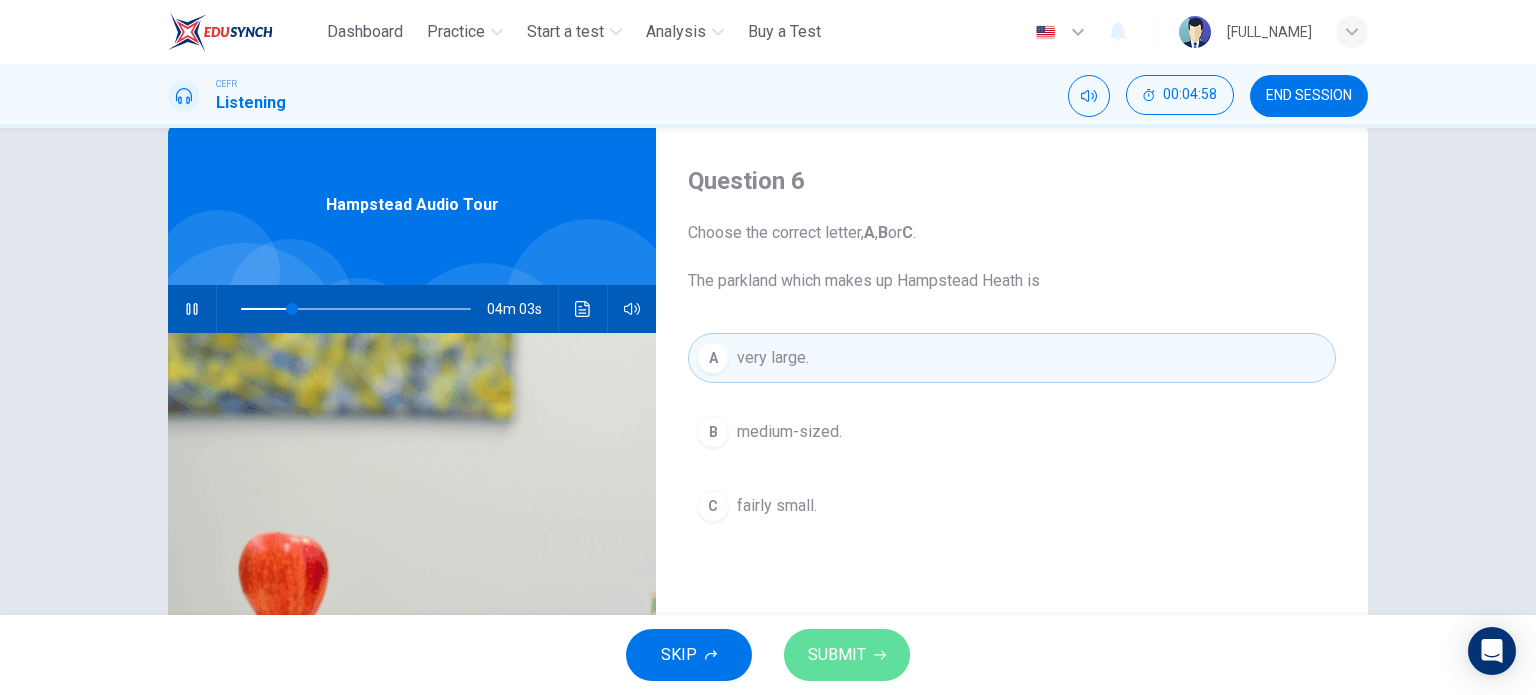 click on "SUBMIT" at bounding box center [837, 655] 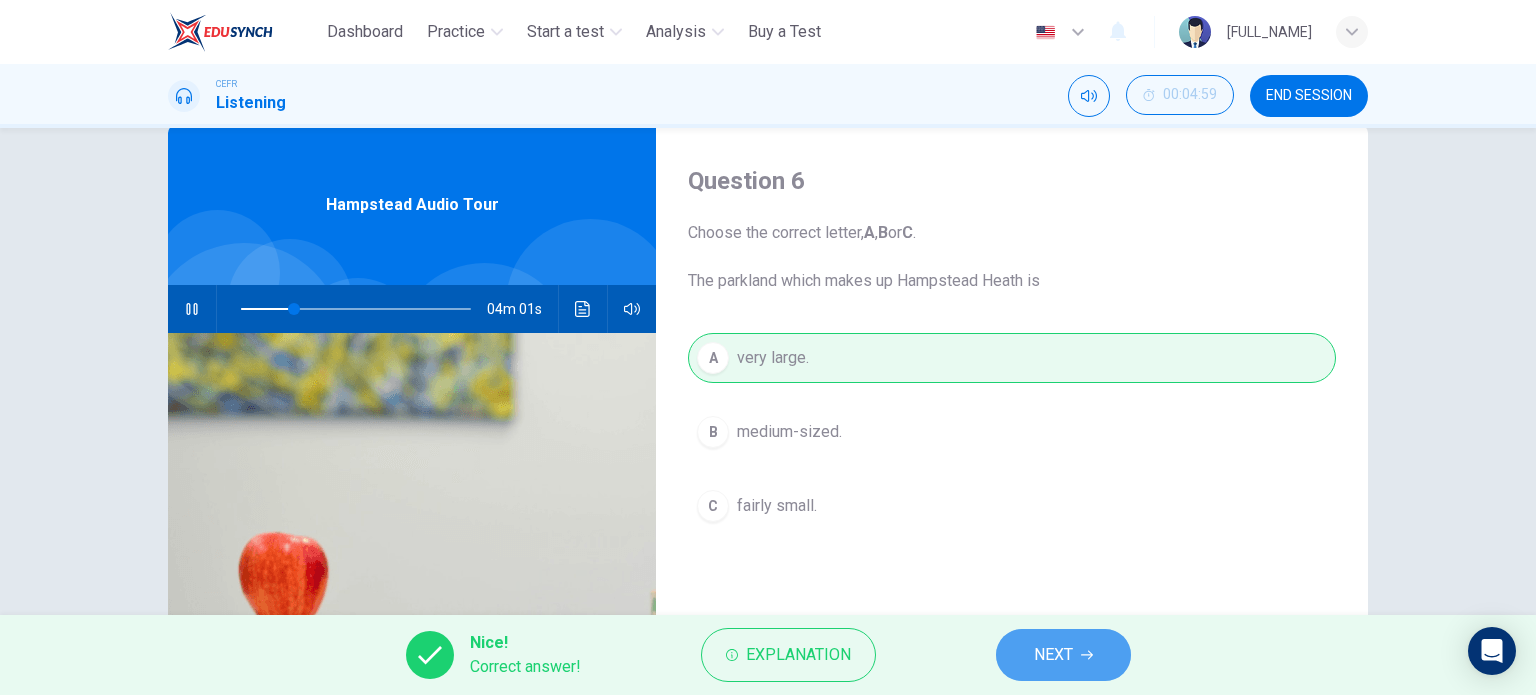 click on "NEXT" at bounding box center [1063, 655] 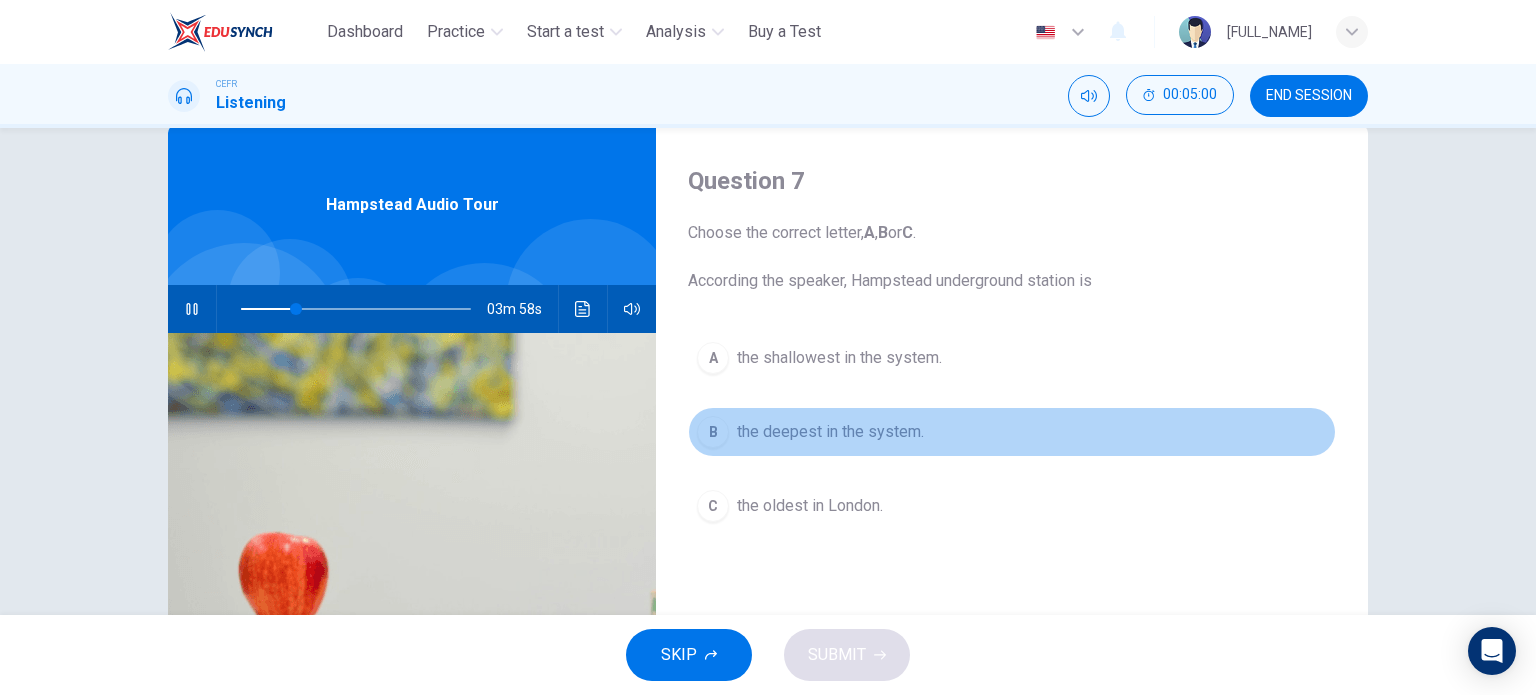 click on "B the deepest in the system." at bounding box center [1012, 432] 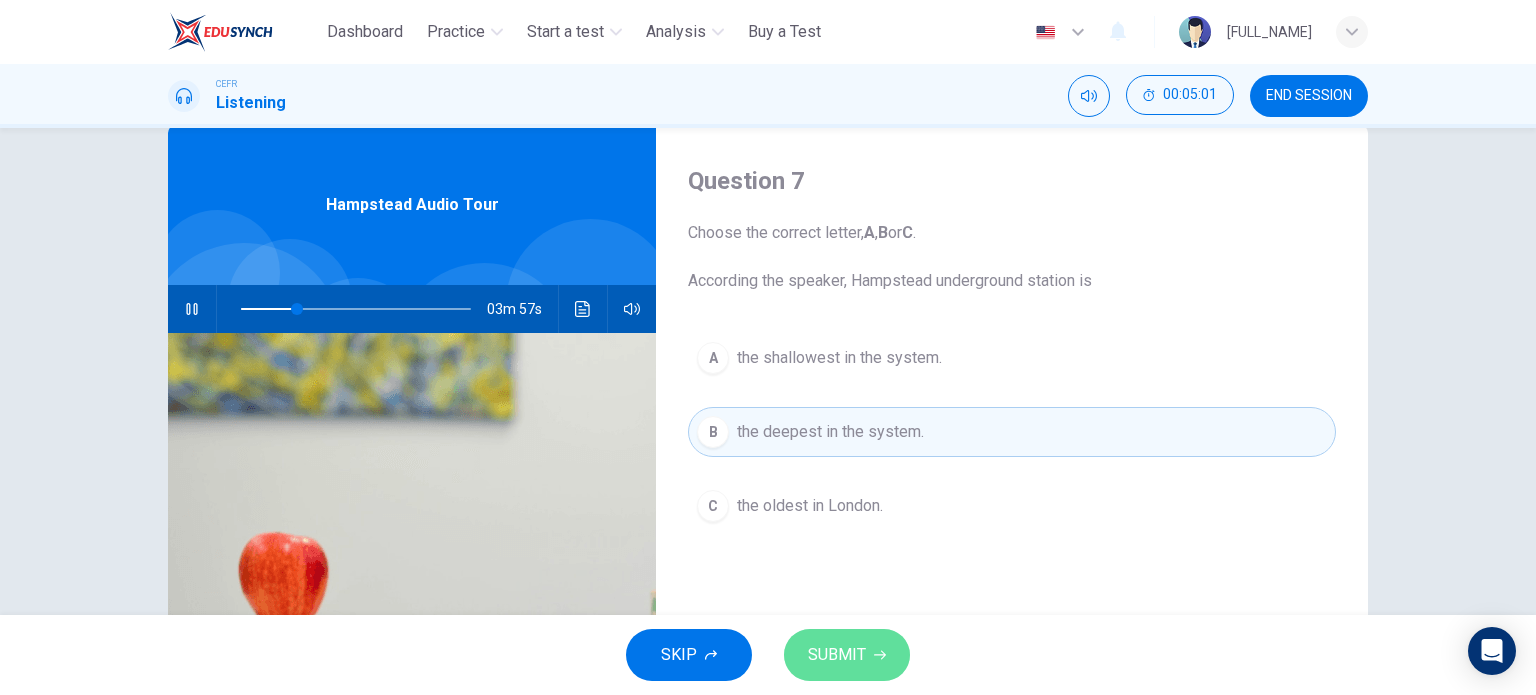 click on "SUBMIT" at bounding box center [837, 655] 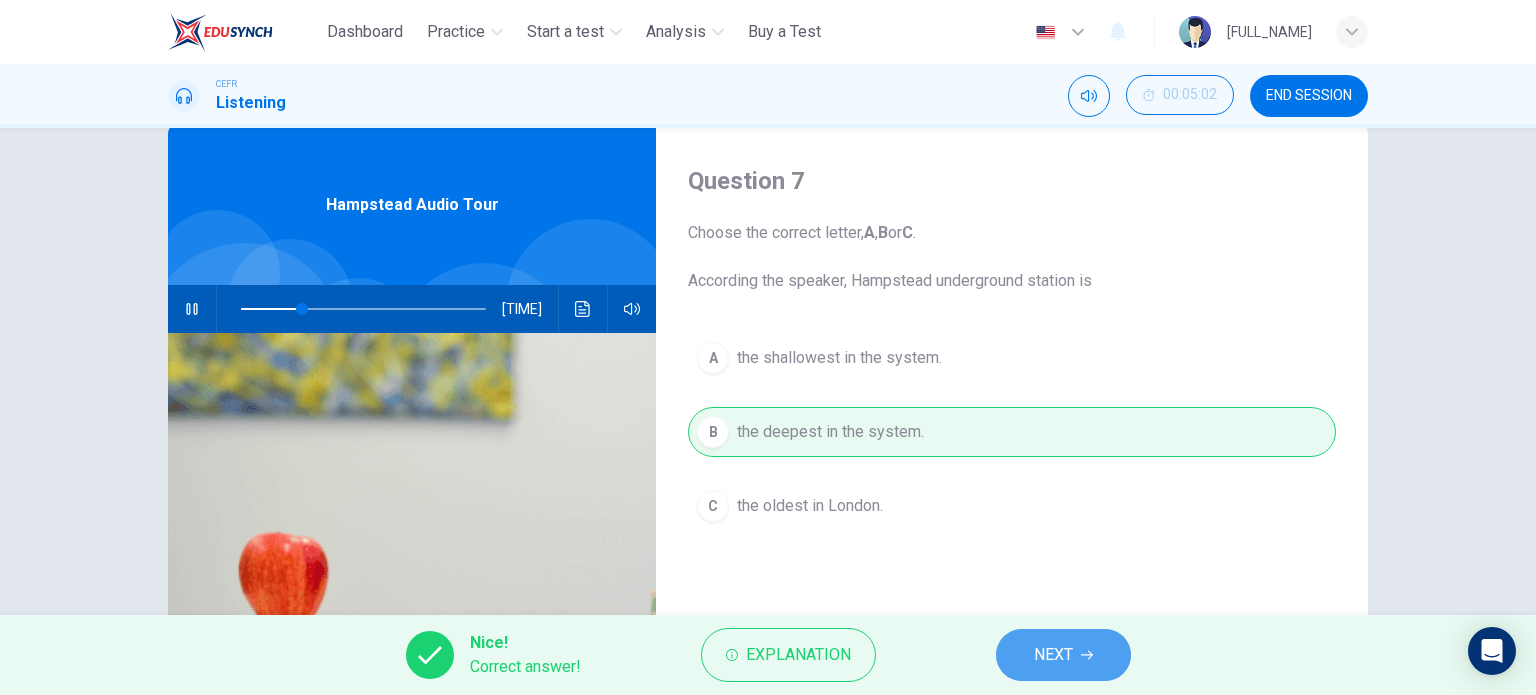 click on "NEXT" at bounding box center [1063, 655] 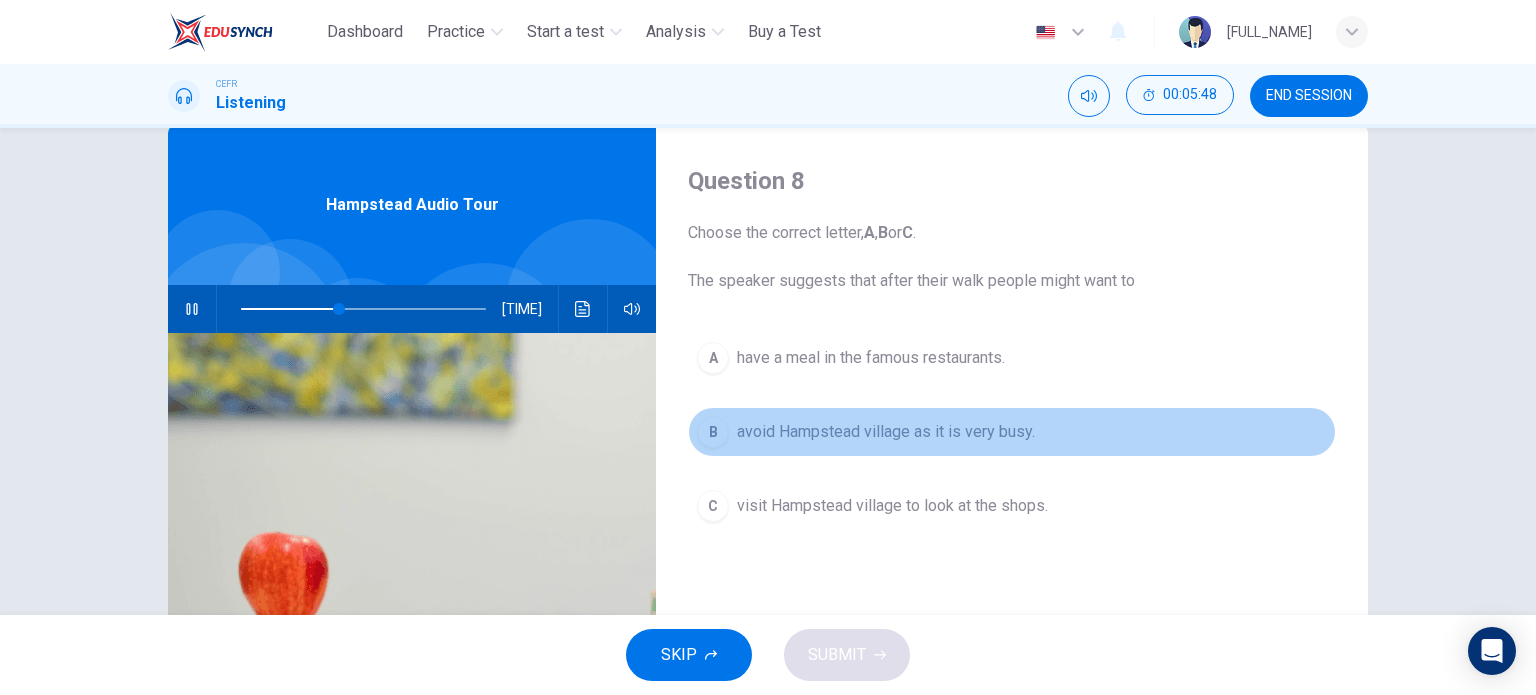 click on "avoid Hampstead village as it is very busy." at bounding box center (871, 358) 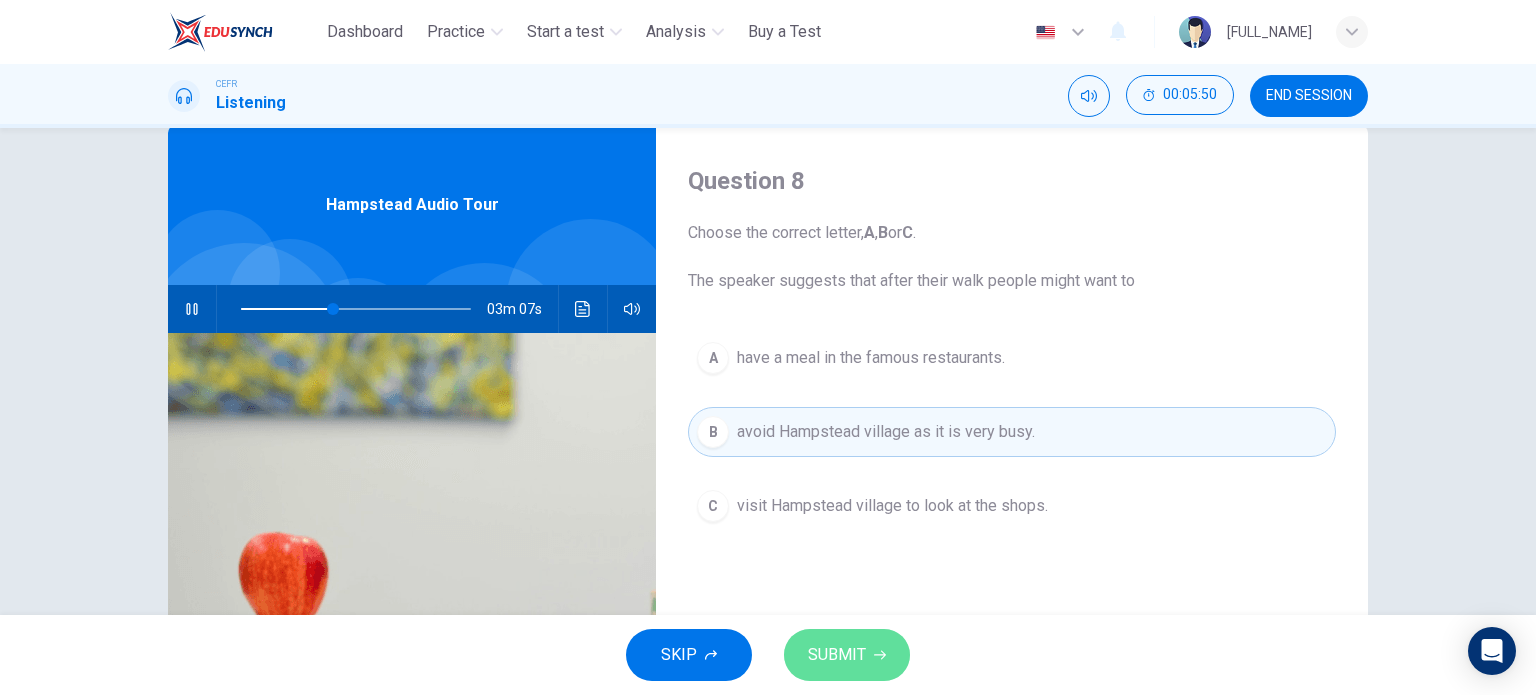 click on "SUBMIT" at bounding box center [837, 655] 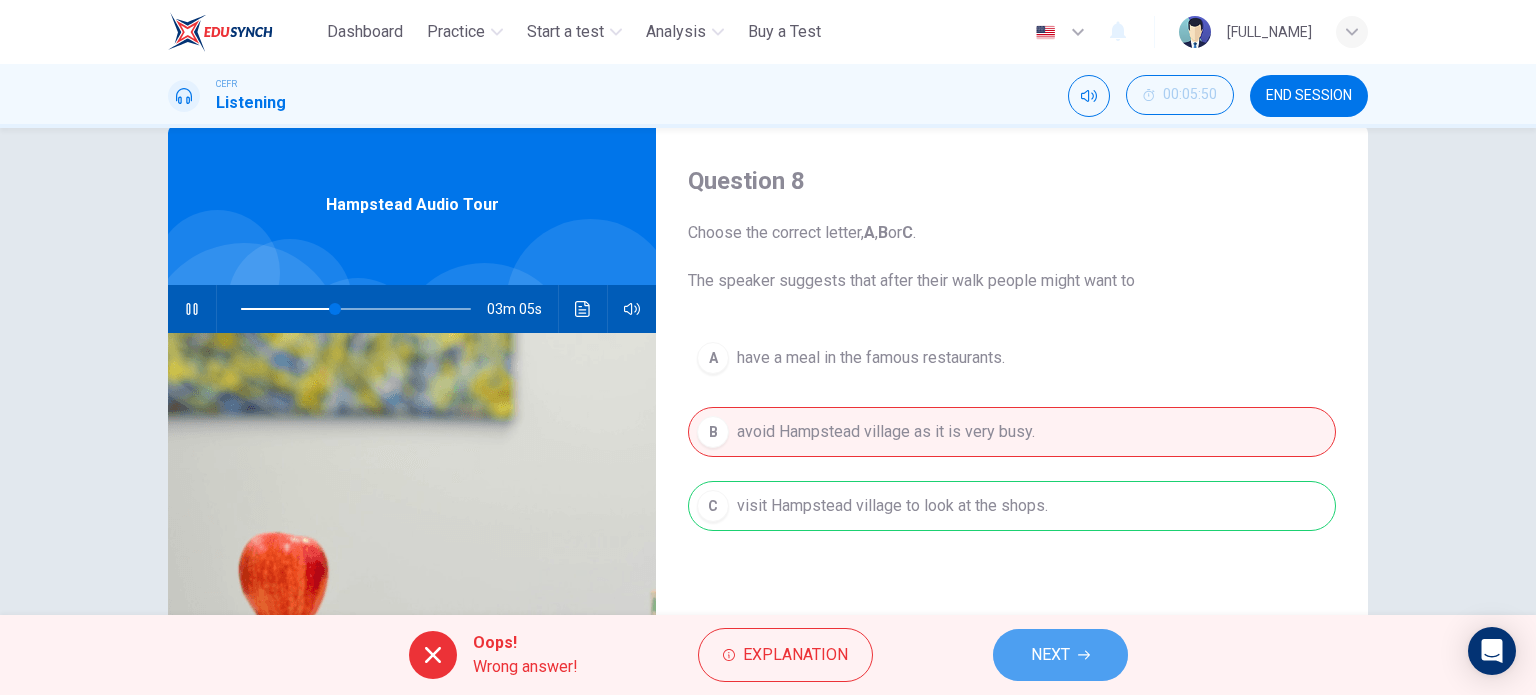 click on "NEXT" at bounding box center (1050, 655) 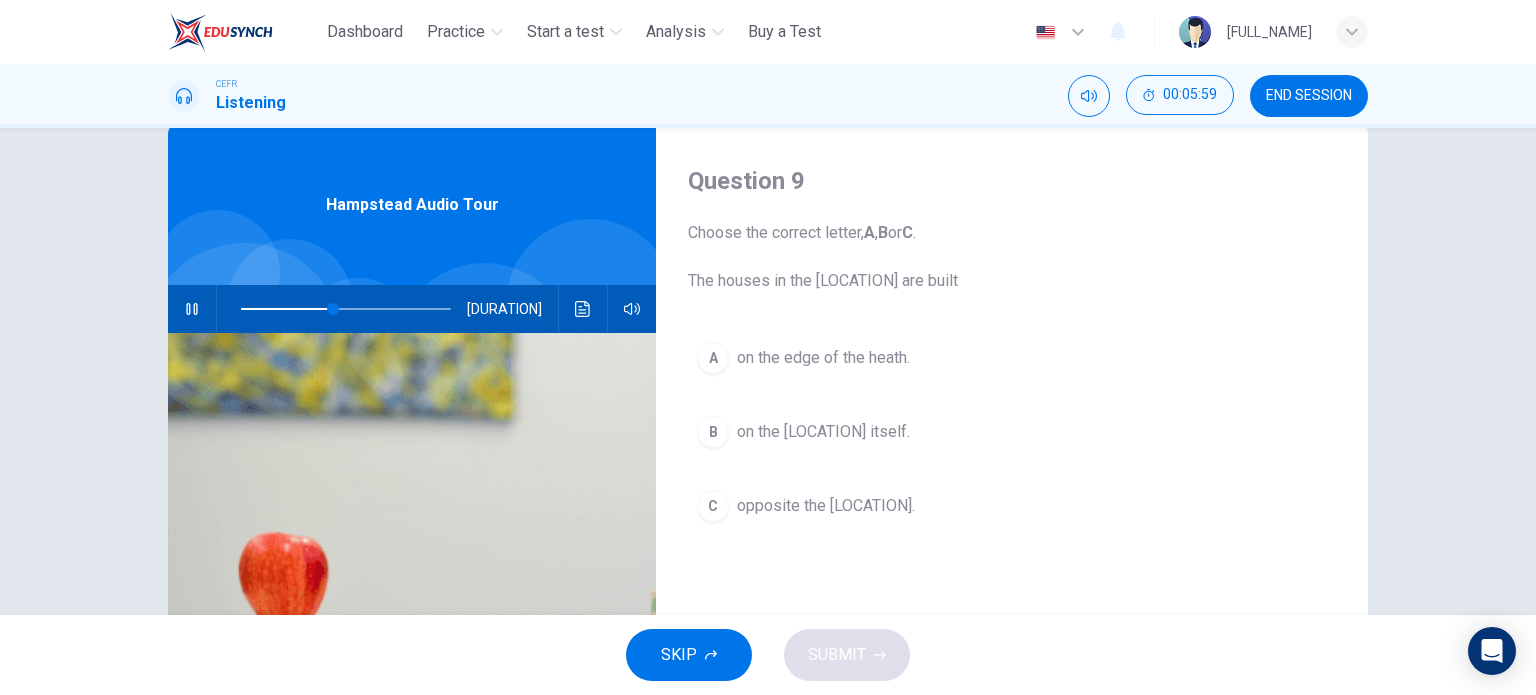drag, startPoint x: 718, startPoint y: 279, endPoint x: 826, endPoint y: 284, distance: 108.11568 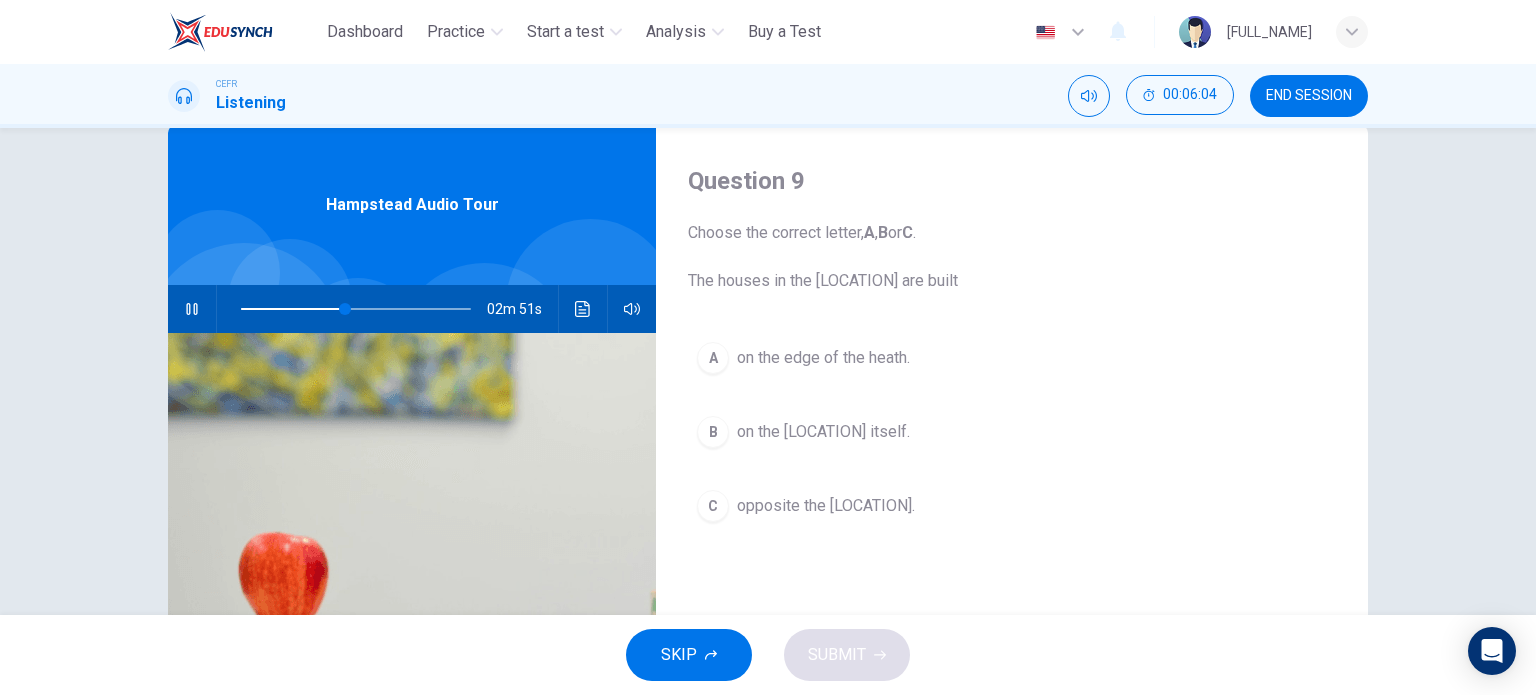 click on "on the [LOCATION] itself." at bounding box center [823, 358] 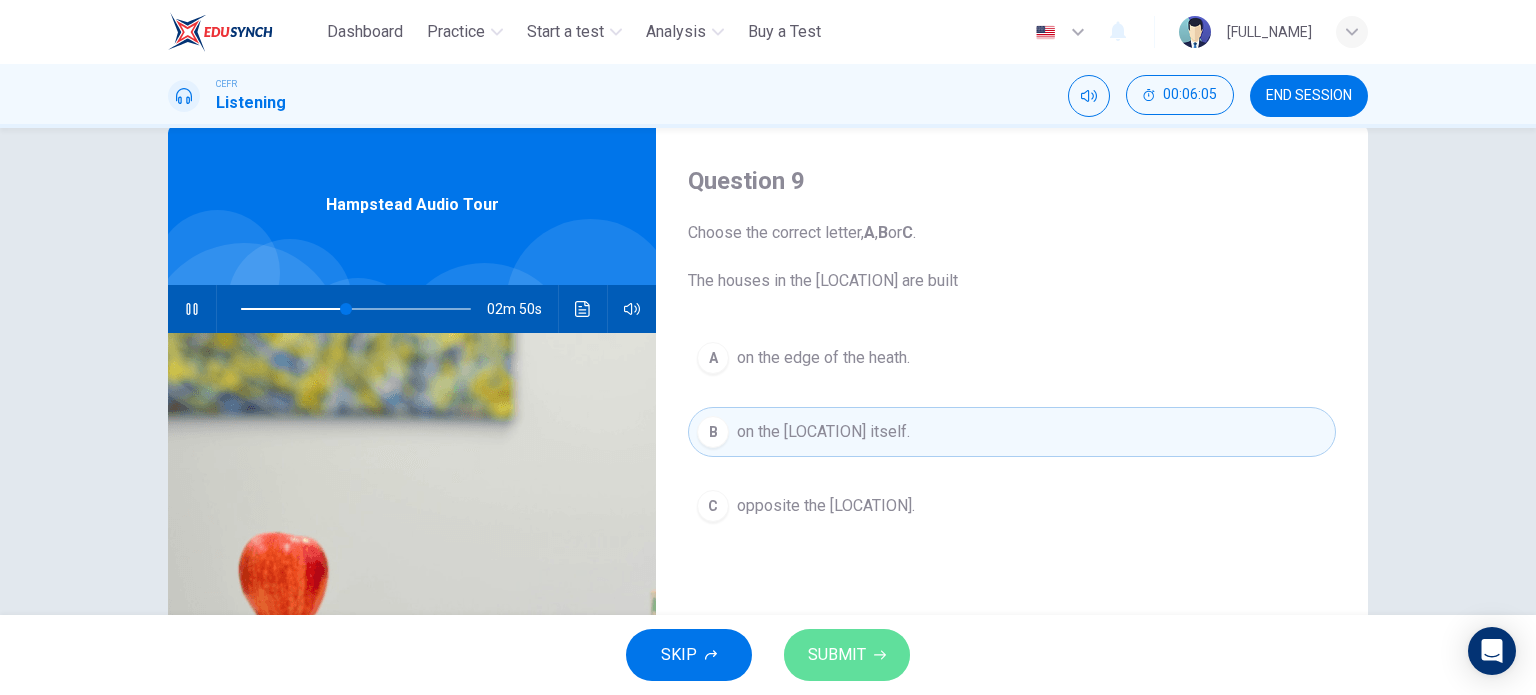 click on "SUBMIT" at bounding box center (837, 655) 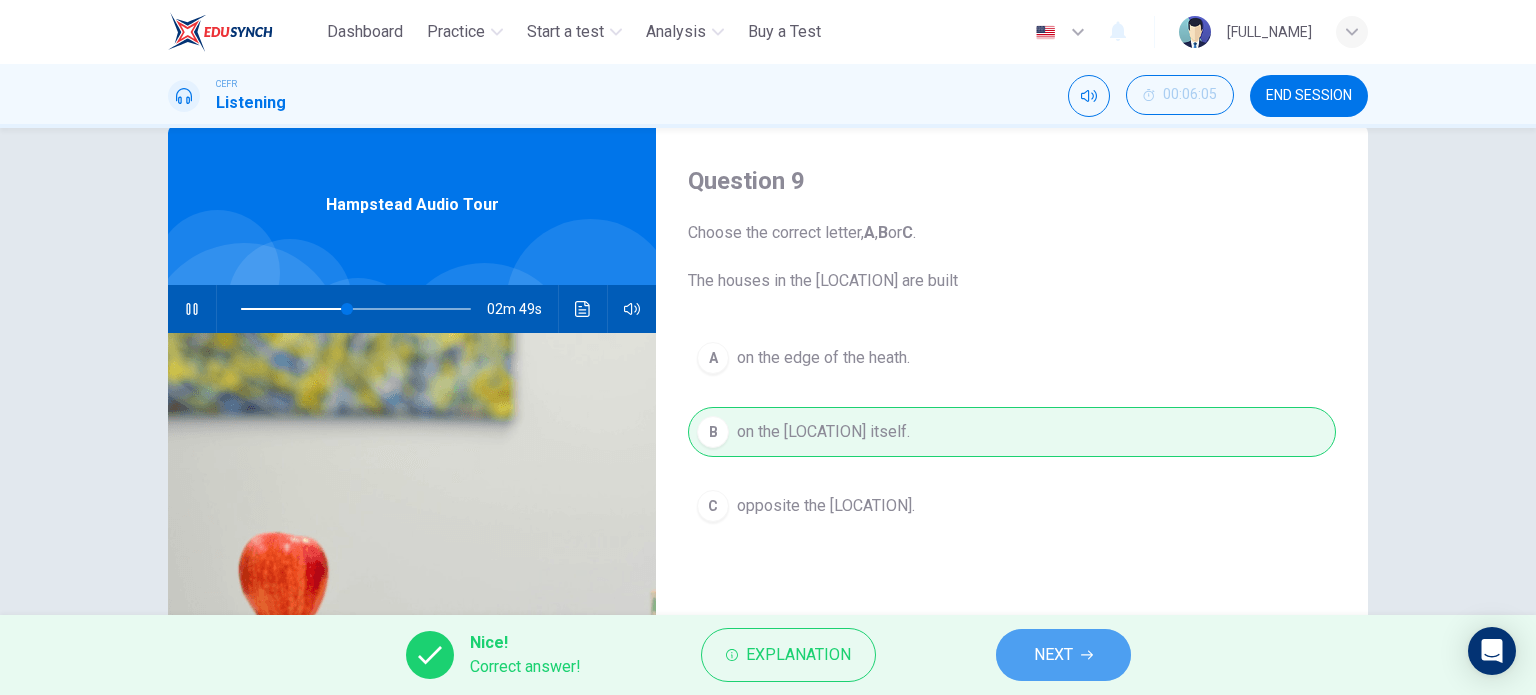 click on "NEXT" at bounding box center (1063, 655) 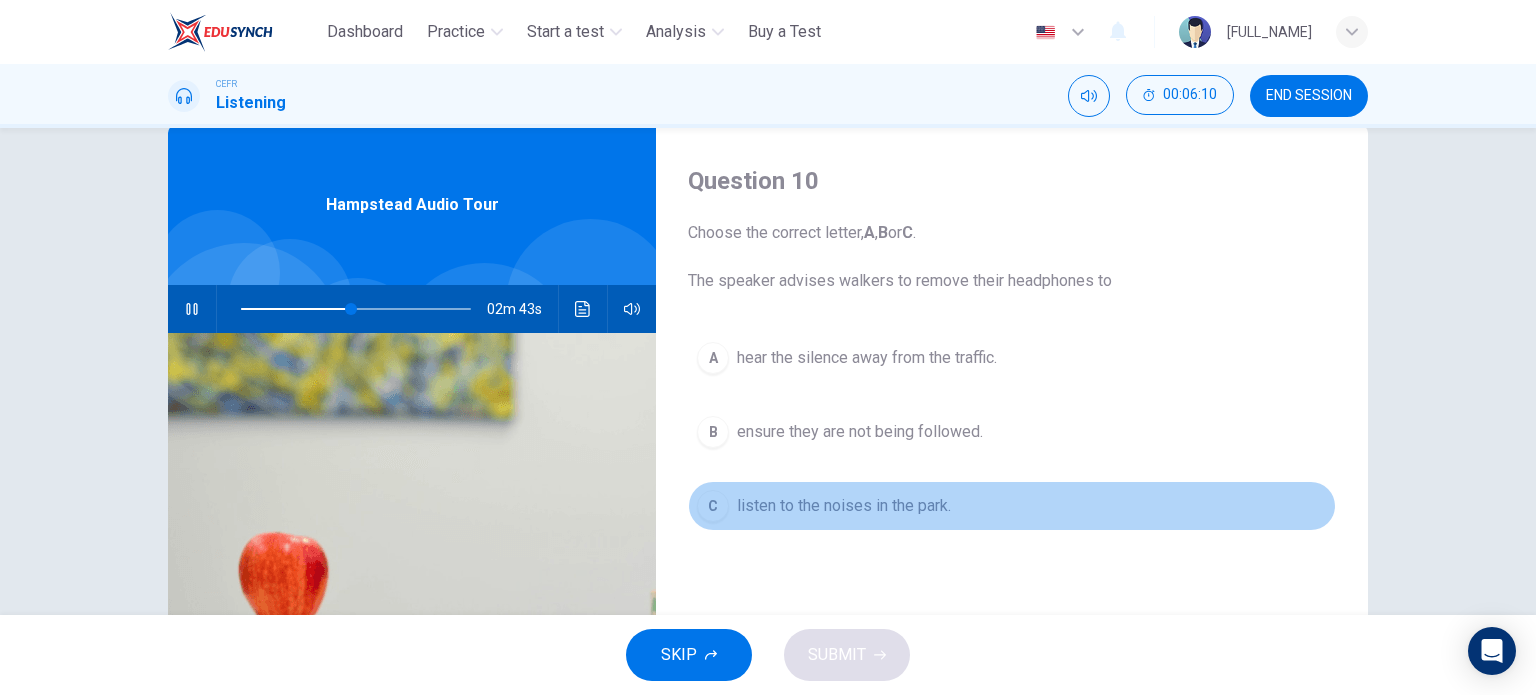 click on "listen to the noises in the park." at bounding box center (867, 358) 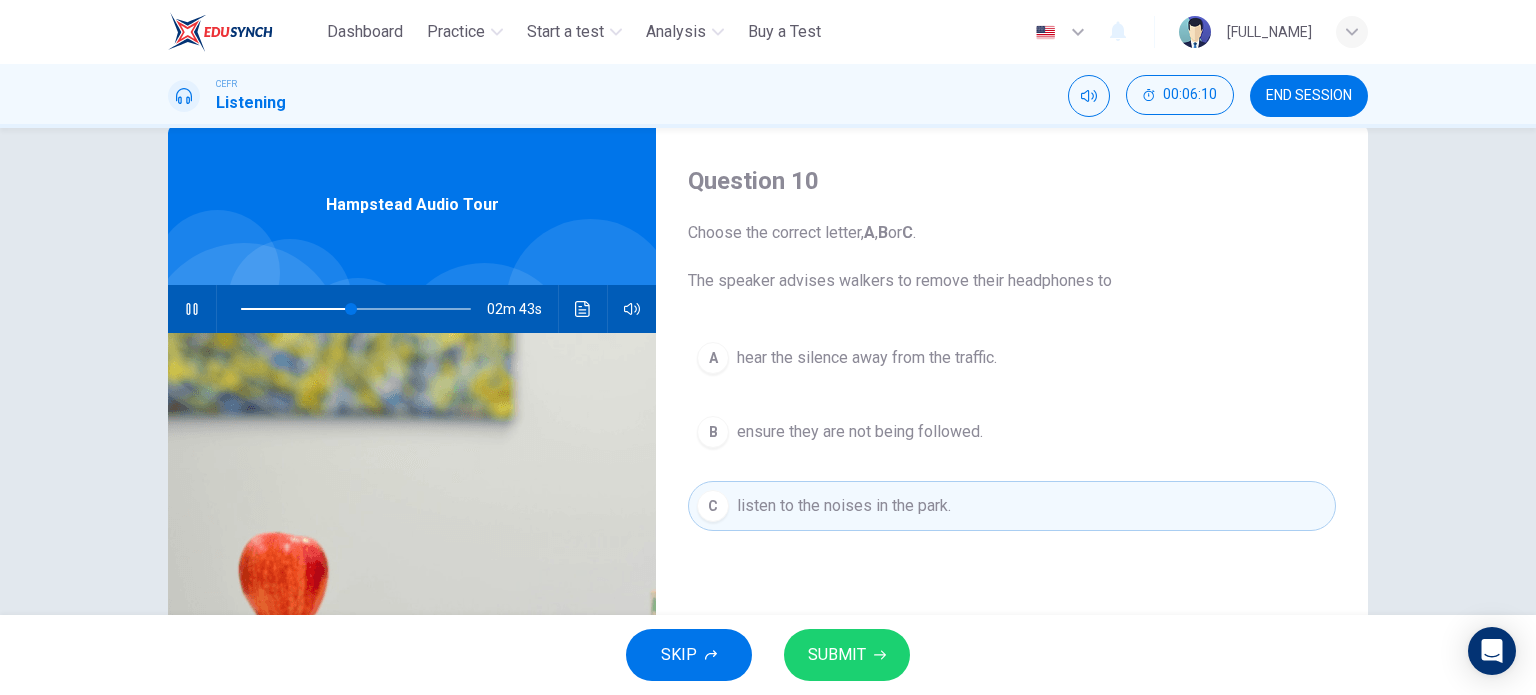 click on "listen to the noises in the park." at bounding box center [844, 506] 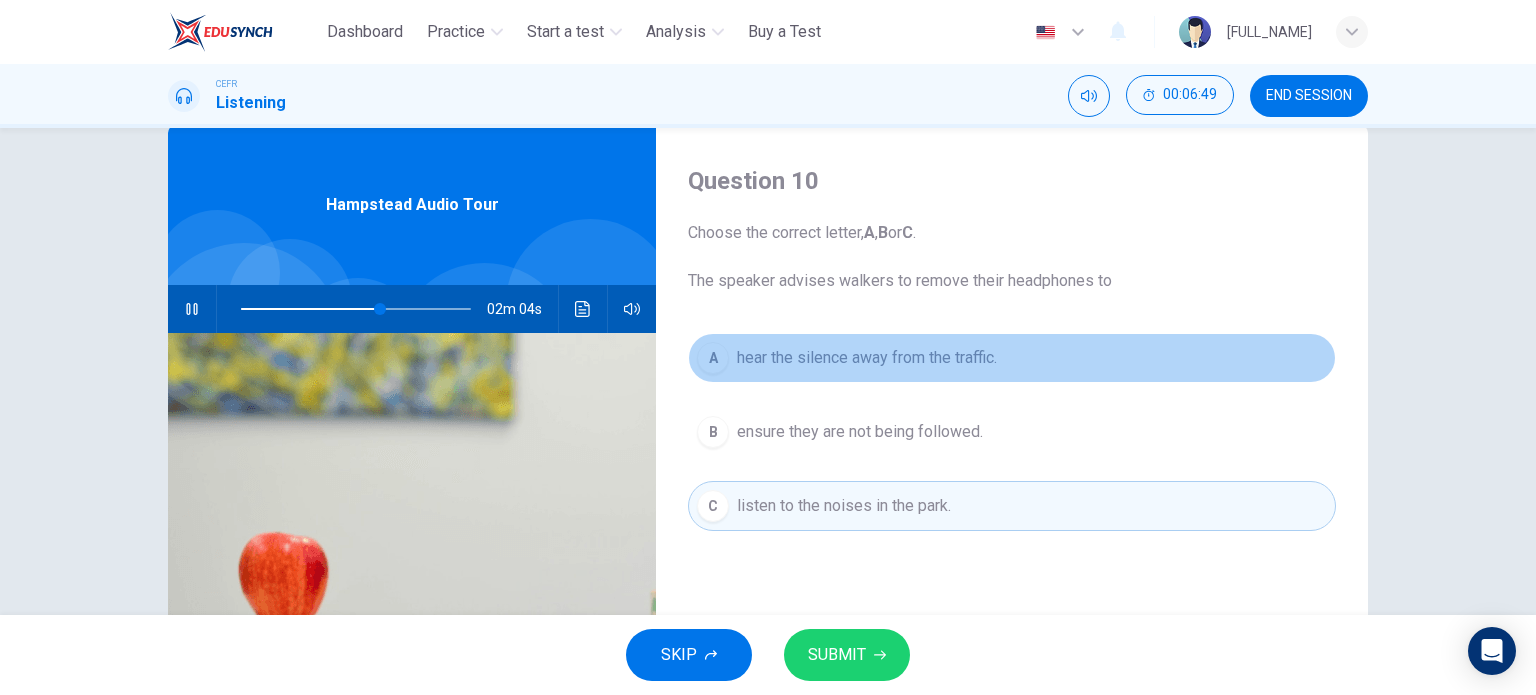 click on "A hear the silence away from the traffic." at bounding box center (1012, 358) 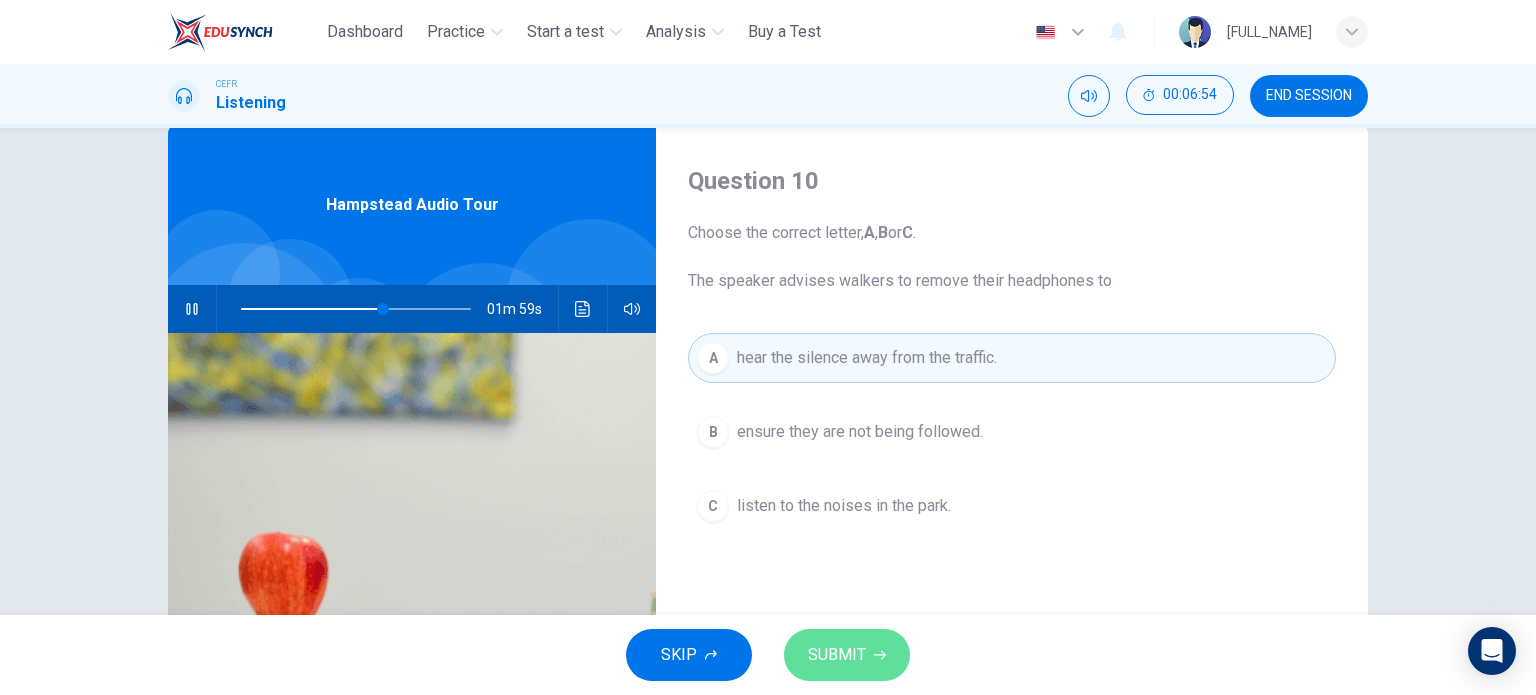 click on "SUBMIT" at bounding box center [847, 655] 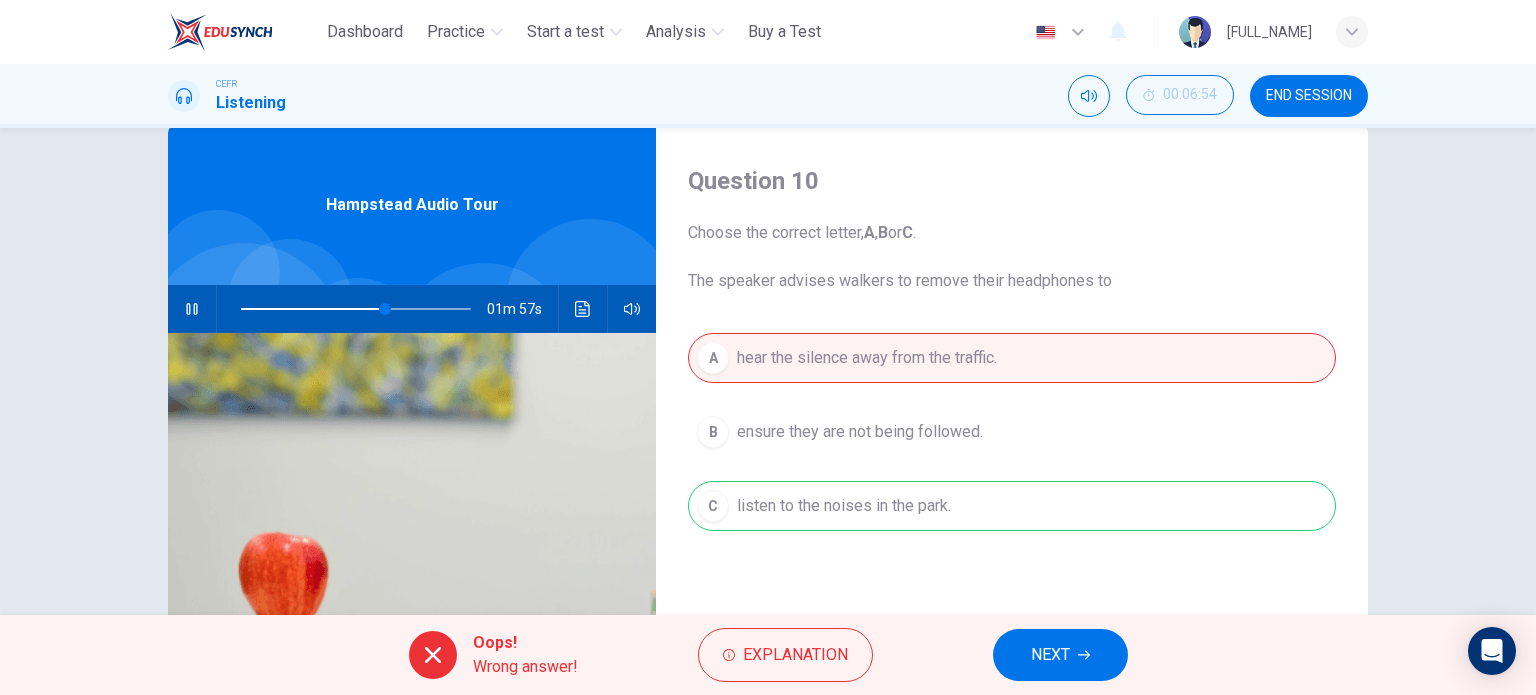 click on "NEXT" at bounding box center (1060, 655) 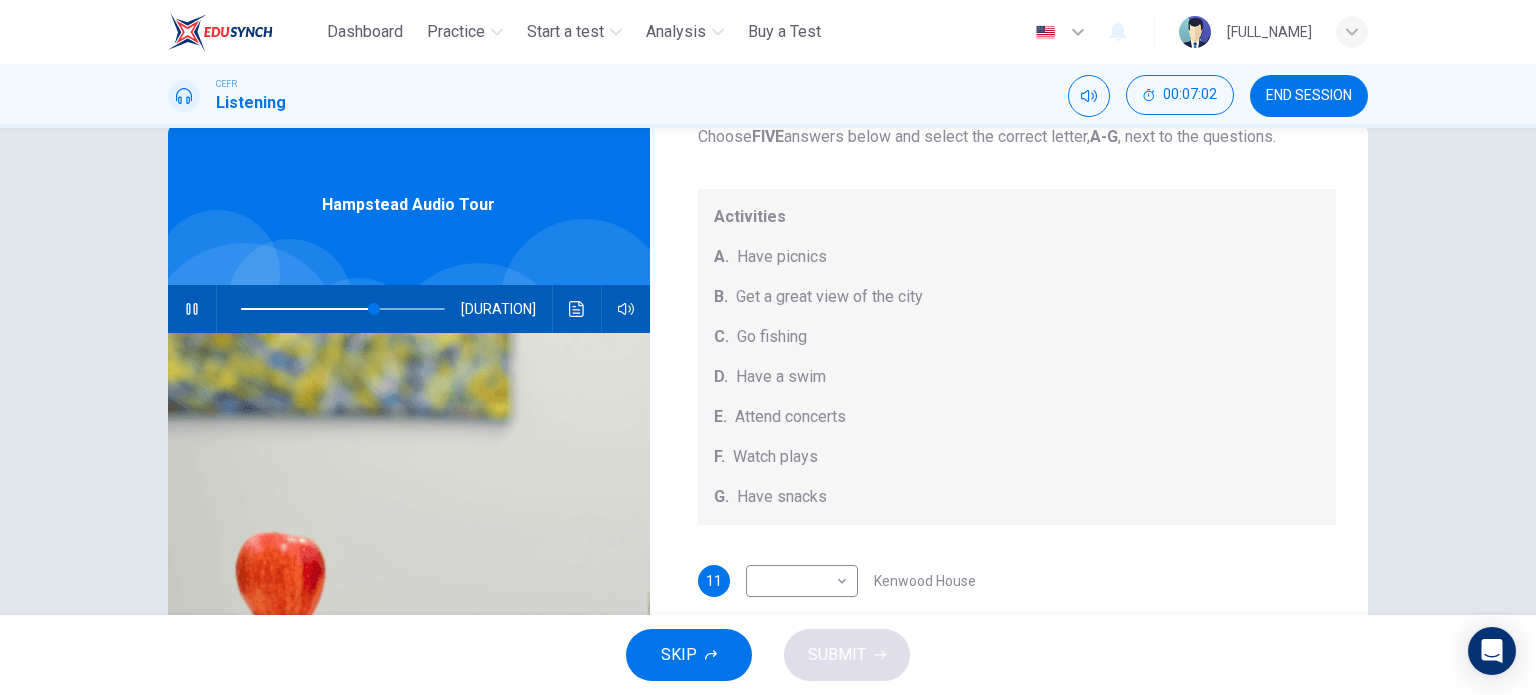 scroll, scrollTop: 184, scrollLeft: 0, axis: vertical 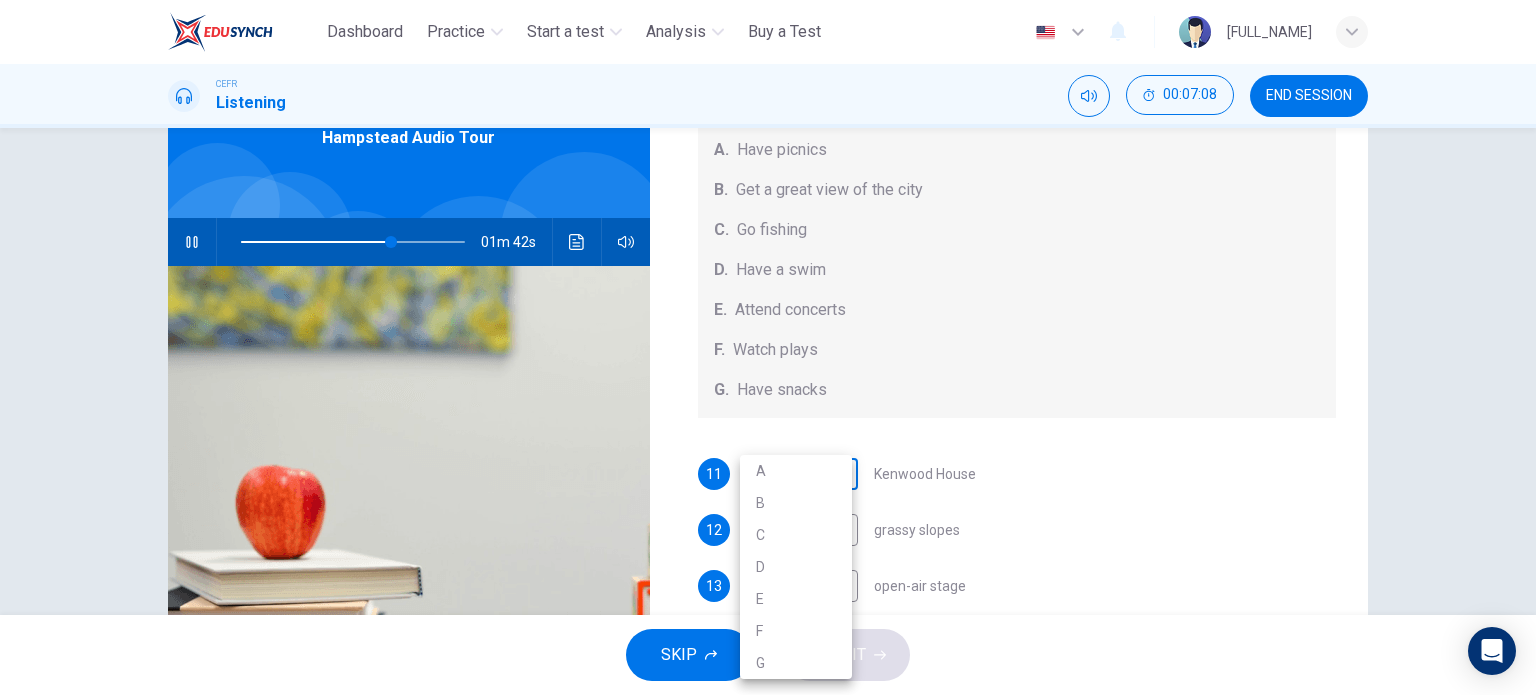 click on "This site uses cookies, as explained in our Privacy Policy. If you agree to the use of cookies, please click the Accept button and continue to browse our site. Privacy Policy Accept Dashboard Practice Start a test Analysis Buy a Test English ** ​ [NAME] CEFR Listening 00:07:08 END SESSION Questions 11 - 15 Which activity can be done at each of the following locations on the heath? Choose FIVE answers below and select the correct letter, A-G , next to the questions. Activities A. Have picnics B. Get a great view of the city C. Go fishing D. Have a swim E. Attend concerts F. Watch plays G. Have snacks 11 ​ ​ Kenwood House 12 ​ ​ grassy slopes 13 ​ ​ open-air stage 14 ​ ​ ponds 15 ​ ​ Parliament Hill Hampstead Audio Tour 01m 42s SKIP SUBMIT ELTC - EduSynch CEFR Test for Teachers in Malaysia
Dashboard Practice Start a test Analysis Pricing Notifications 1 © Copyright 2025 A B C D E F G" at bounding box center [768, 347] 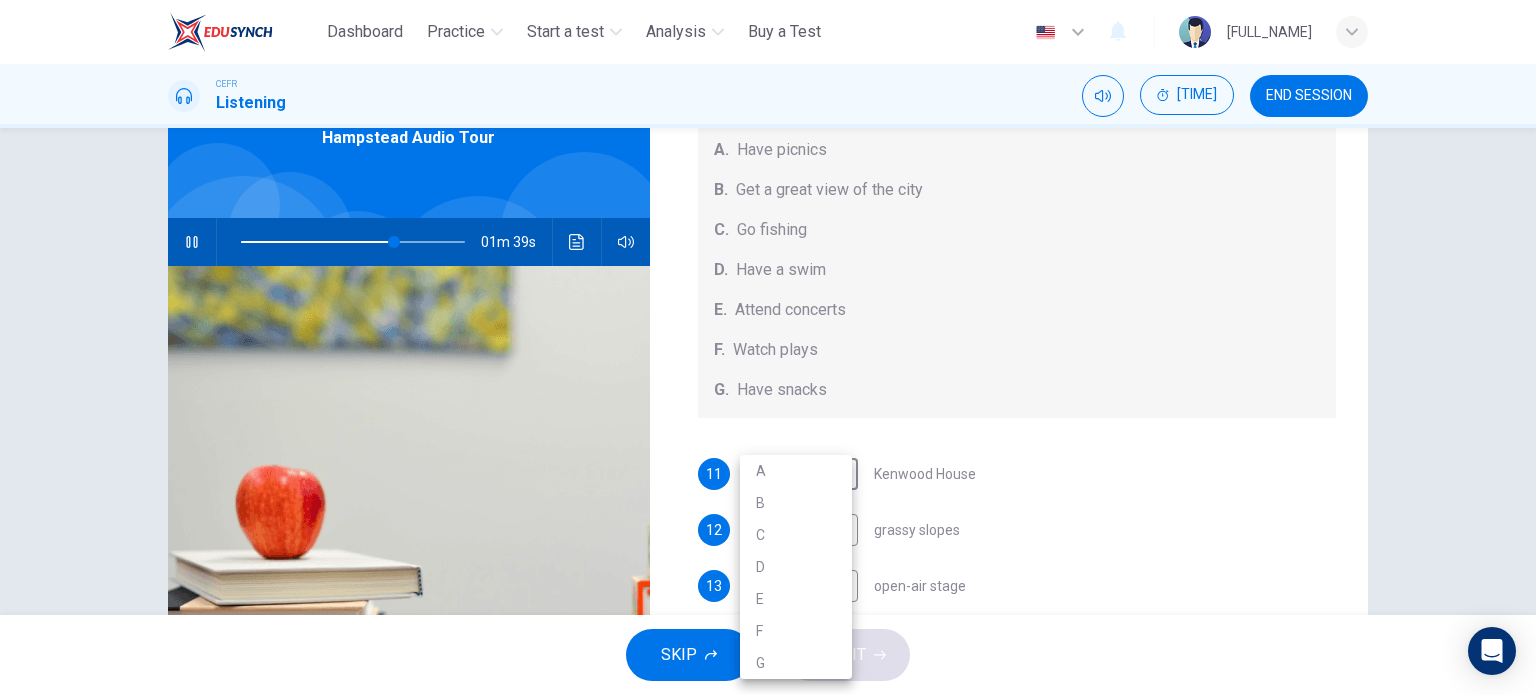 click at bounding box center (768, 347) 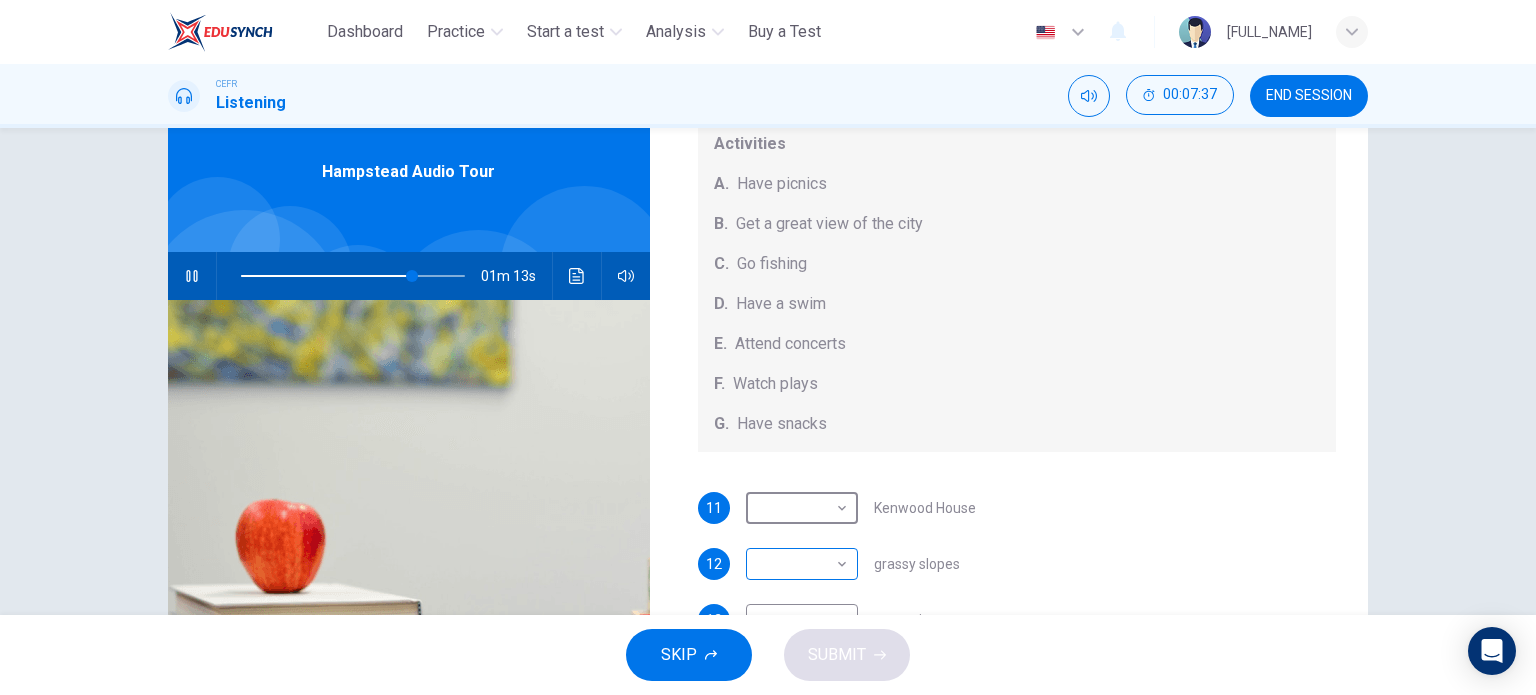 scroll, scrollTop: 75, scrollLeft: 0, axis: vertical 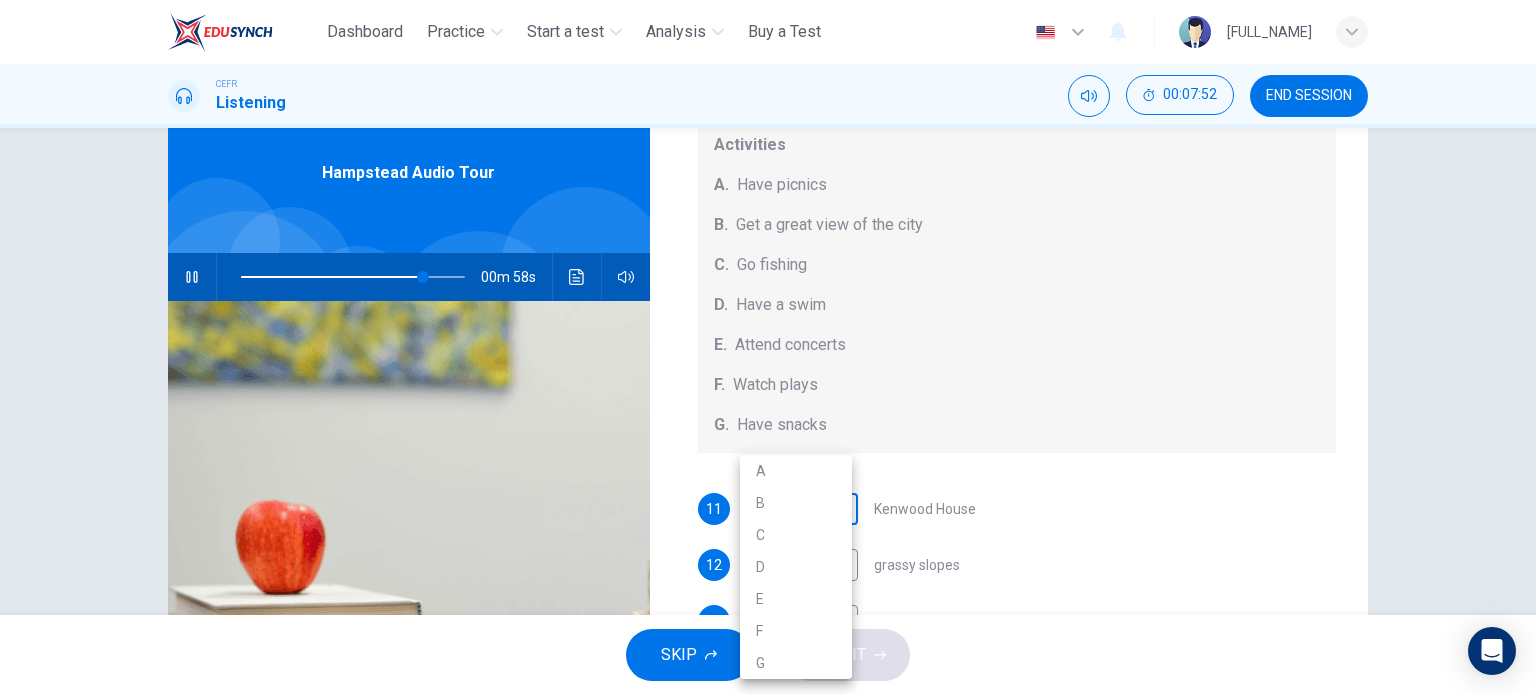 click on "This site uses cookies, as explained in our Privacy Policy . If you agree to the use of cookies, please click the Accept button and continue to browse our site. Privacy Policy Accept Dashboard Practice Start a test Analysis Buy a Test English ** ​ [FULL_NAME] CEFR Listening 00:07:52 END SESSION Questions 11 - 15 Which activity can be done at each of the following locations on the heath? Choose FIVE answers below and select the correct letter, A-G , next to the questions. Activities A. Have picnics B. Get a great view of the city C. Go fishing D. Have a swim E. Attend concerts F. Watch plays G. Have snacks 11 ​ ​ Kenwood House 12 ​ ​ grassy slopes 13 ​ ​ open-air stage 14 ​ ​ ponds 15 ​ ​ Parliament Hill Hampstead Audio Tour 00m 58s SKIP SUBMIT ELTC - EduSynch CEFR Test for Teachers in Malaysia
Dashboard Practice Start a test Analysis Pricing
Notifications 1 © Copyright 2025 A B C D E F G" at bounding box center [768, 347] 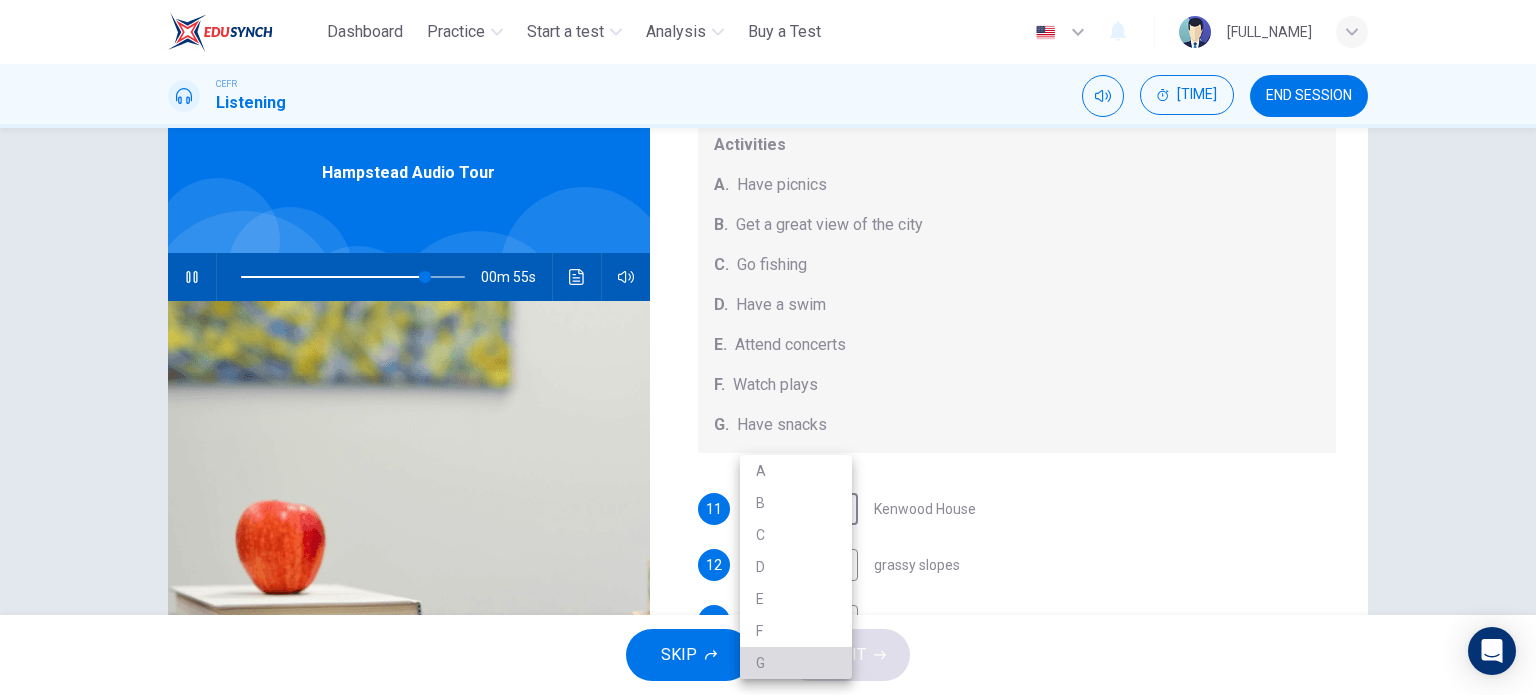 click on "G" at bounding box center (796, 663) 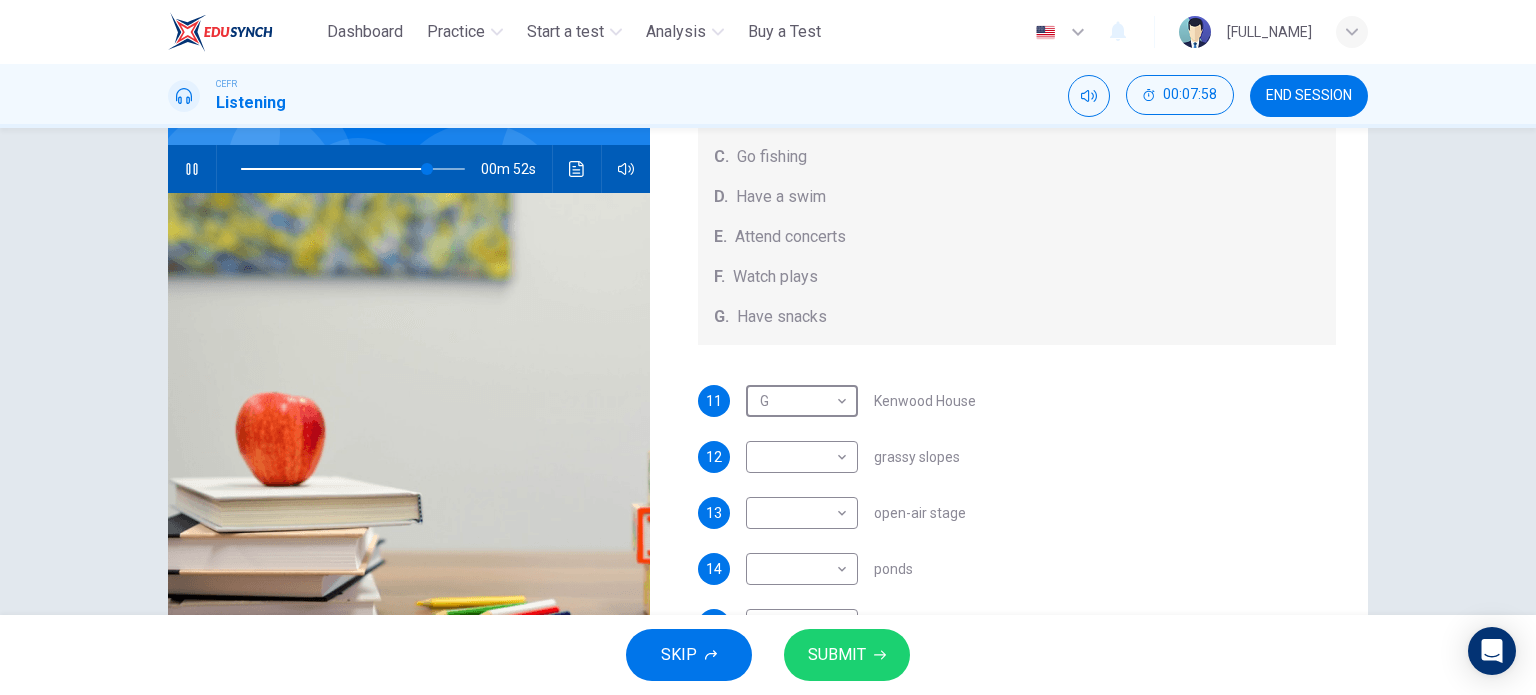 scroll, scrollTop: 91, scrollLeft: 0, axis: vertical 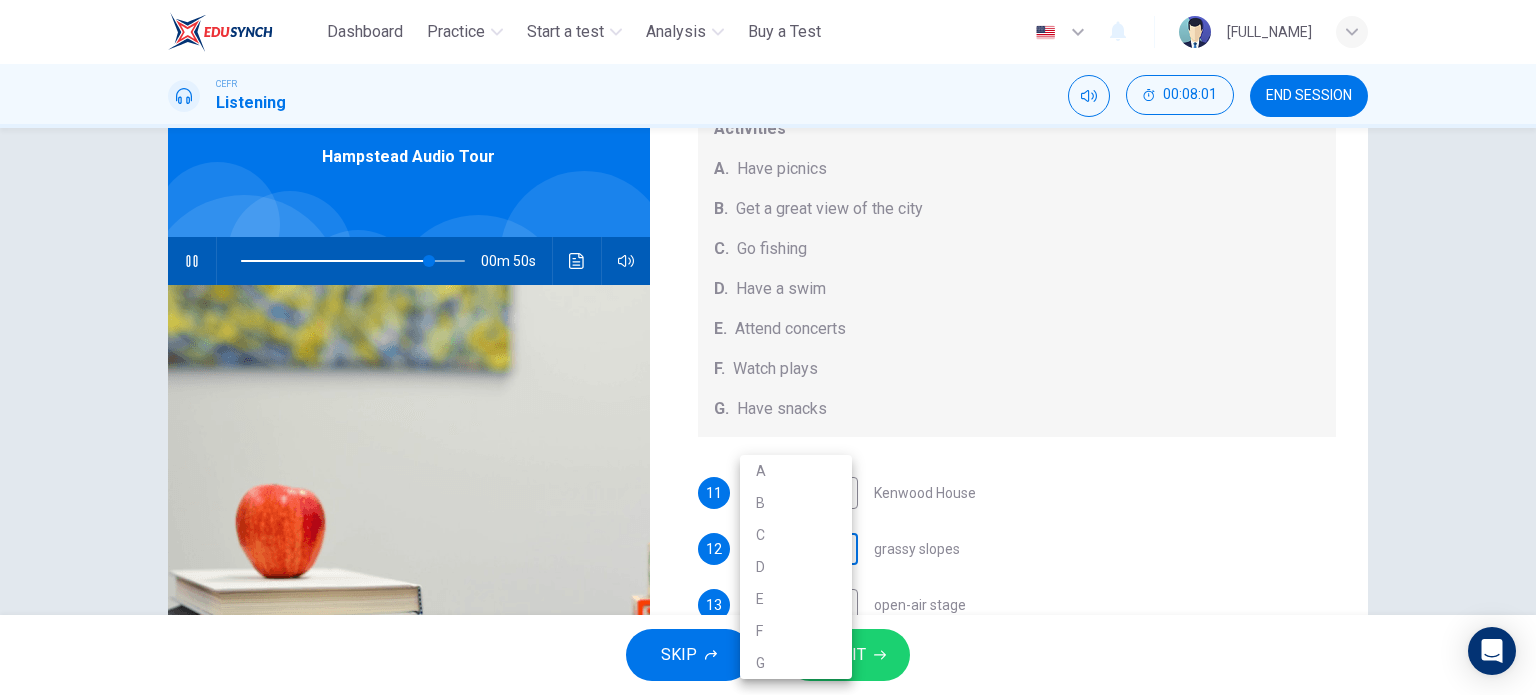 click on "This site uses cookies, as explained in our Privacy Policy. If you agree to the use of cookies, please click the Accept button and continue to browse our site. Privacy Policy Accept Dashboard Practice Start a test Analysis Buy a Test English ** ​ [NAME] CEFR Listening 00:08:01 END SESSION Questions 11 - 15 Which activity can be done at each of the following locations on the heath? Choose FIVE answers below and select the correct letter, A-G , next to the questions. Activities A. Have picnics B. Get a great view of the city C. Go fishing D. Have a swim E. Attend concerts F. Watch plays G. Have snacks 11 G * ​ Kenwood House 12 ​ ​ grassy slopes 13 ​ ​ open-air stage 14 ​ ​ ponds 15 ​ ​ Parliament Hill Hampstead Audio Tour 00m 50s SKIP SUBMIT ELTC - EduSynch CEFR Test for Teachers in Malaysia
Dashboard Practice Start a test Analysis Pricing Notifications 1 © Copyright 2025 A B C D E F G" at bounding box center (768, 347) 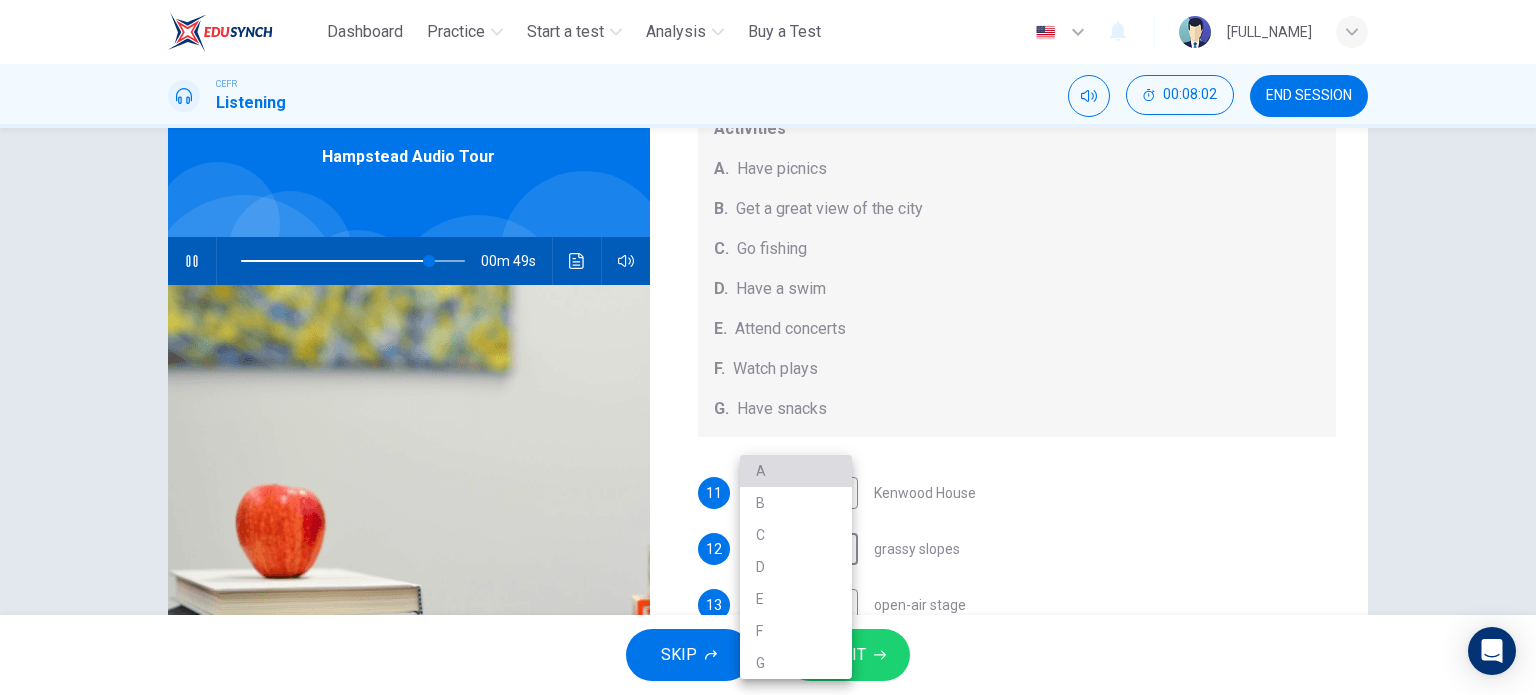 click on "A" at bounding box center [796, 471] 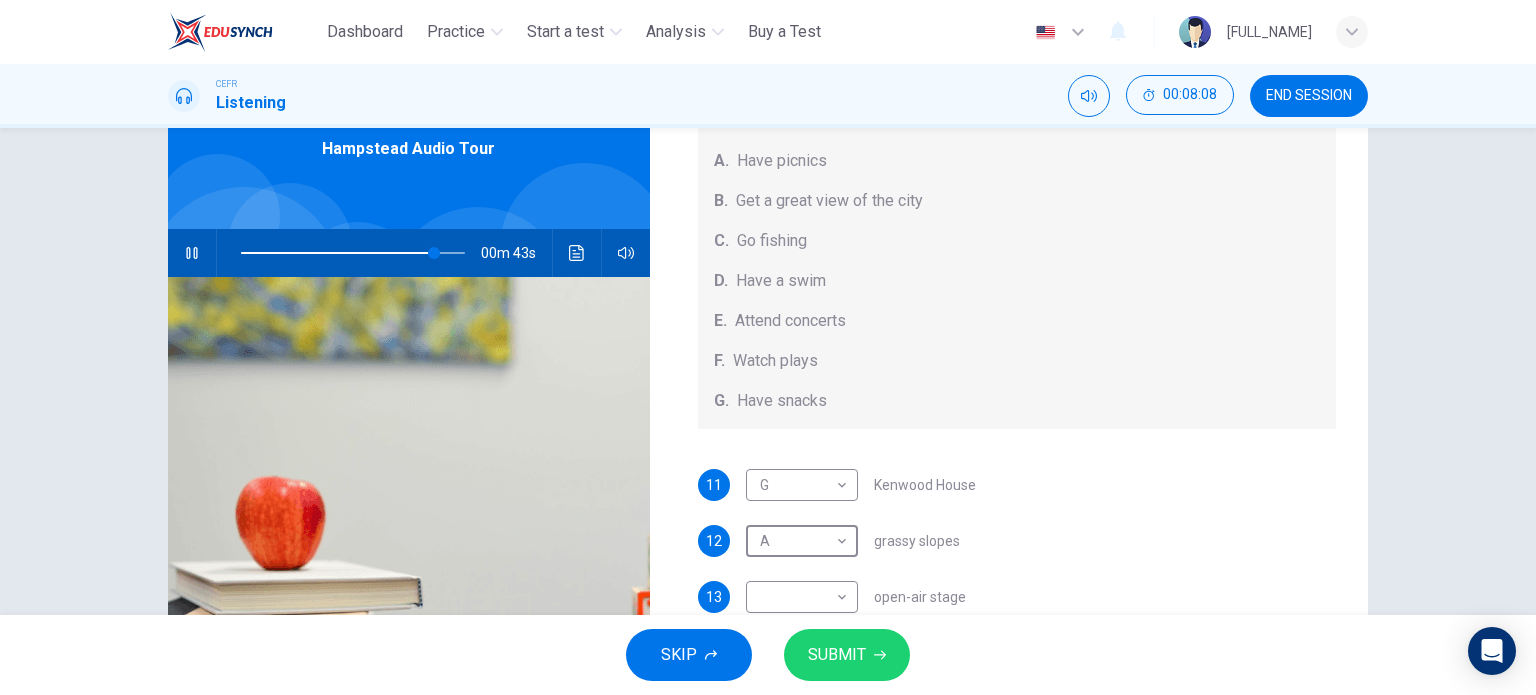 scroll, scrollTop: 100, scrollLeft: 0, axis: vertical 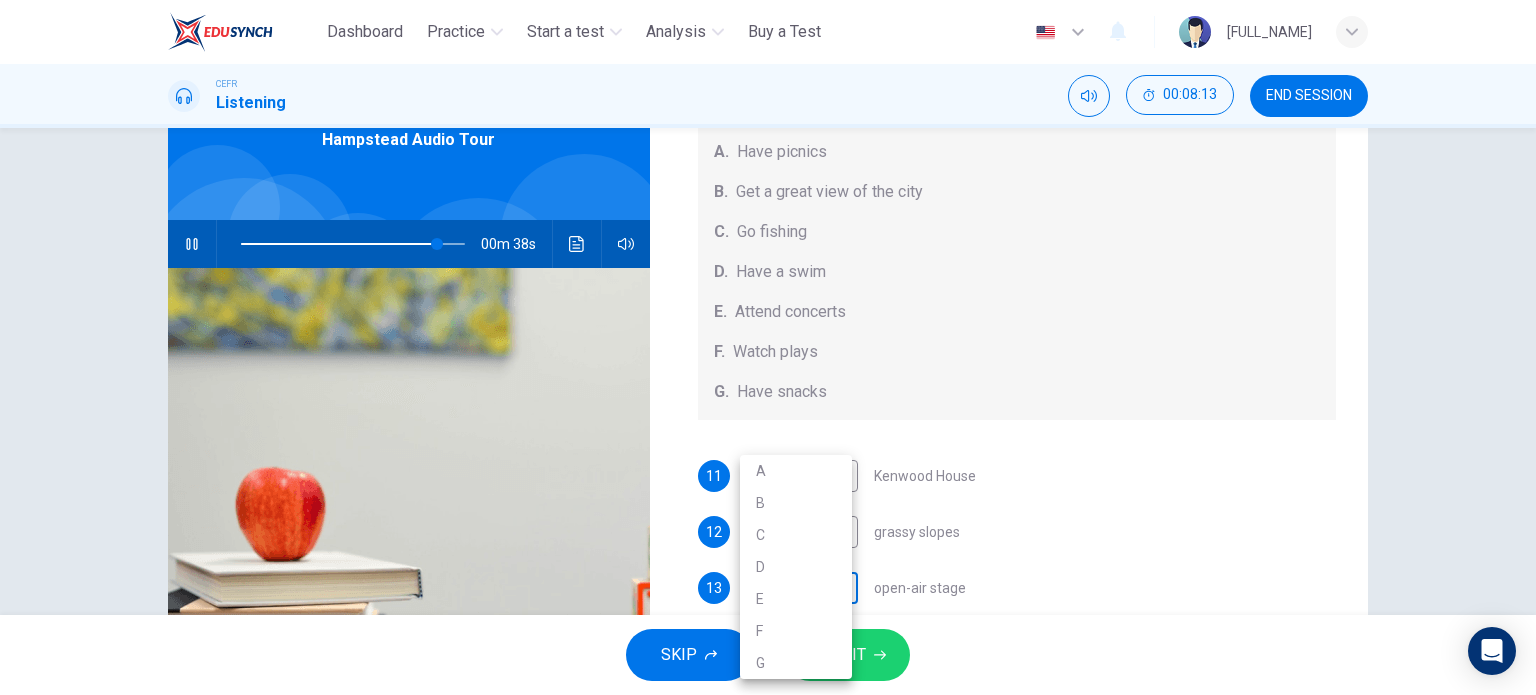 click on "This site uses cookies, as explained in our Privacy Policy . If you agree to the use of cookies, please click the Accept button and continue to browse our site. Privacy Policy Accept Dashboard Practice Start a test Analysis Buy a Test English ** ​ YUSRA KHALIL BINTI MD AZEZI CEFR Listening 00:08:13 END SESSION Questions 11 - 15 Which activity can be done at each of the following locations on the heath? Choose FIVE answers below and select the correct letter, A-G , next to the questions. Activities A. Have picnics B. Get a great view of the city C. Go fishing D. Have a swim E. Attend concerts F. Watch plays G. Have snacks 11 G * ​ Kenwood House 12 A * ​ grassy slopes 13 ​ ​ open-air stage 14 ​ ​ ponds 15 ​ ​ Parliament Hill Hampstead Audio Tour 00m 38s SKIP SUBMIT ELTC - EduSynch CEFR Test for Teachers in Malaysia
Dashboard Practice Start a test Analysis Pricing Notifications 1 © Copyright 2025 A B C D E F G" at bounding box center [768, 347] 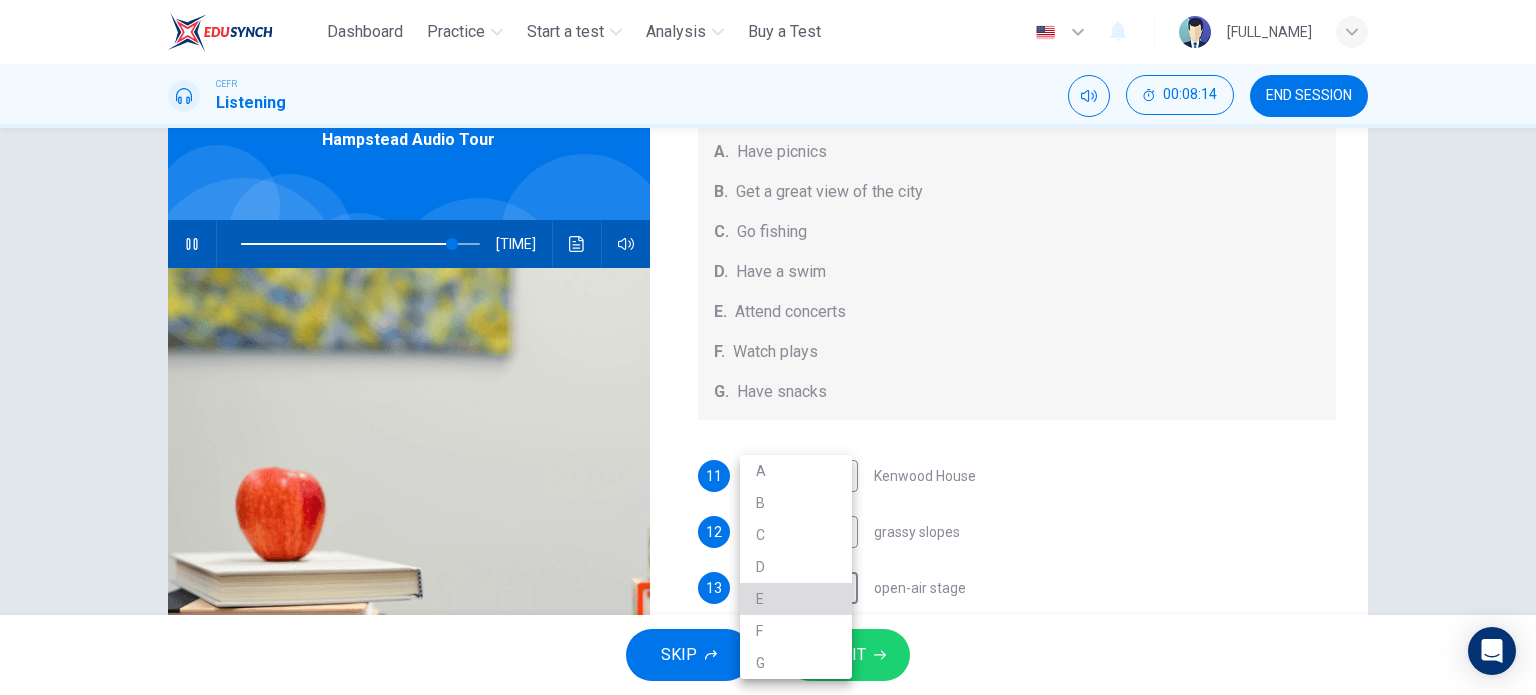 click on "E" at bounding box center (796, 599) 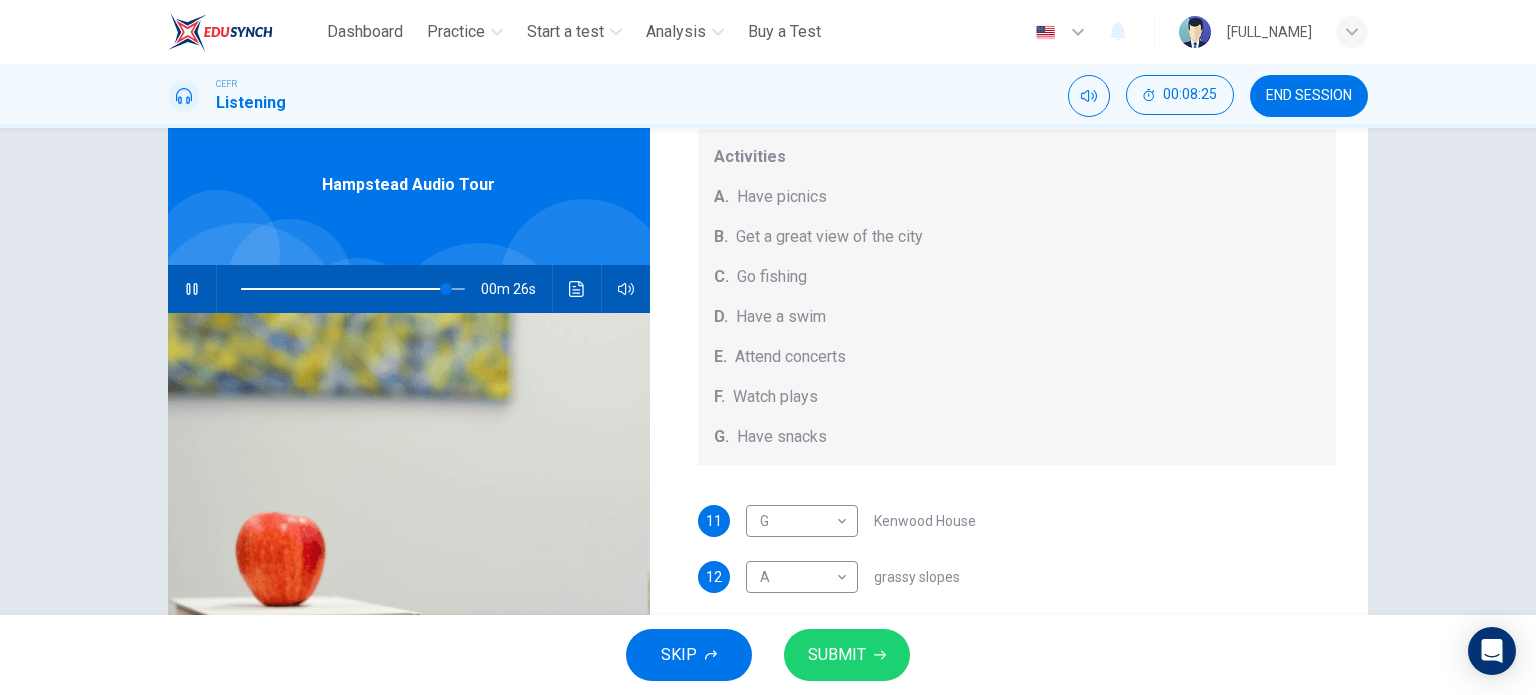 scroll, scrollTop: 207, scrollLeft: 0, axis: vertical 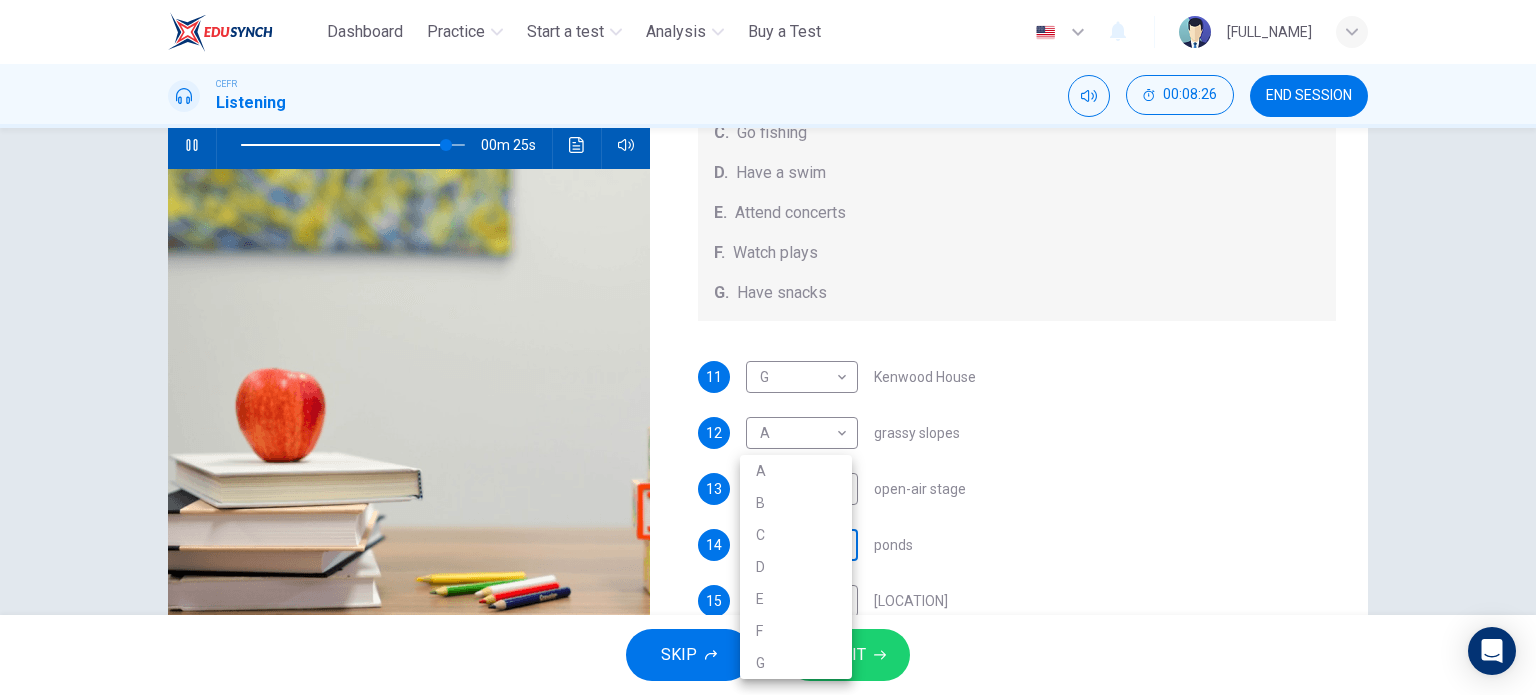 click on "This site uses cookies, as explained in our Privacy Policy . If you agree to the use of cookies, please click the Accept button and continue to browse our site. Privacy Policy Accept Dashboard Practice Start a test Analysis Buy a Test English ** ​ [FULL_NAME] CEFR Listening 00:08:26 END SESSION Questions 11 - 15 Which activity can be done at each of the following locations on the heath? Choose FIVE answers below and select the correct letter, A-G , next to the questions. Activities A. Have picnics B. Get a great view of the city C. Go fishing D. Have a swim E. Attend concerts F. Watch plays G. Have snacks 11 G * ​ Kenwood House 12 A * ​ grassy slopes 13 E * ​ open-air stage 14 ​ ​ ponds 15 ​ ​ Parliament Hill Hampstead Audio Tour 00m 25s SKIP SUBMIT ELTC - EduSynch CEFR Test for Teachers in Malaysia
Dashboard Practice Start a test Analysis Pricing
Notifications 1 © Copyright 2025 A B C D E F G" at bounding box center (768, 347) 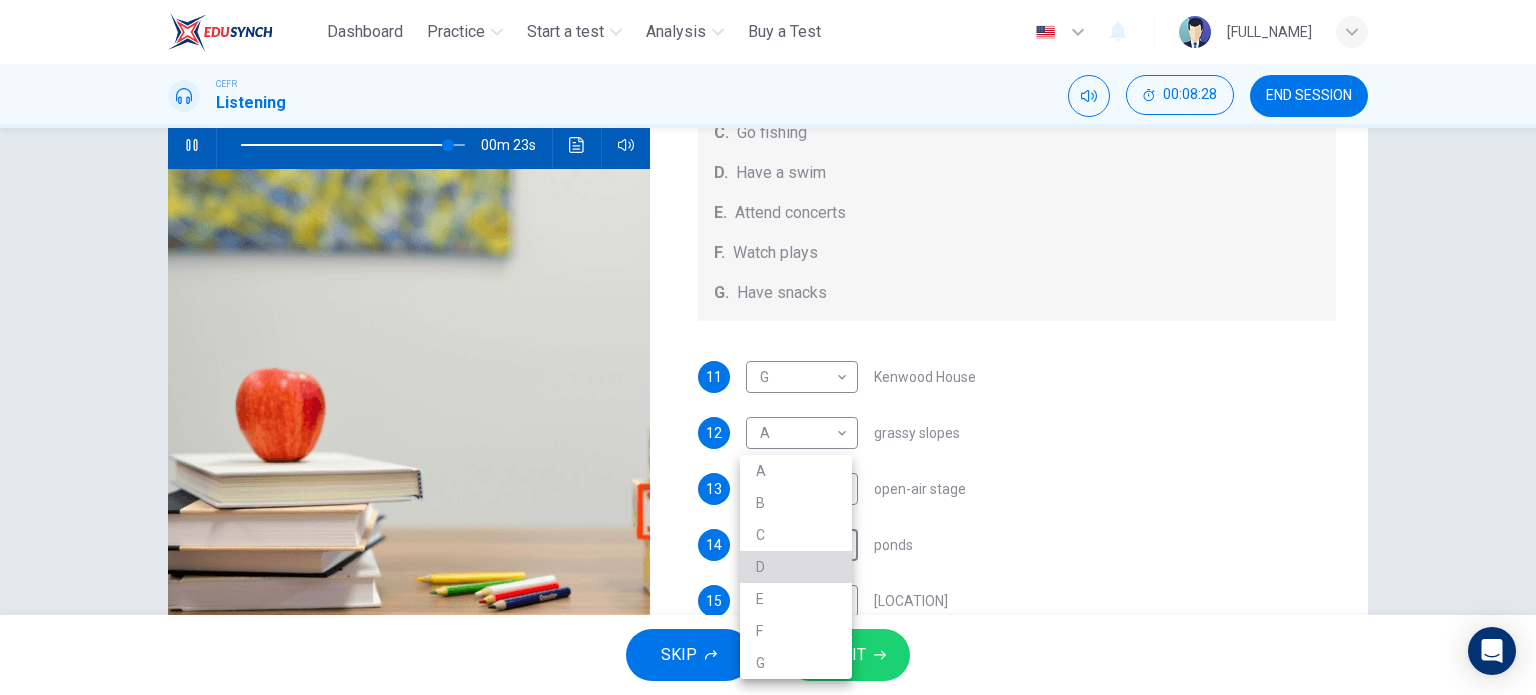 click on "D" at bounding box center (796, 567) 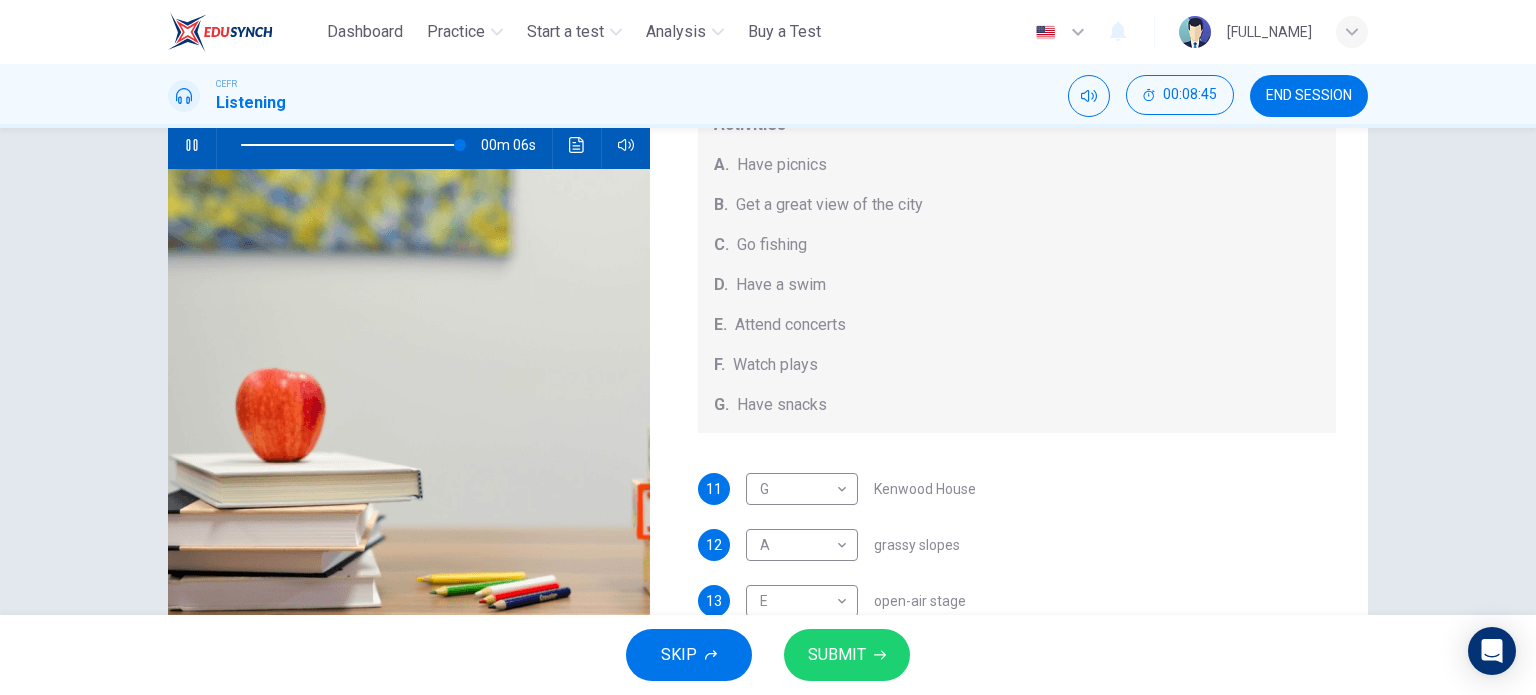 scroll, scrollTop: 184, scrollLeft: 0, axis: vertical 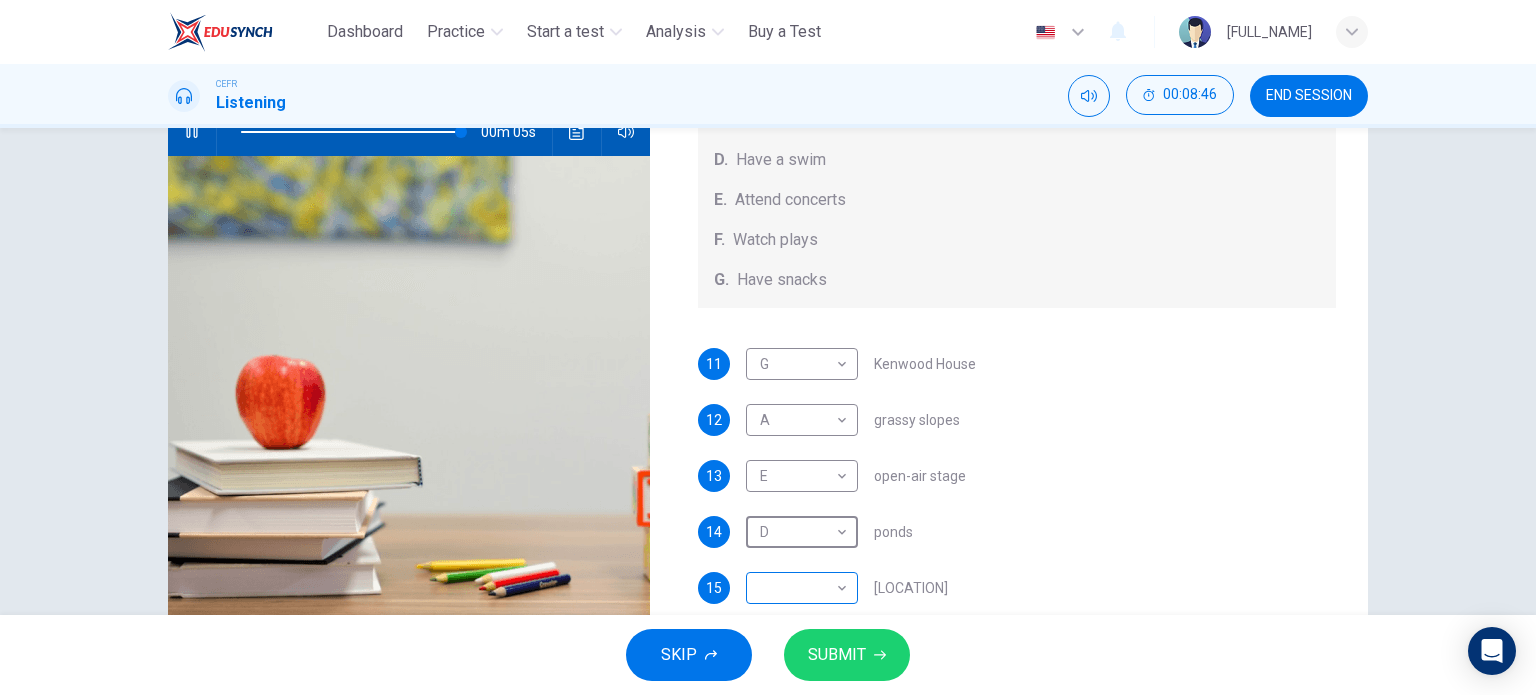 click on "There were a major project to repaint public buildings. English ** ​ [NAME] CEFR Listening 00:08:46 END SESSION Questions 11 - 15 Which activity can be done at each of the following locations on the heath? Choose FIVE answers below and select the correct letter, A-G , next to the questions. Activities A. Have picnics B. Get a great view of the city C. Go fishing D. Have a swim E. Attend concerts F. Watch plays G. Have snacks 11 G * ​ Kenwood House 12 A * ​ grassy slopes 13 E * ​ open-air stage 14 D * ​ ponds 15 ​ ​ Parliament Hill Hampstead Audio Tour 00m 05s SKIP SUBMIT ELTC - EduSynch CEFR Test for Teachers in Malaysia
Dashboard Practice Start a test Analysis Pricing   Notifications 1 © Copyright  2025" at bounding box center (768, 347) 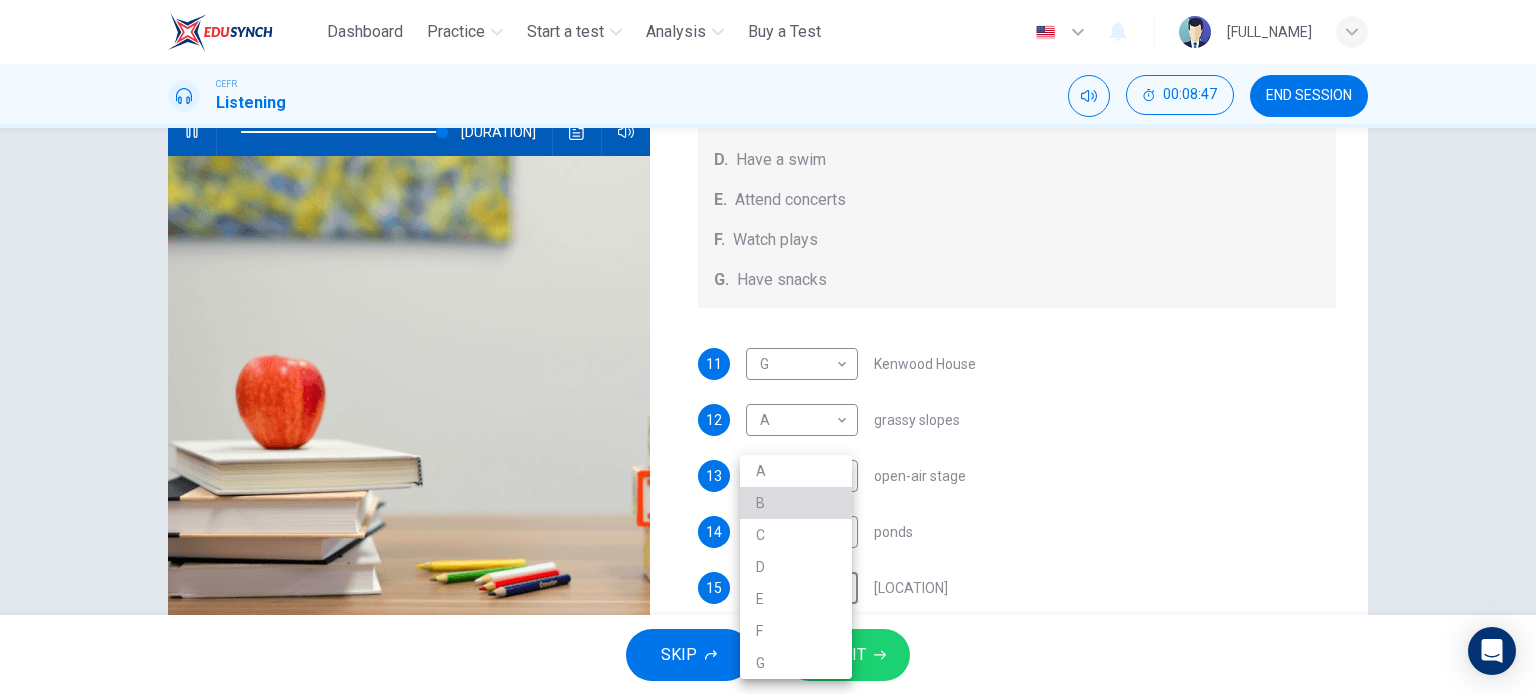 click on "B" at bounding box center (796, 503) 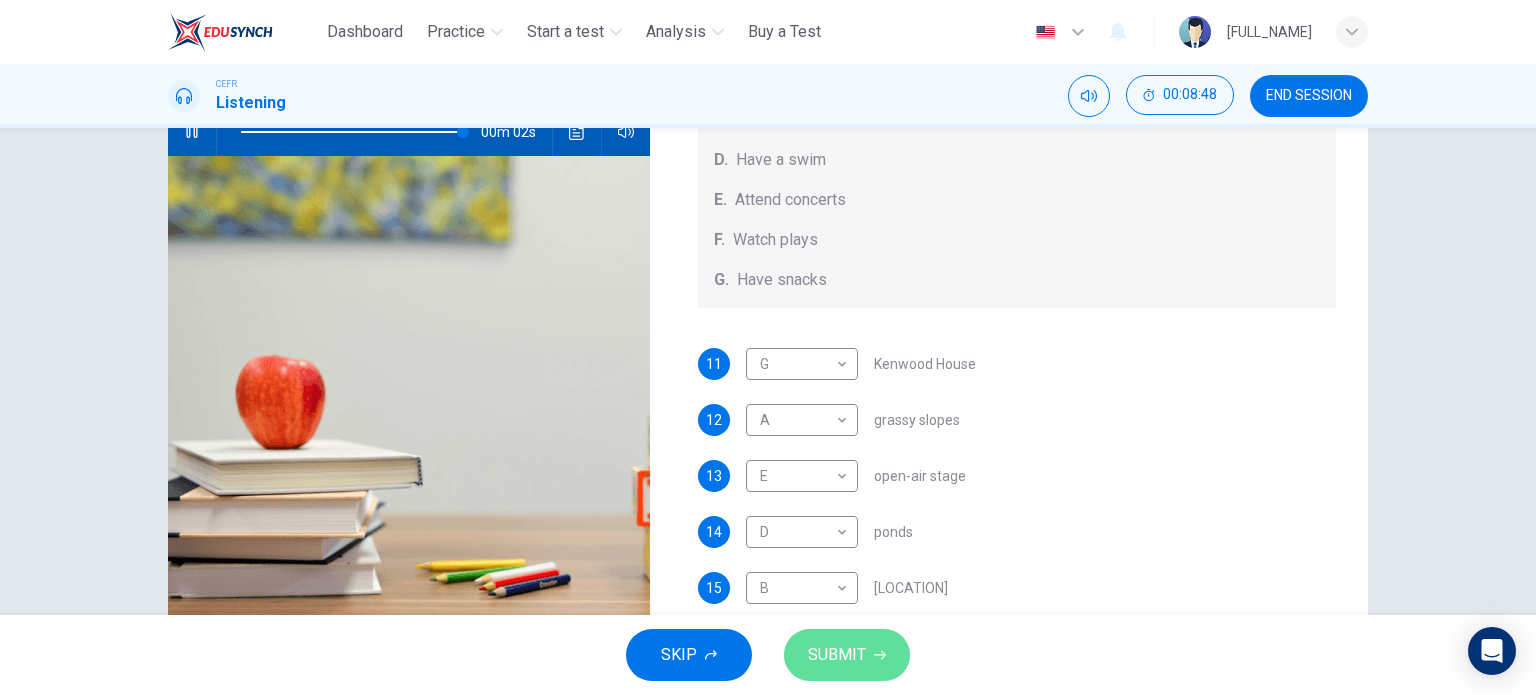 click on "SUBMIT" at bounding box center [847, 655] 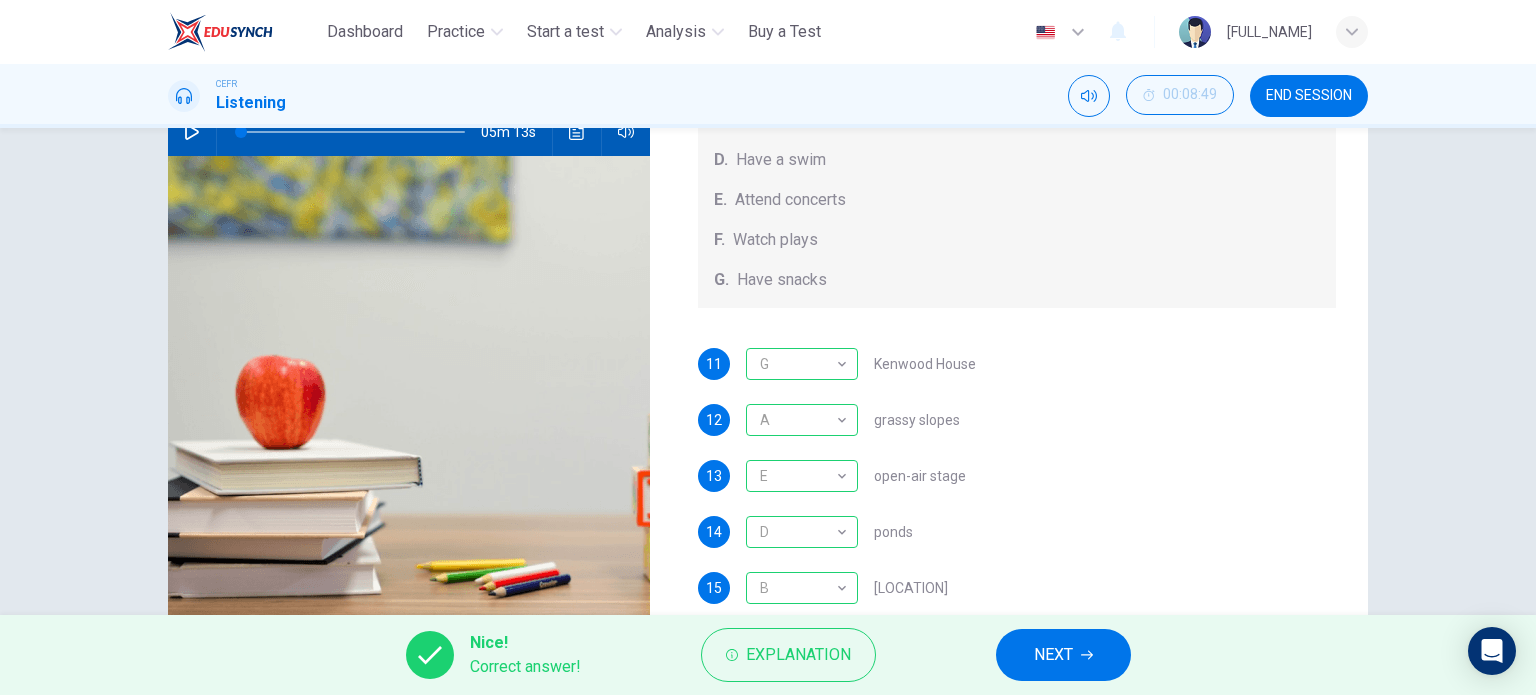 scroll, scrollTop: 288, scrollLeft: 0, axis: vertical 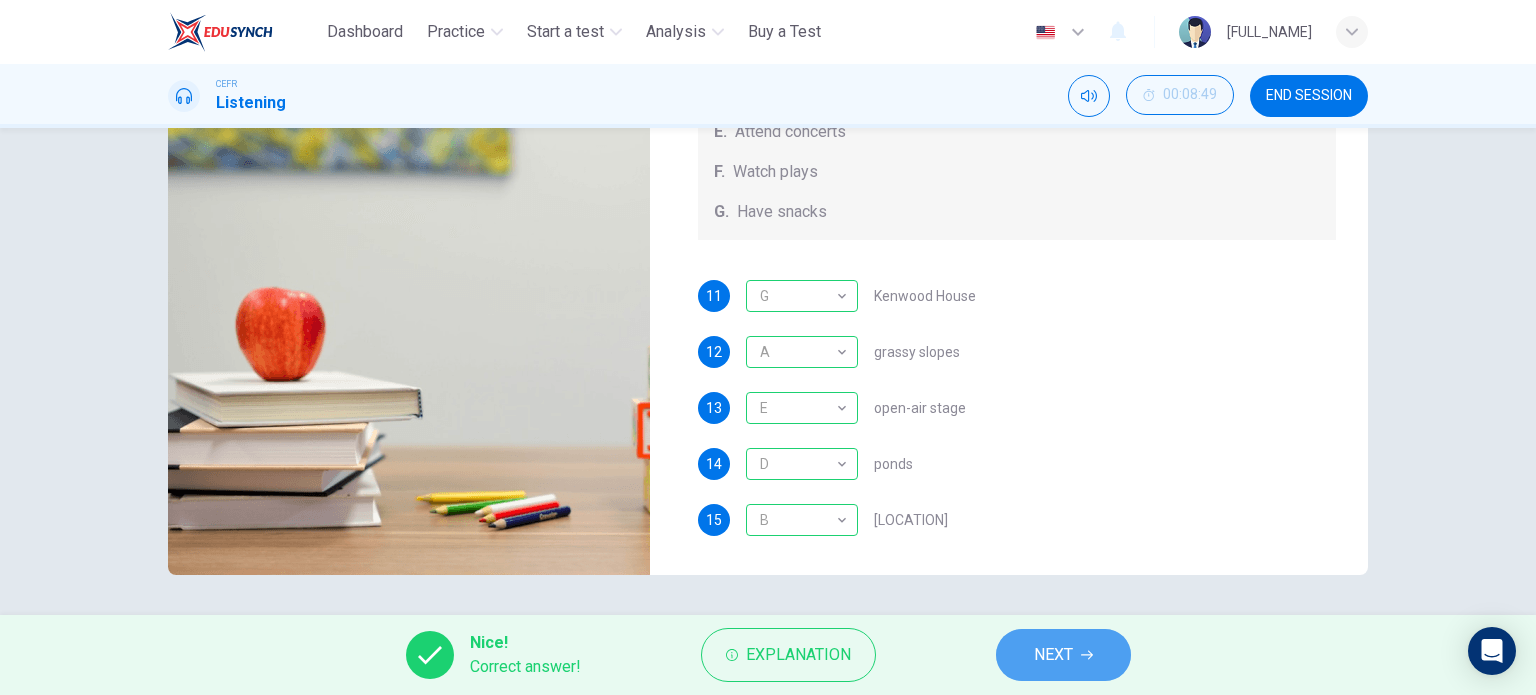 click on "NEXT" at bounding box center (1063, 655) 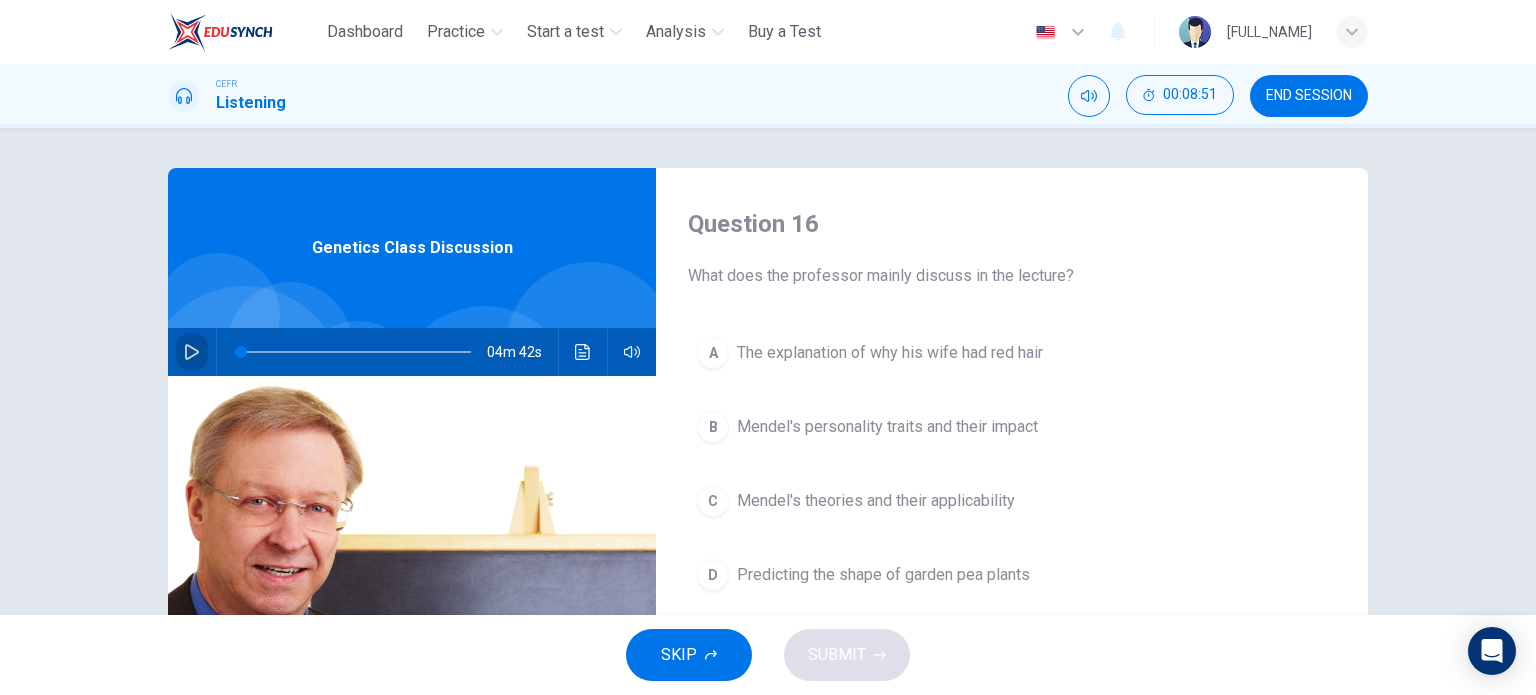 click at bounding box center [192, 352] 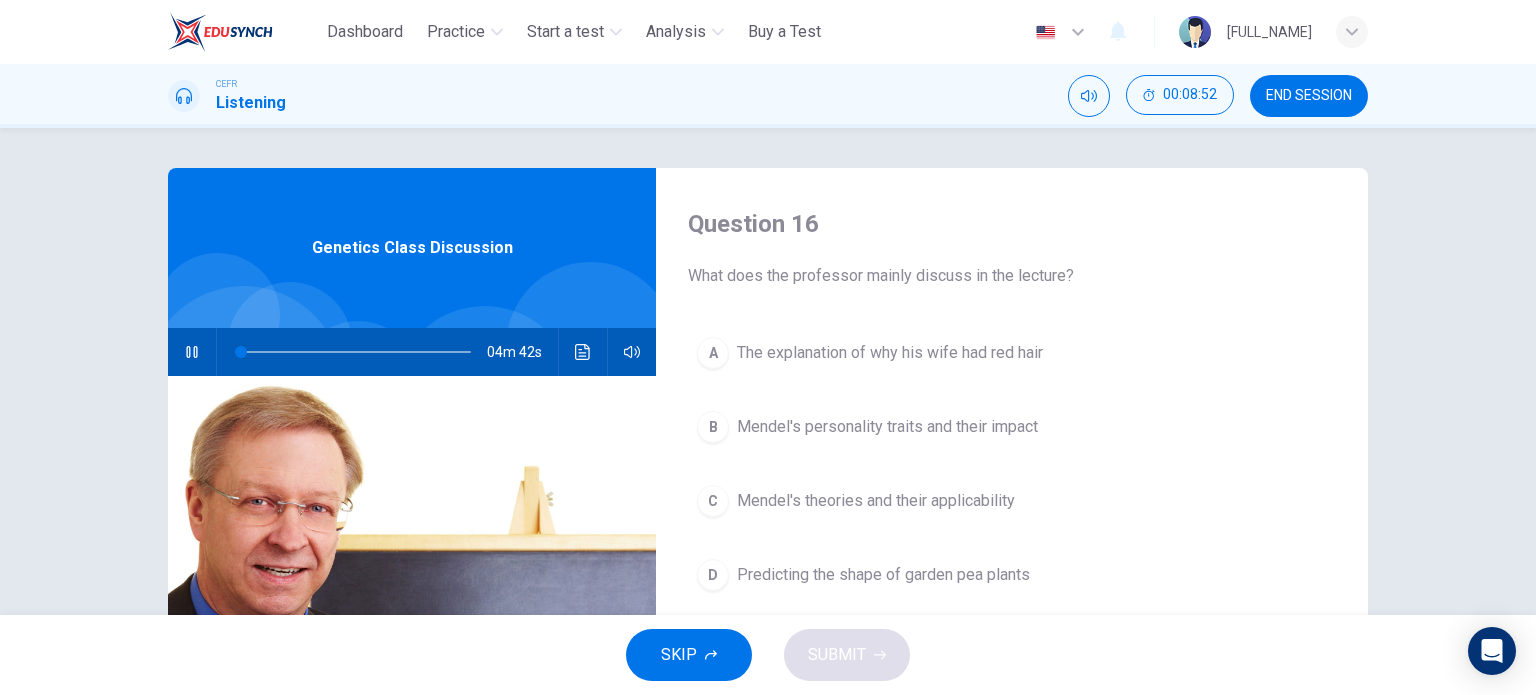 type 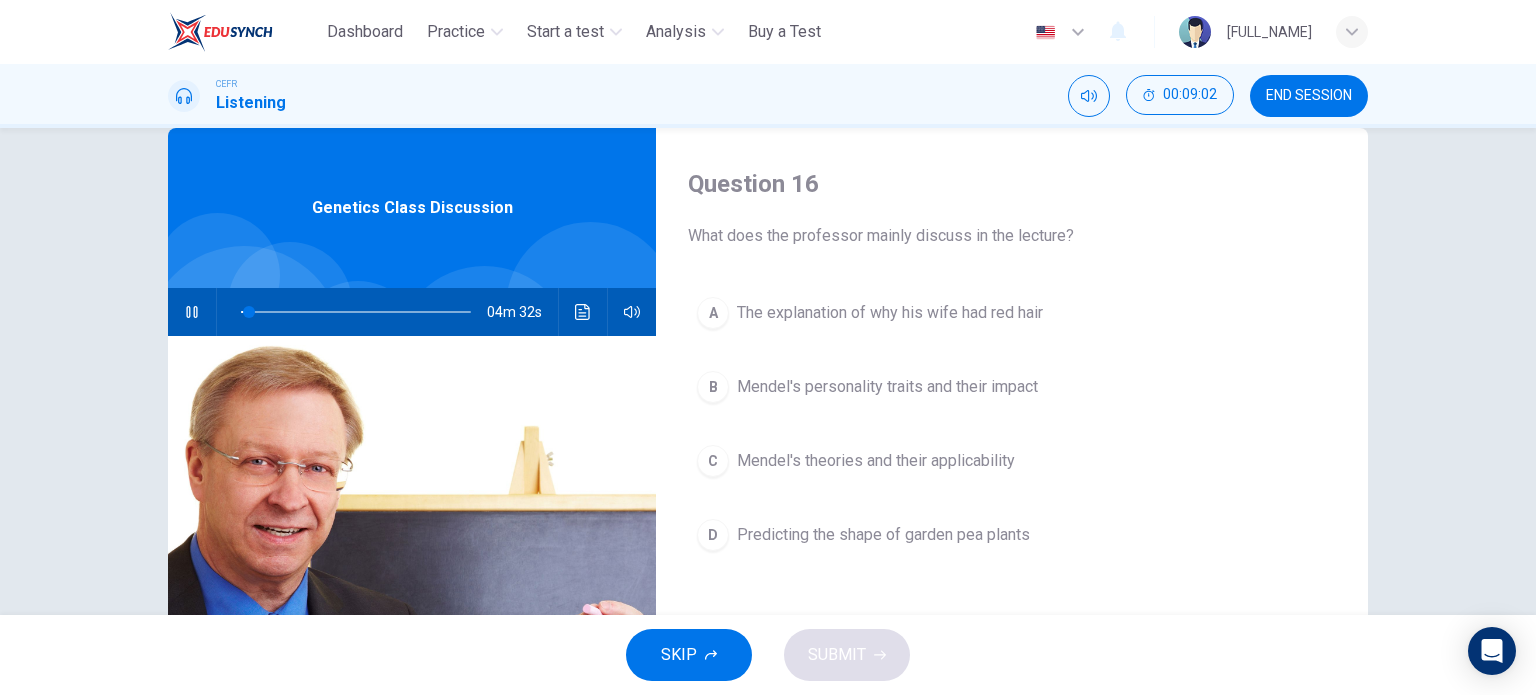 scroll, scrollTop: 39, scrollLeft: 0, axis: vertical 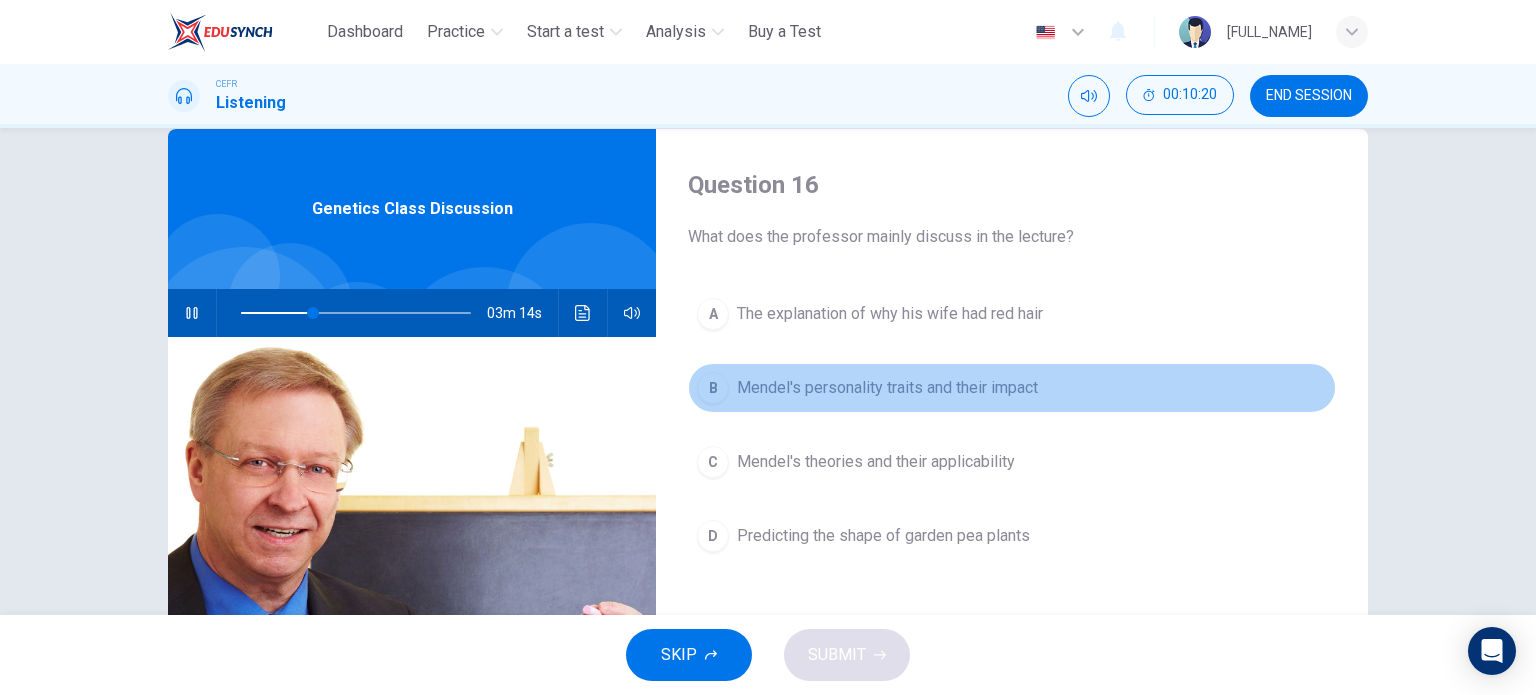 click on "Mendel's personality traits and their impact" at bounding box center [890, 314] 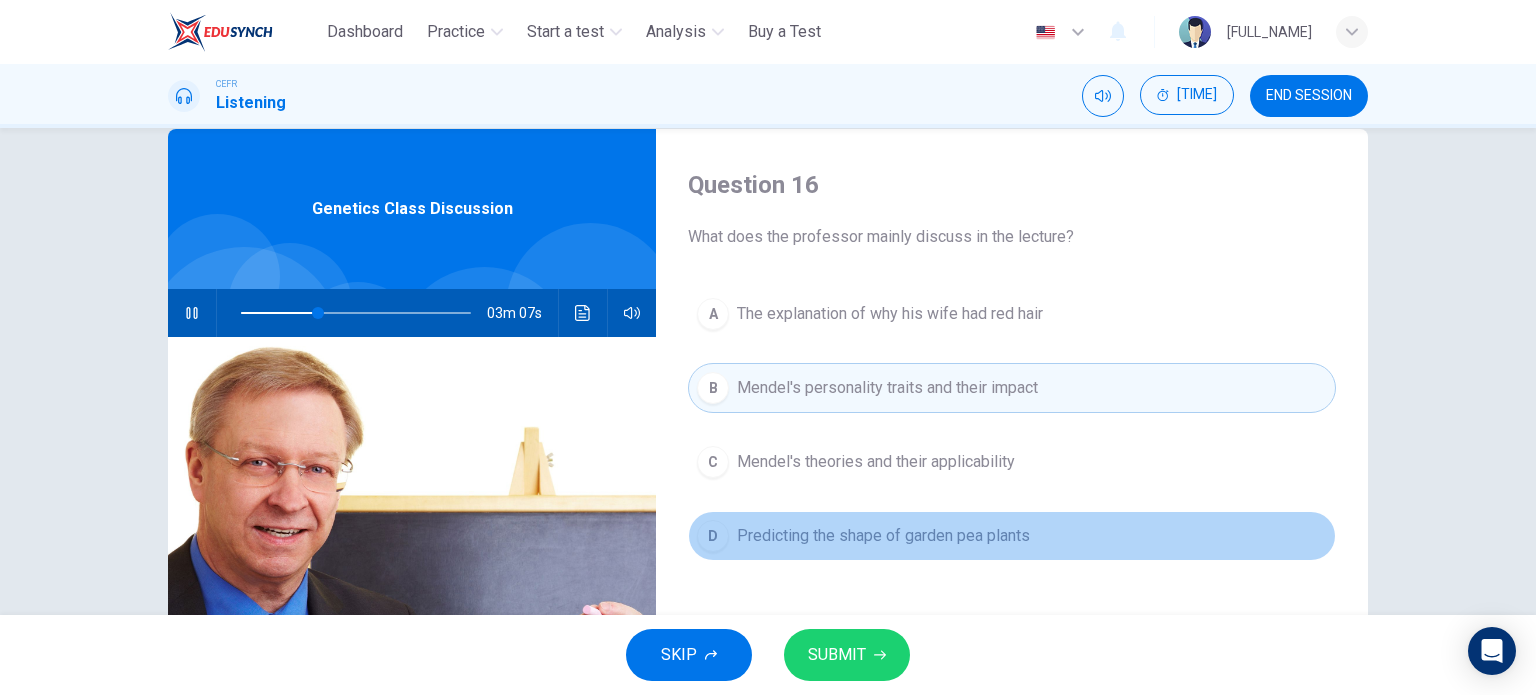 click on "Predicting the shape of garden pea plants" at bounding box center (890, 314) 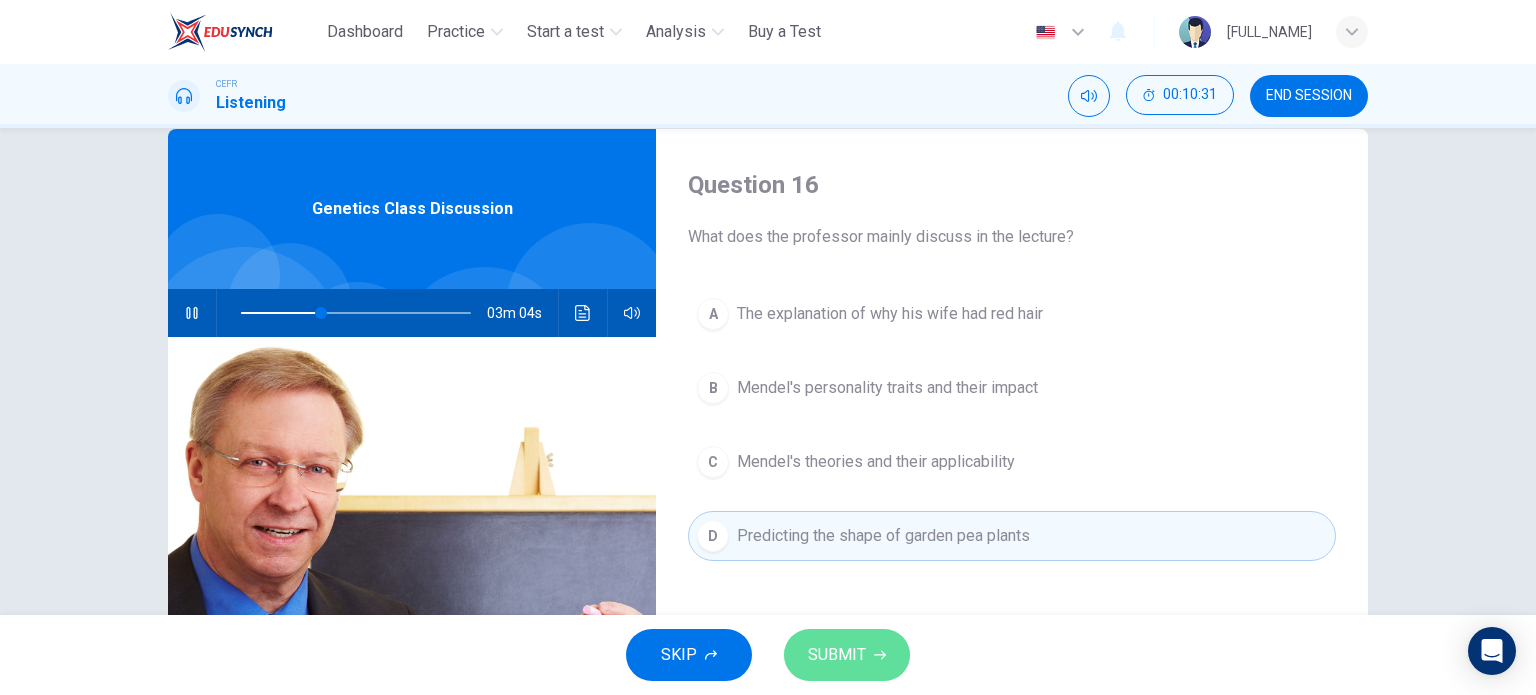 click on "SUBMIT" at bounding box center [837, 655] 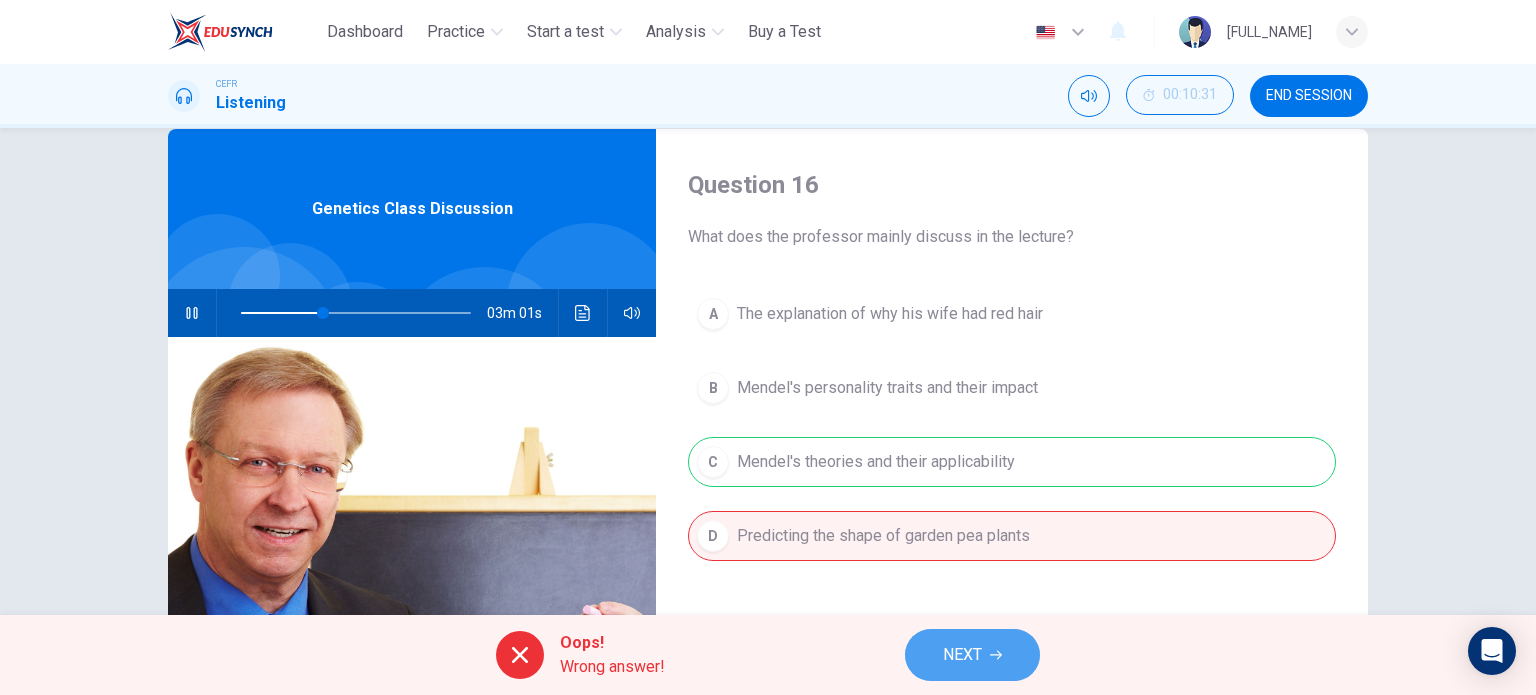 click on "NEXT" at bounding box center (962, 655) 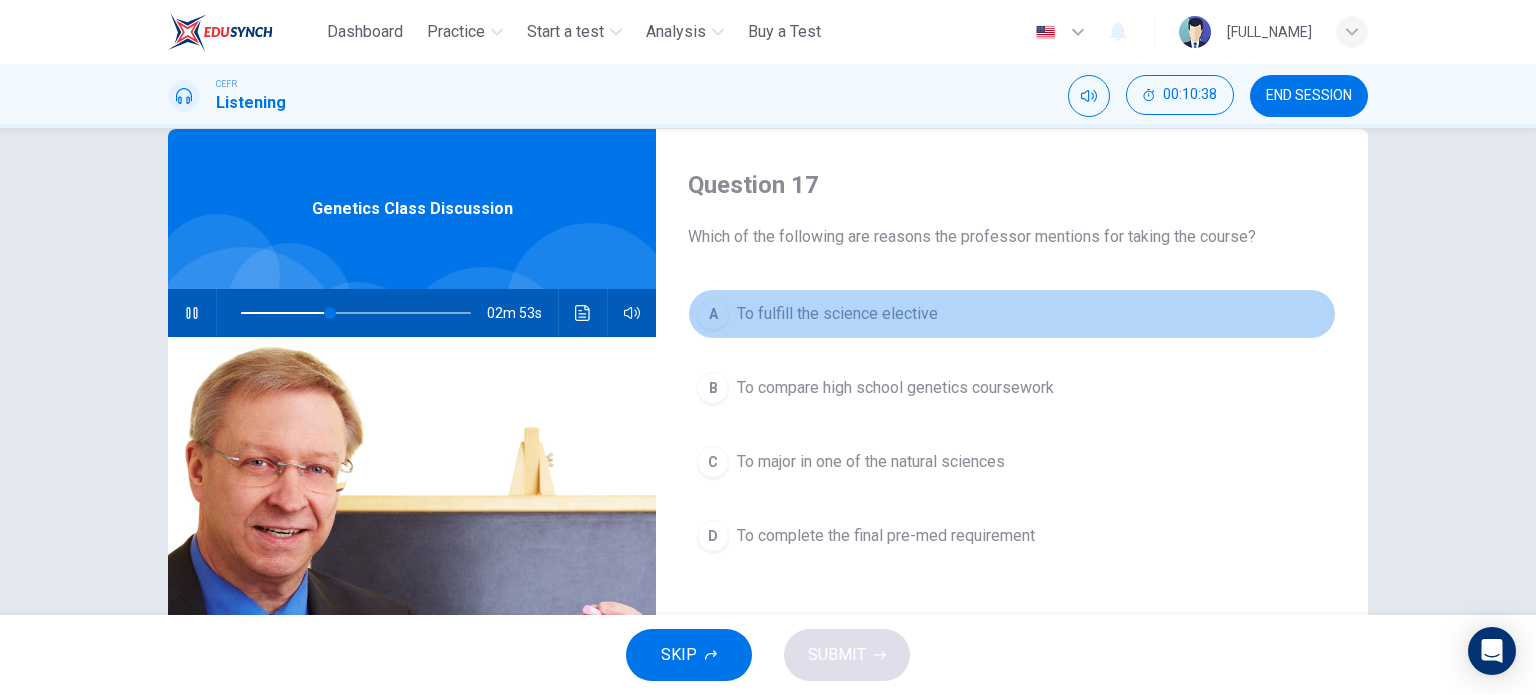 click on "To fulfill the science elective" at bounding box center (837, 314) 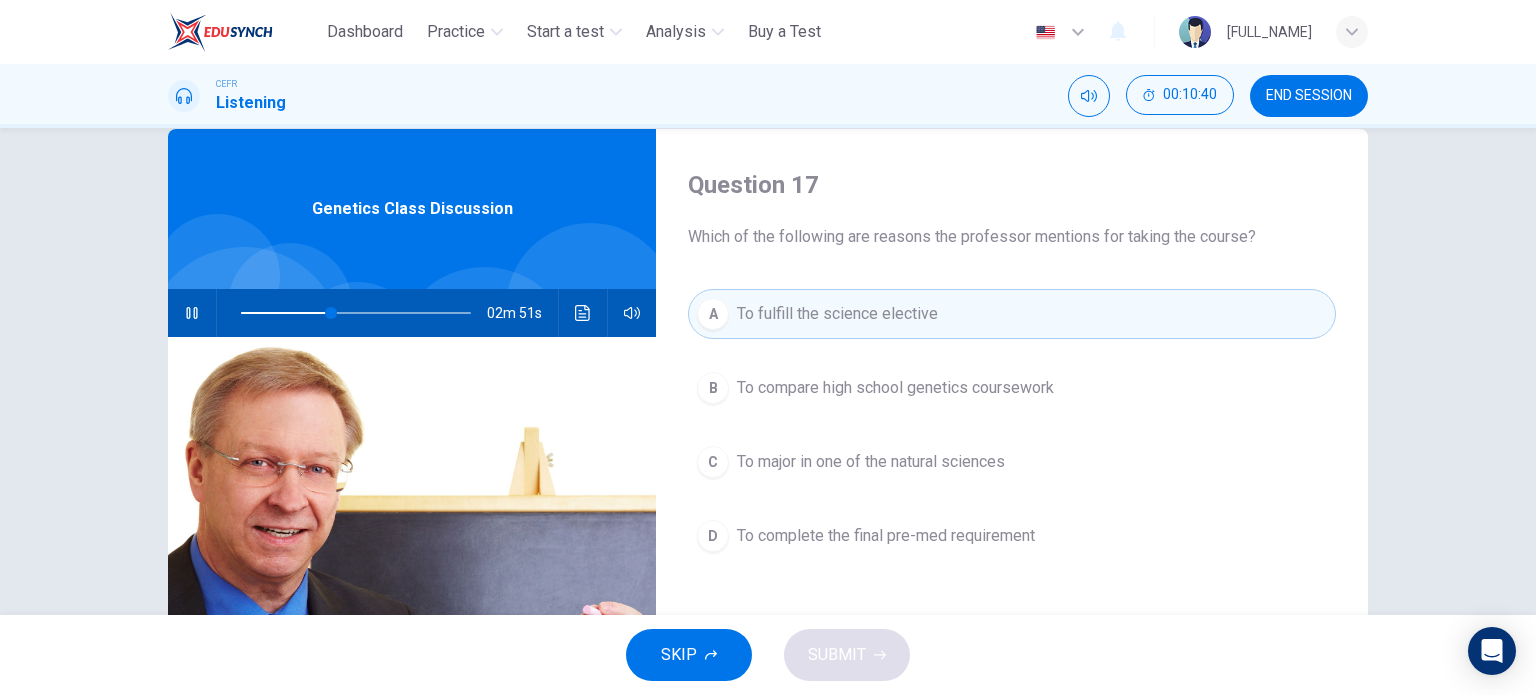 click on "To fulfill the science elective" at bounding box center [837, 314] 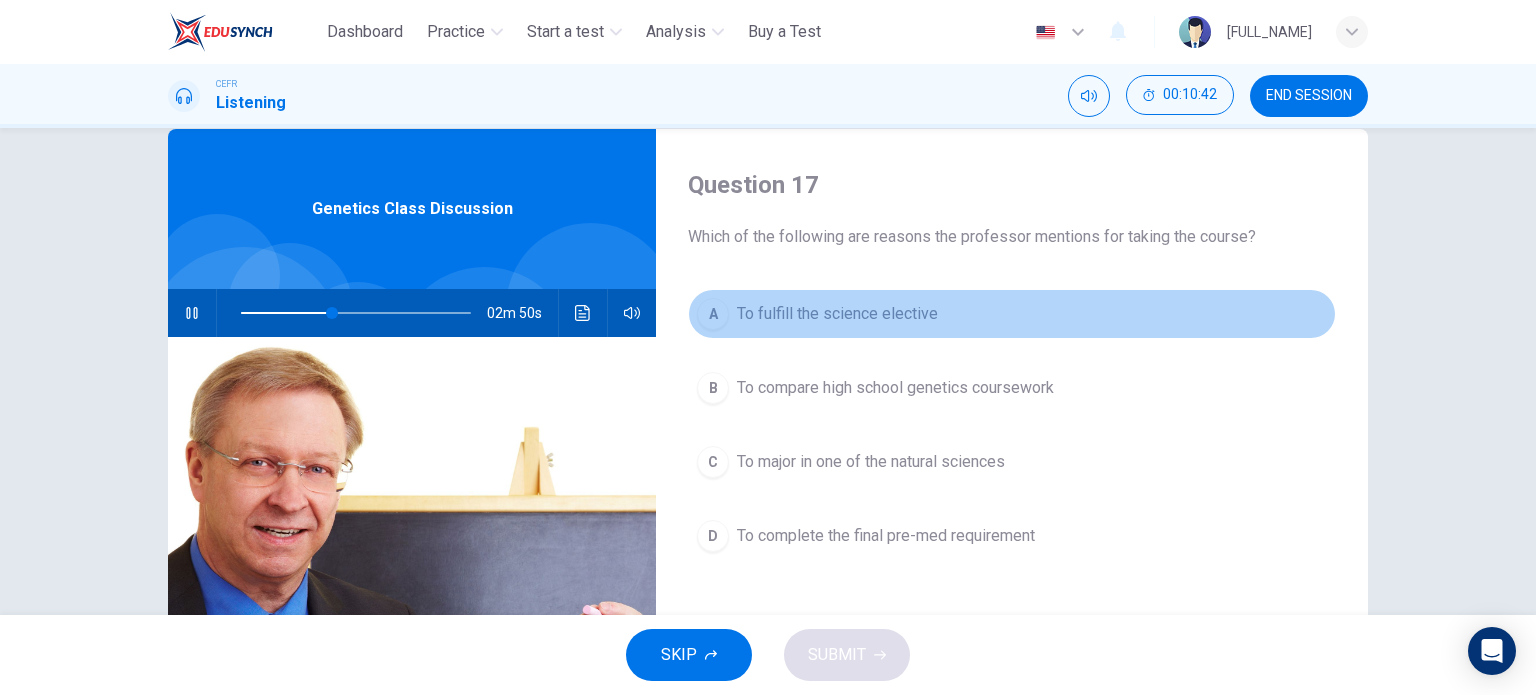 click on "To fulfill the science elective" at bounding box center (837, 314) 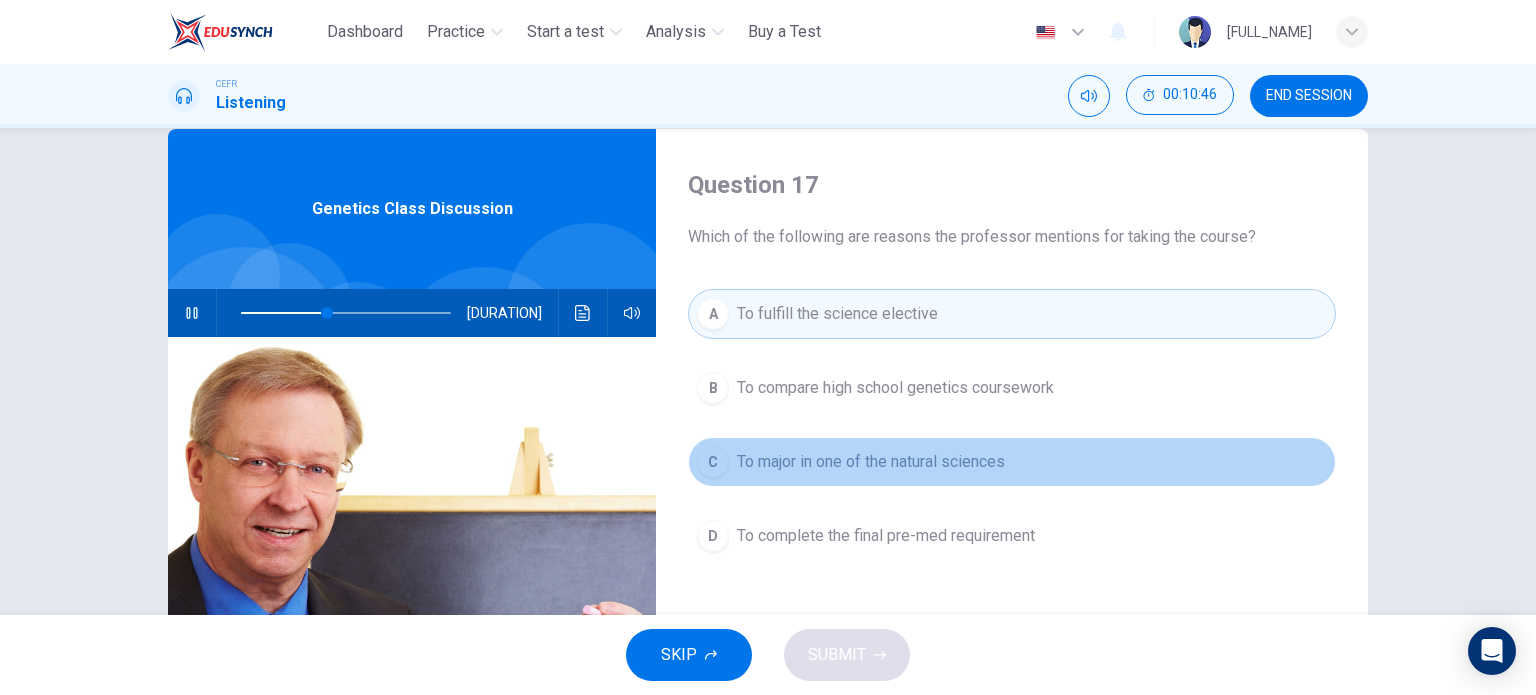 click on "To major in one of the natural sciences" at bounding box center [895, 388] 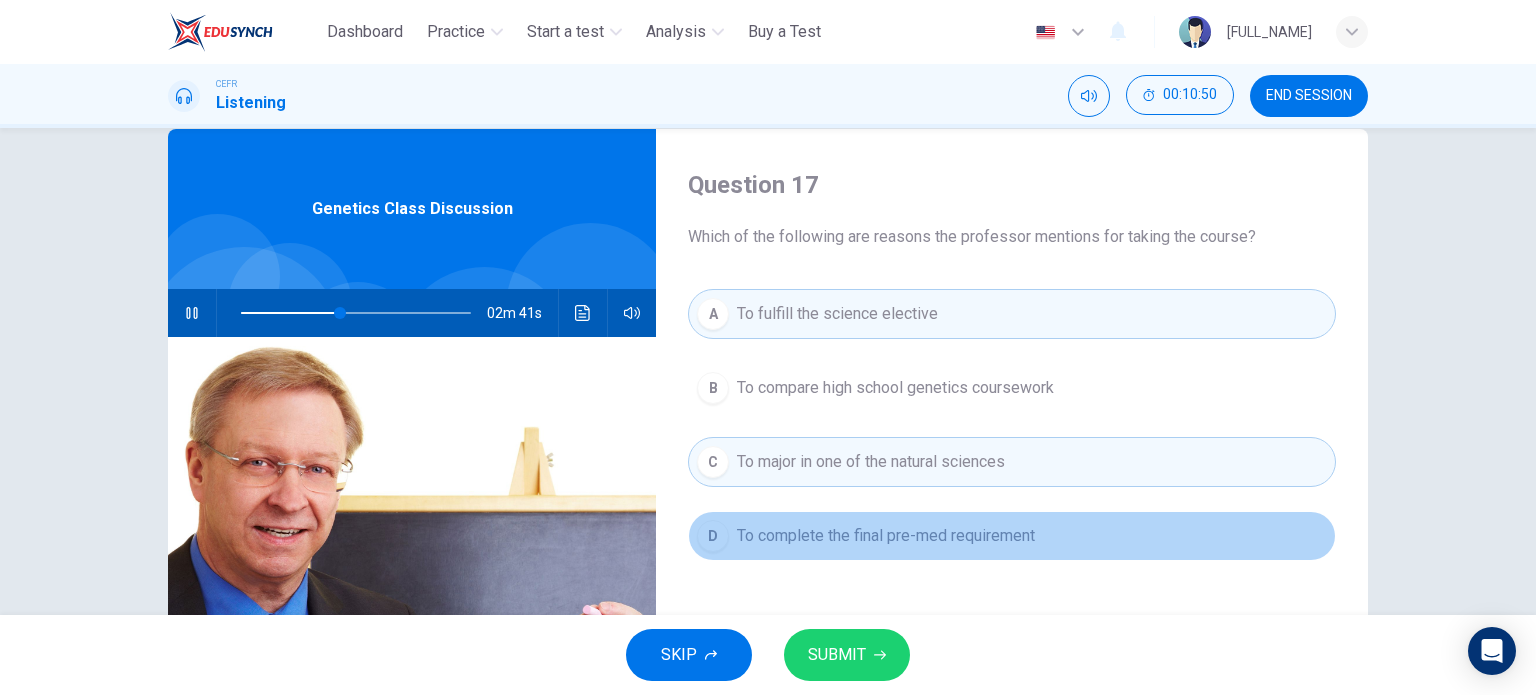 click on "D To complete the final pre-med requirement" at bounding box center [1012, 536] 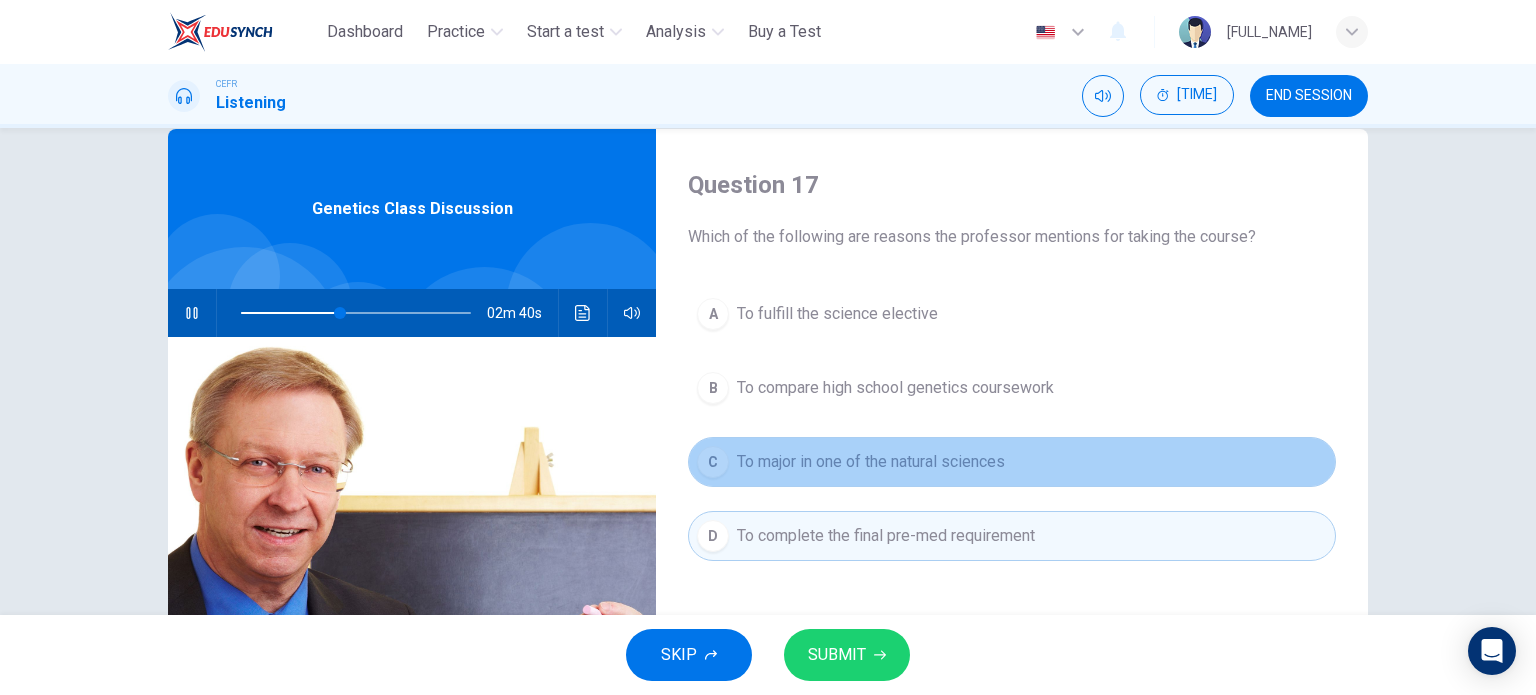 click on "To major in one of the natural sciences" at bounding box center [871, 462] 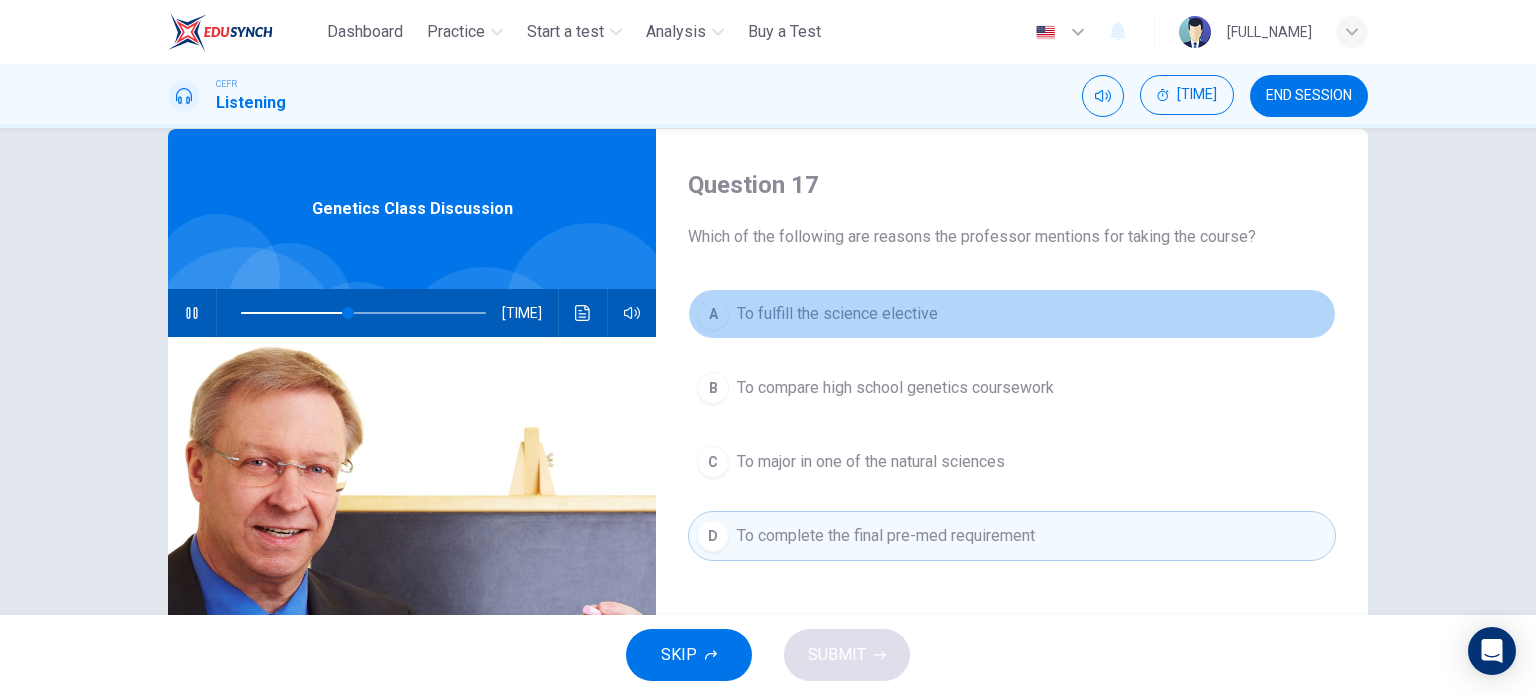 click on "A To fulfill the science elective" at bounding box center (1012, 314) 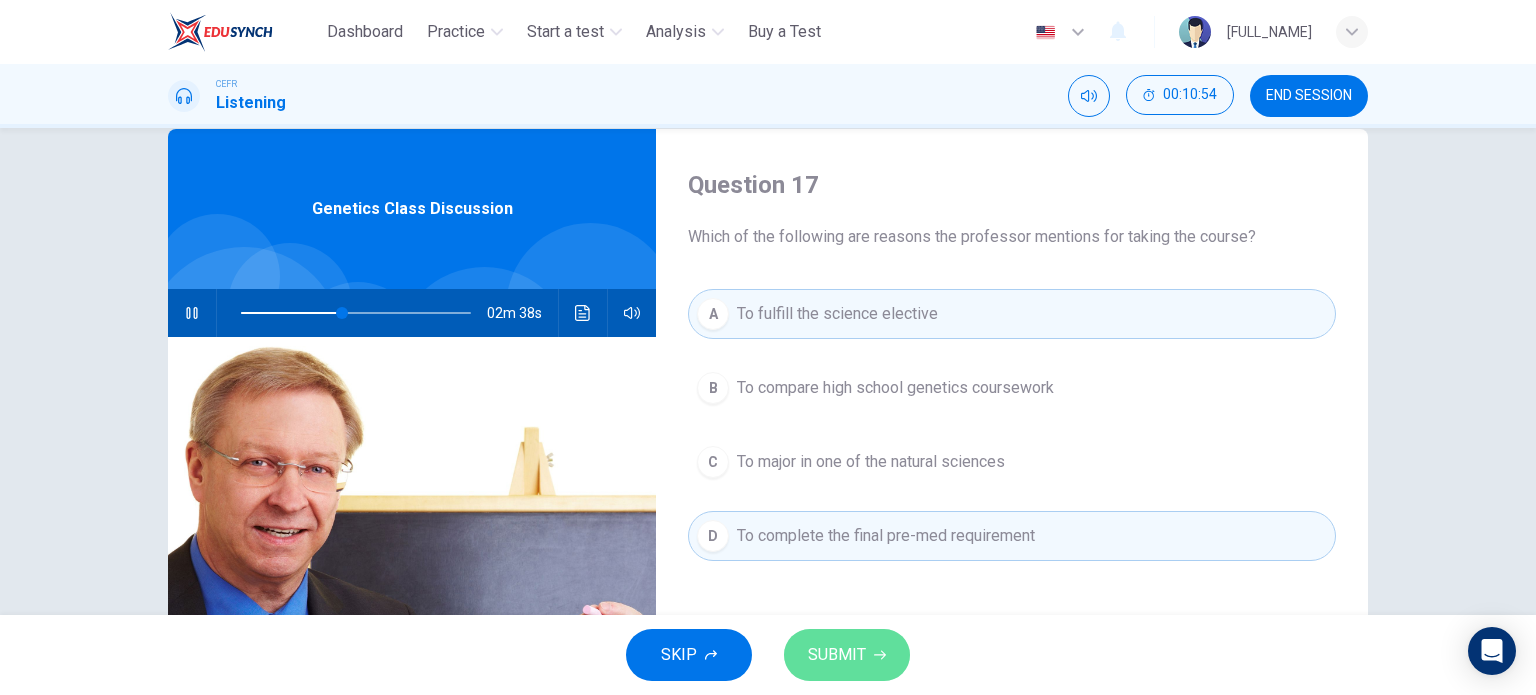 click on "SUBMIT" at bounding box center (837, 655) 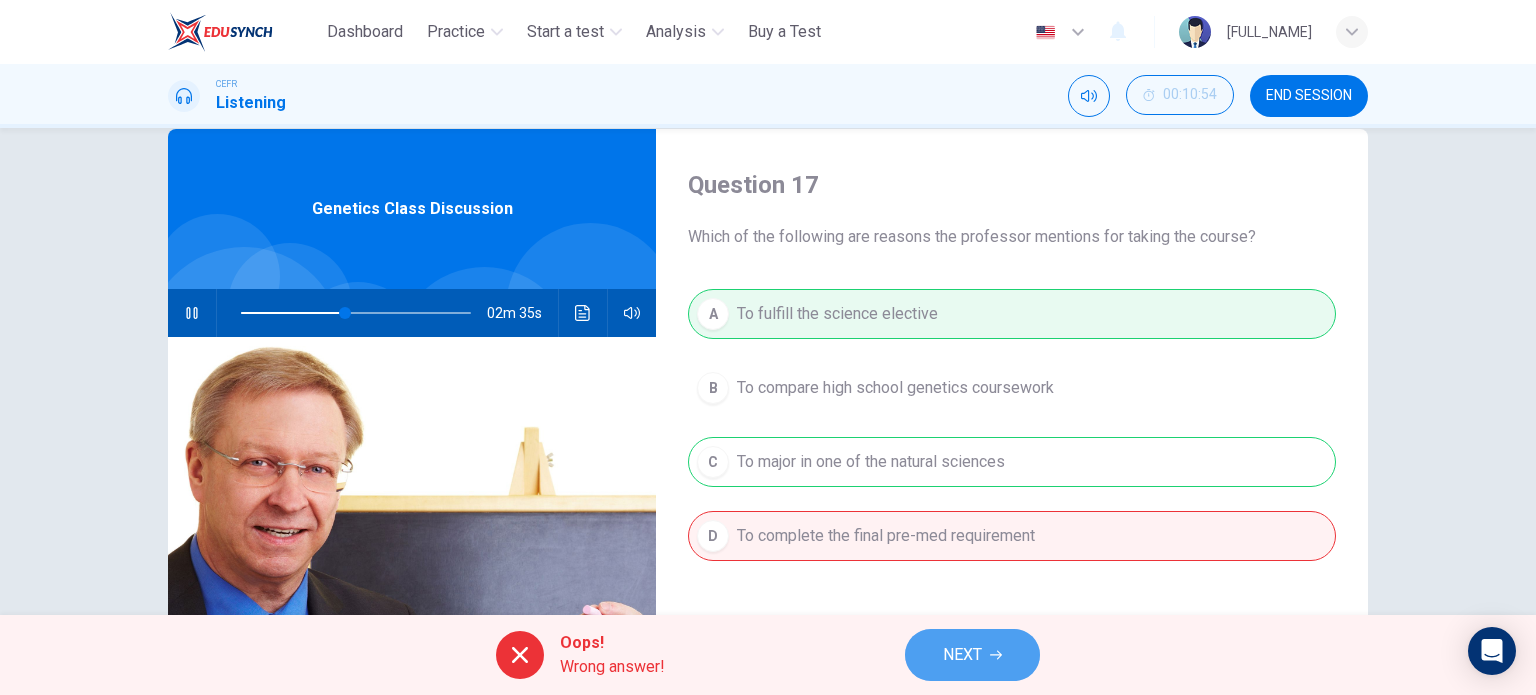 click on "NEXT" at bounding box center (962, 655) 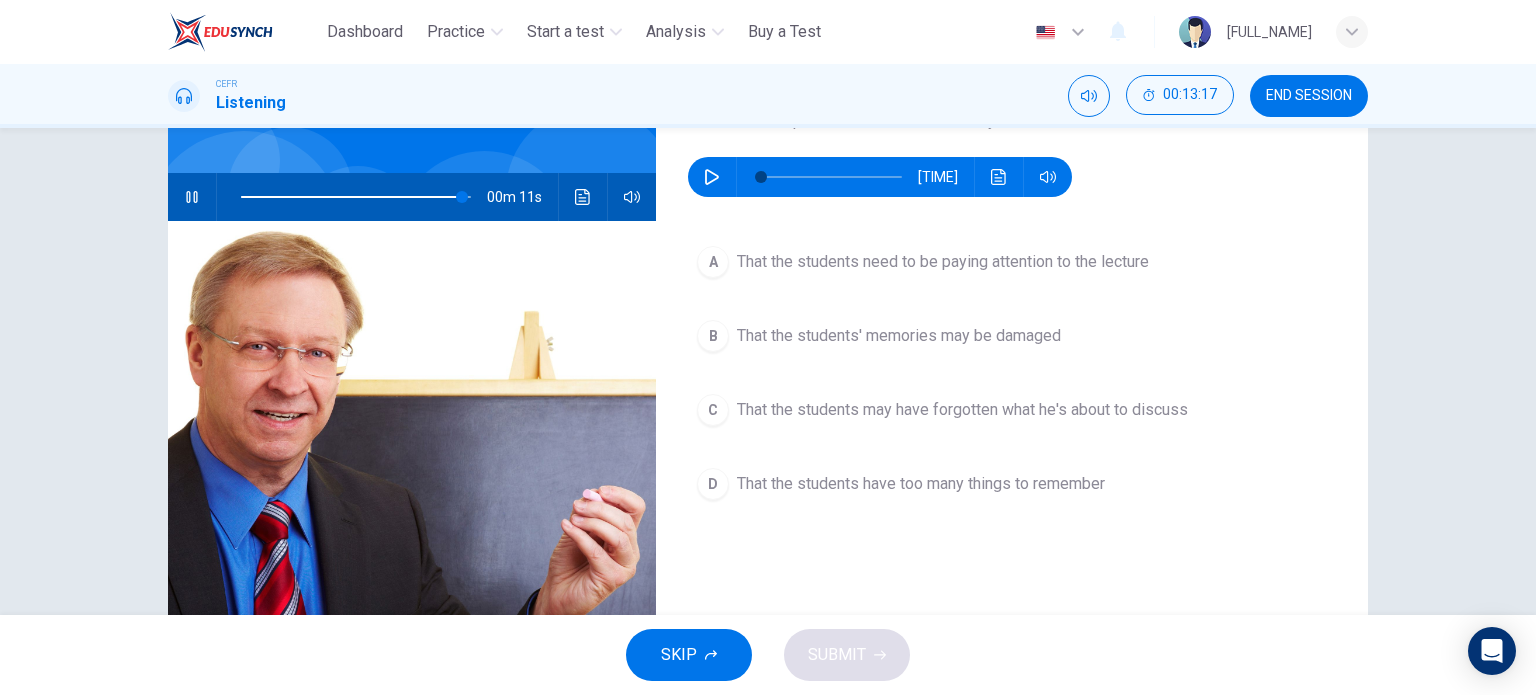 scroll, scrollTop: 154, scrollLeft: 0, axis: vertical 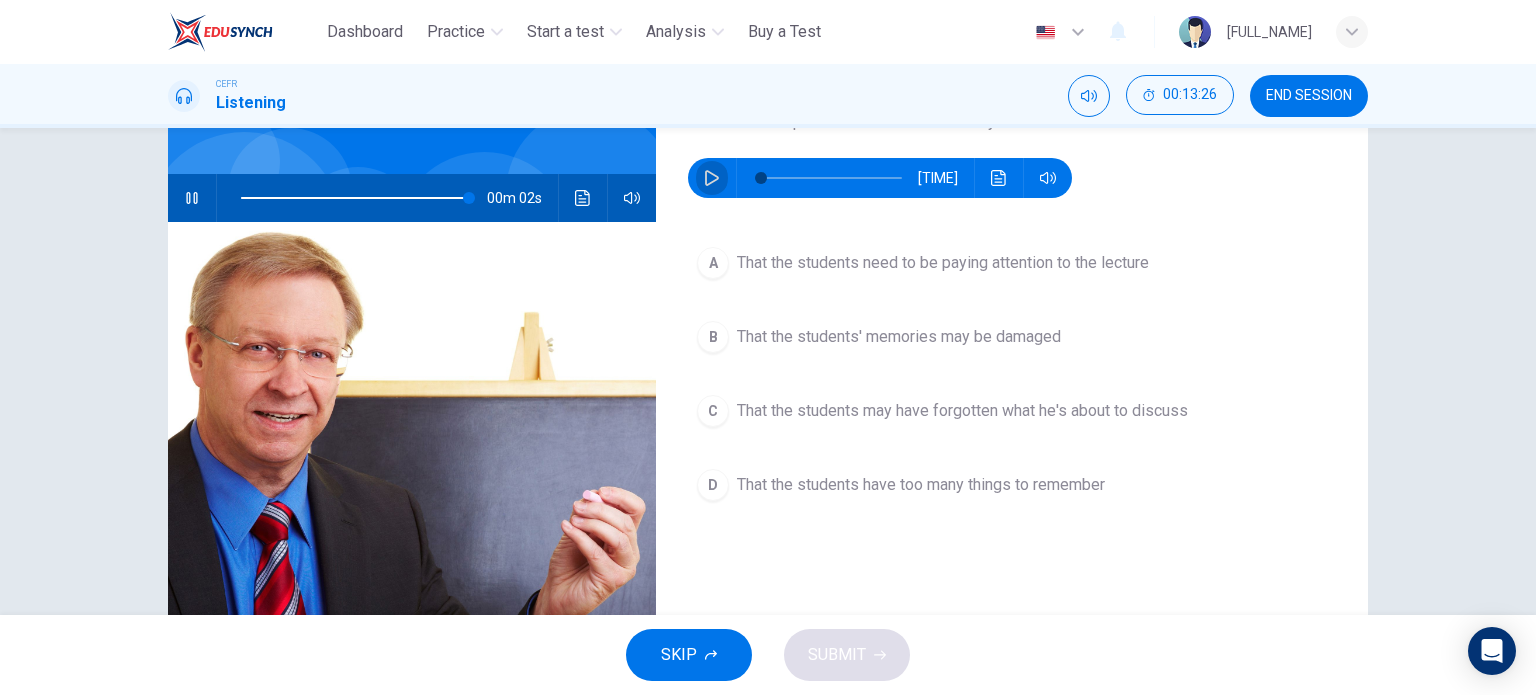 click at bounding box center [712, 178] 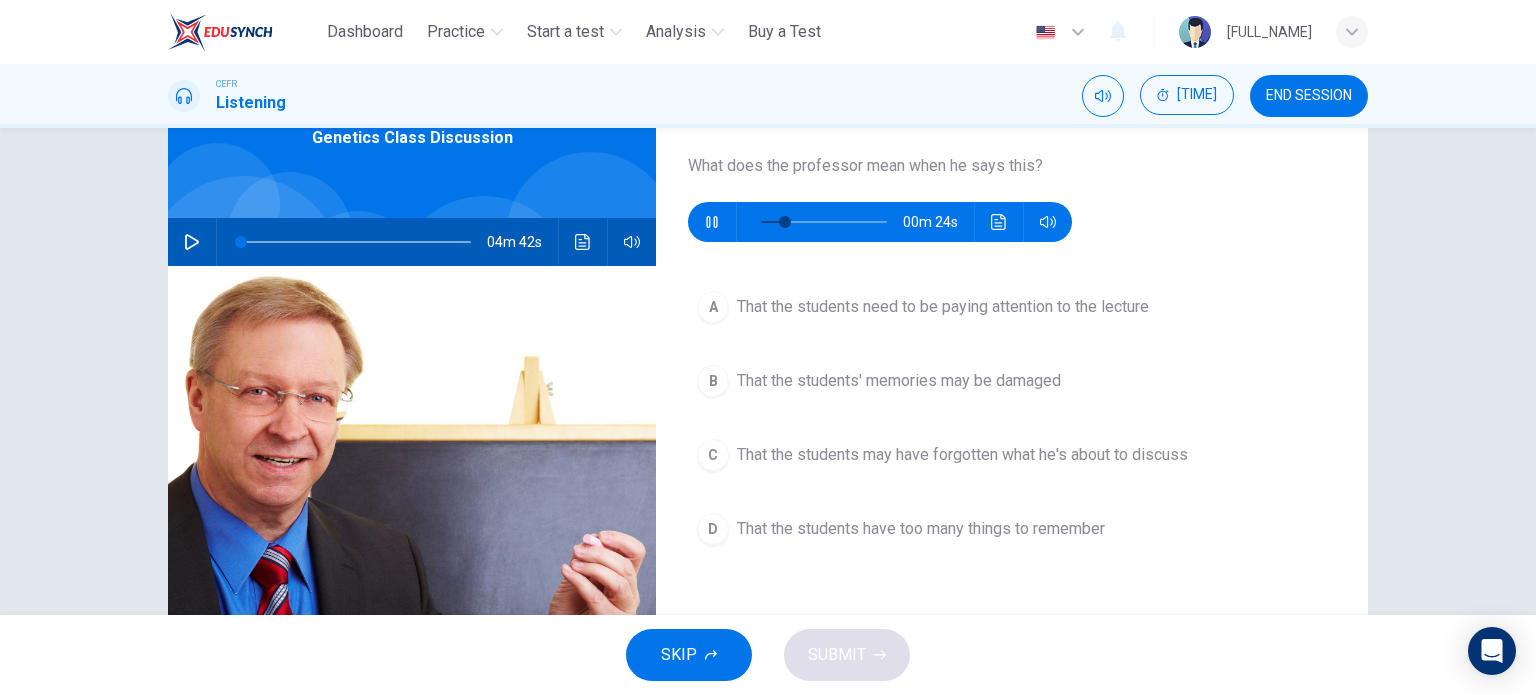 scroll, scrollTop: 112, scrollLeft: 0, axis: vertical 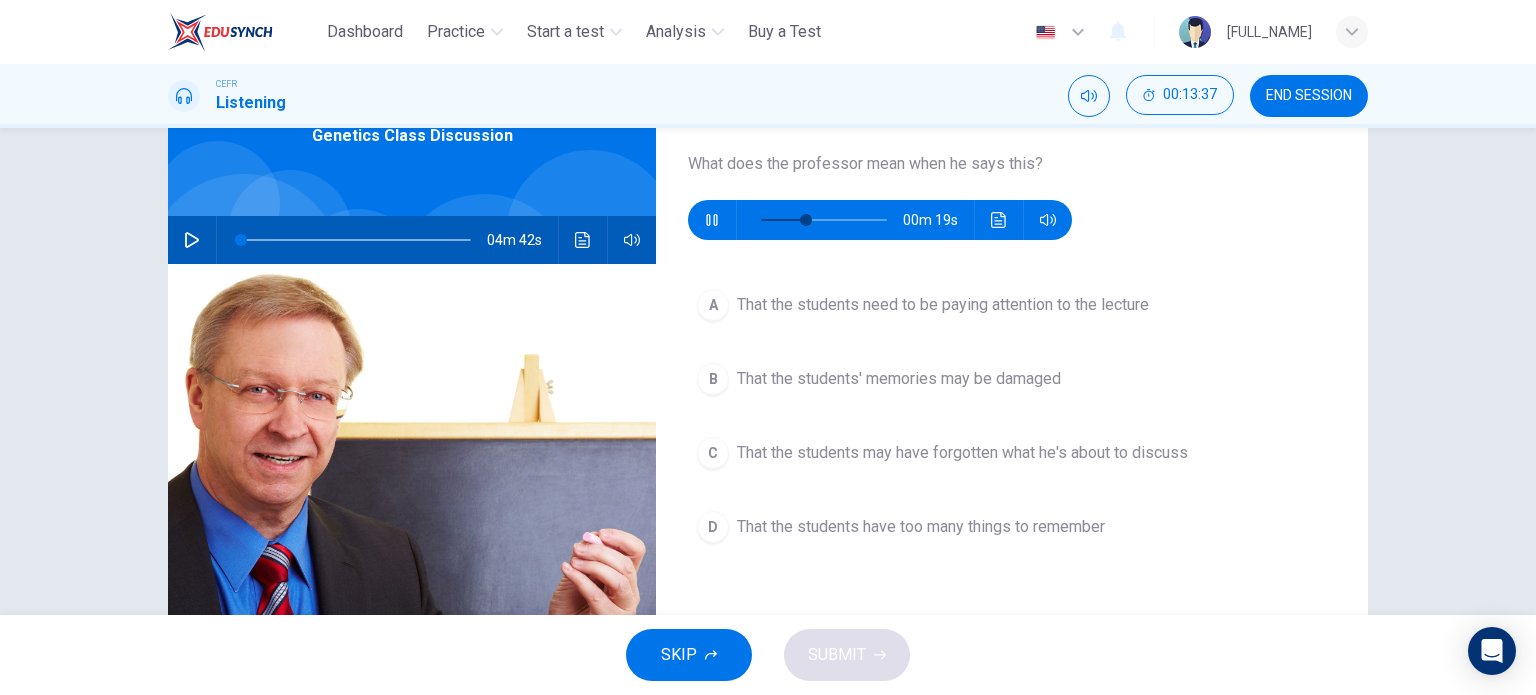 type 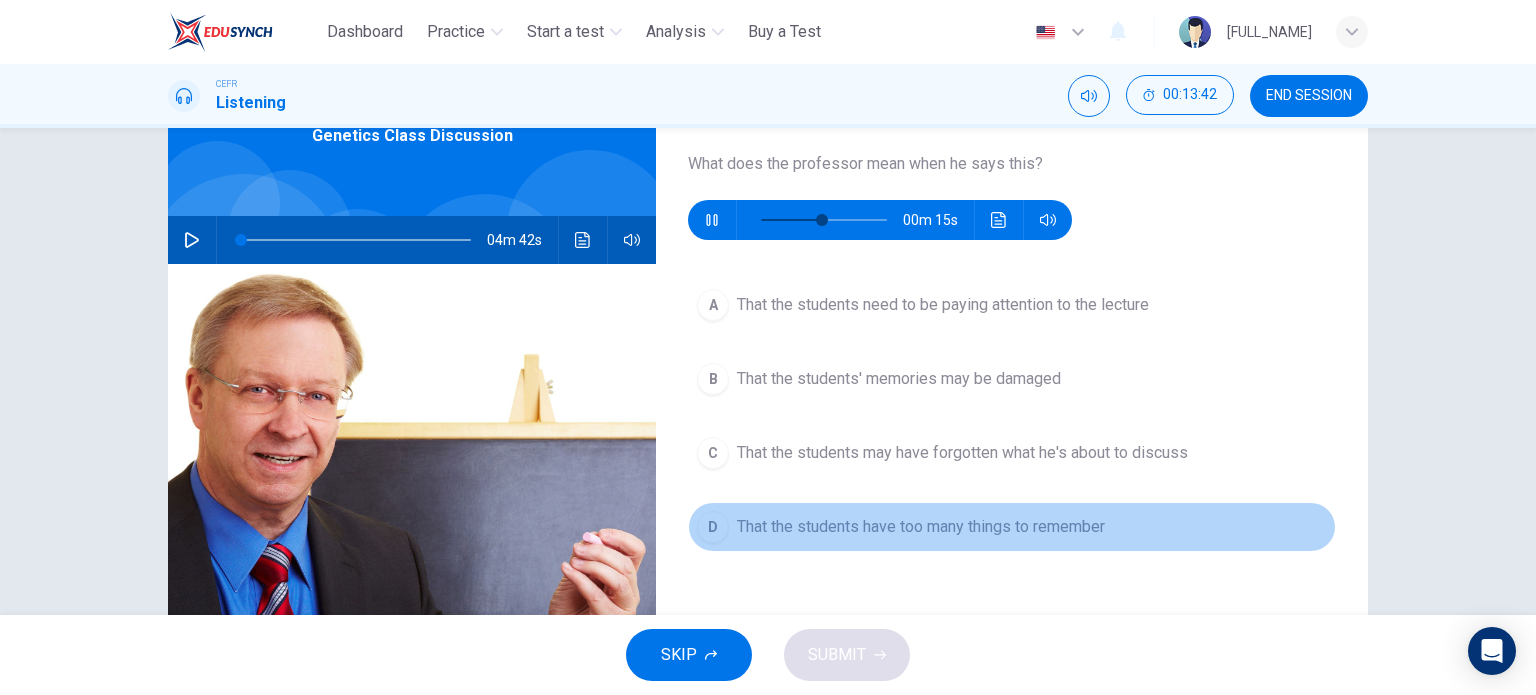 click on "That the students have too many things to remember" at bounding box center [943, 305] 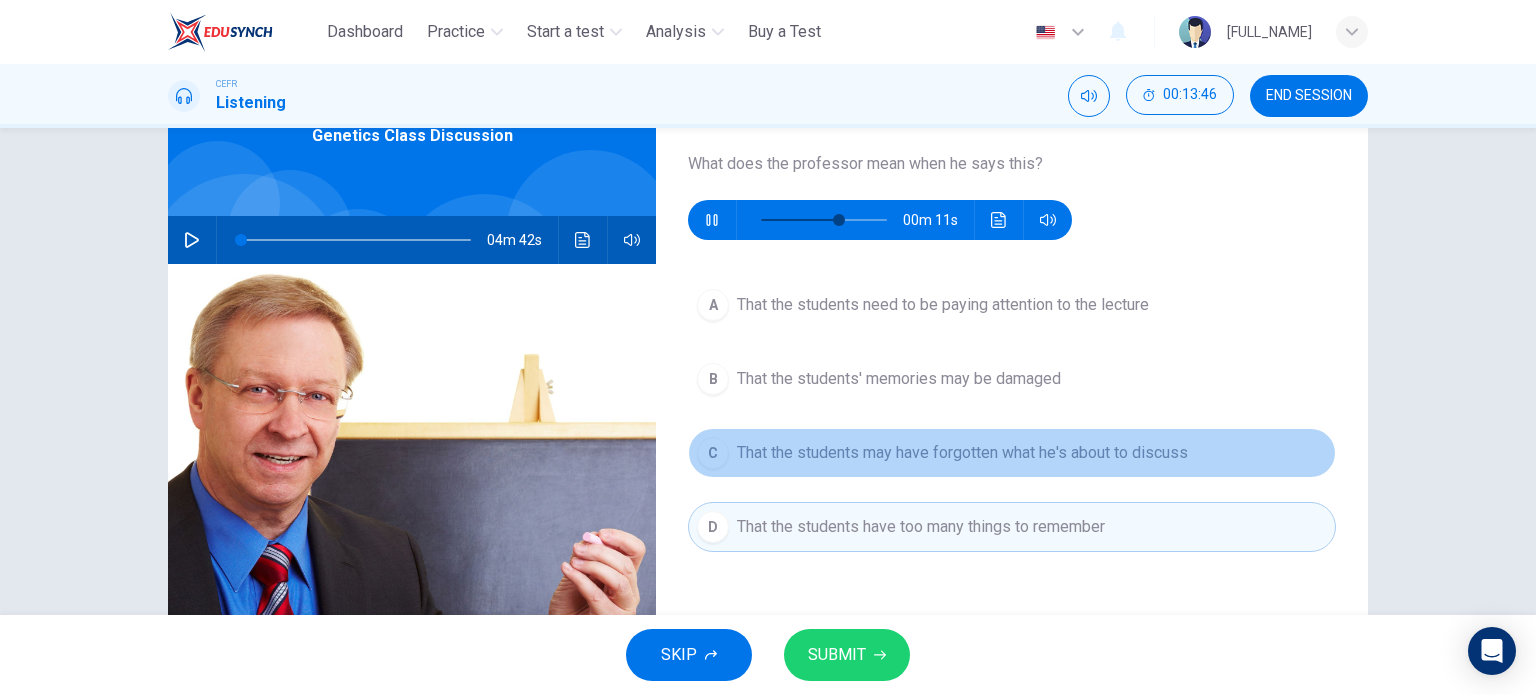 click on "That the students may have forgotten what he's about to discuss" at bounding box center (943, 305) 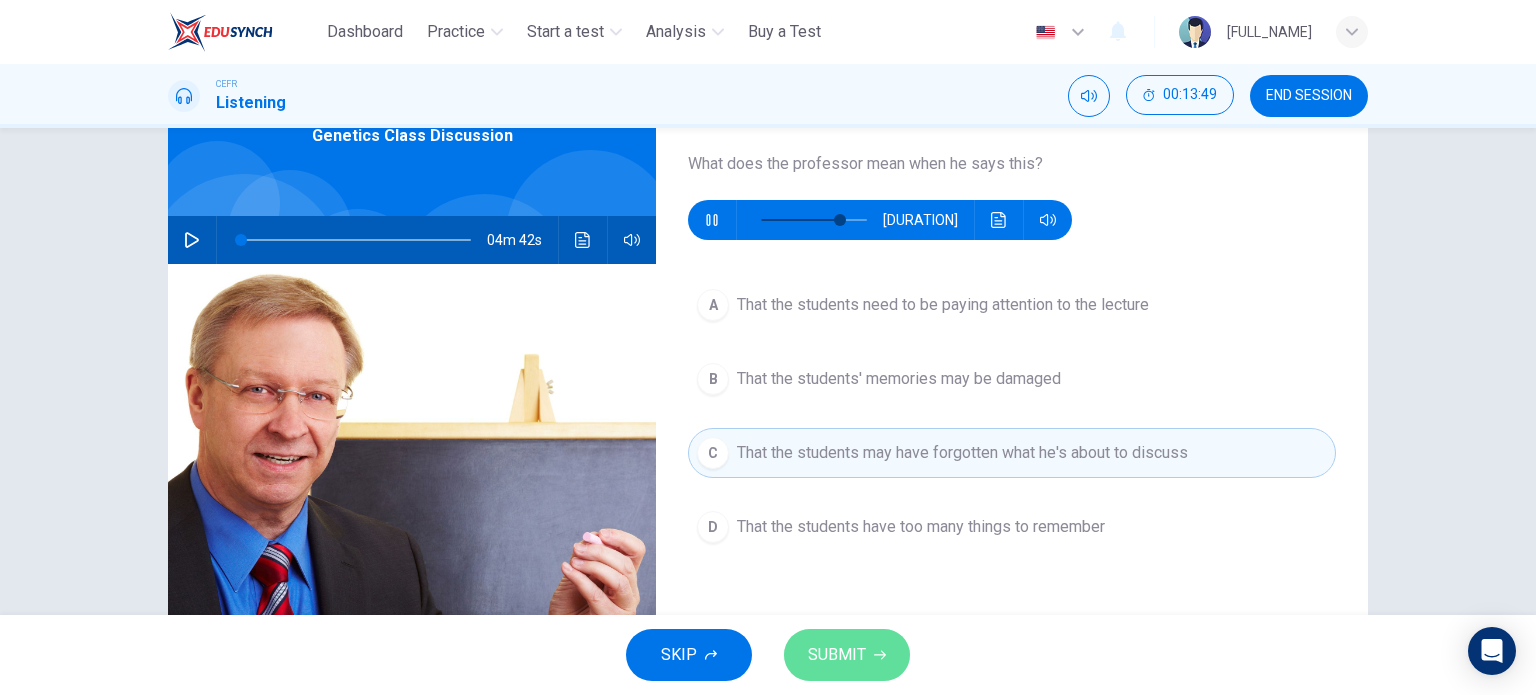 click on "SUBMIT" at bounding box center (847, 655) 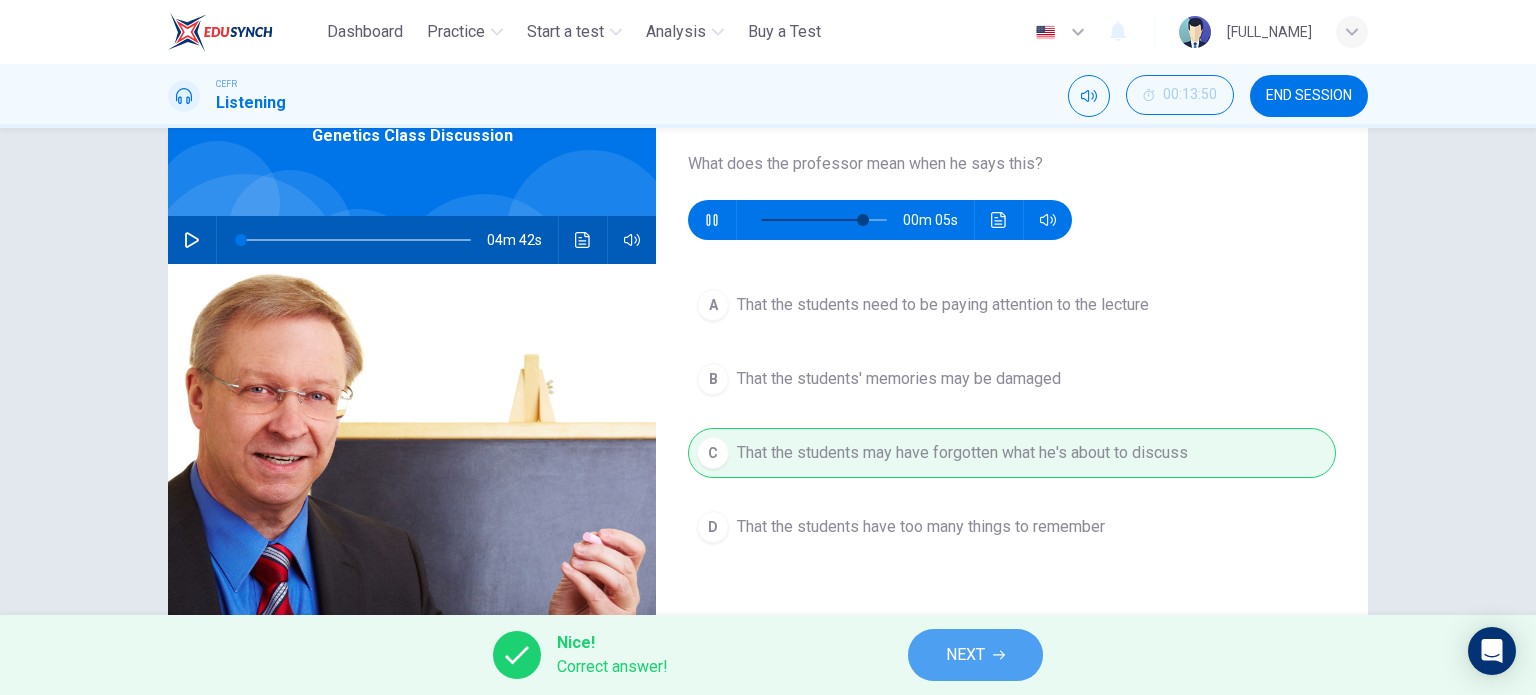 click on "NEXT" at bounding box center (965, 655) 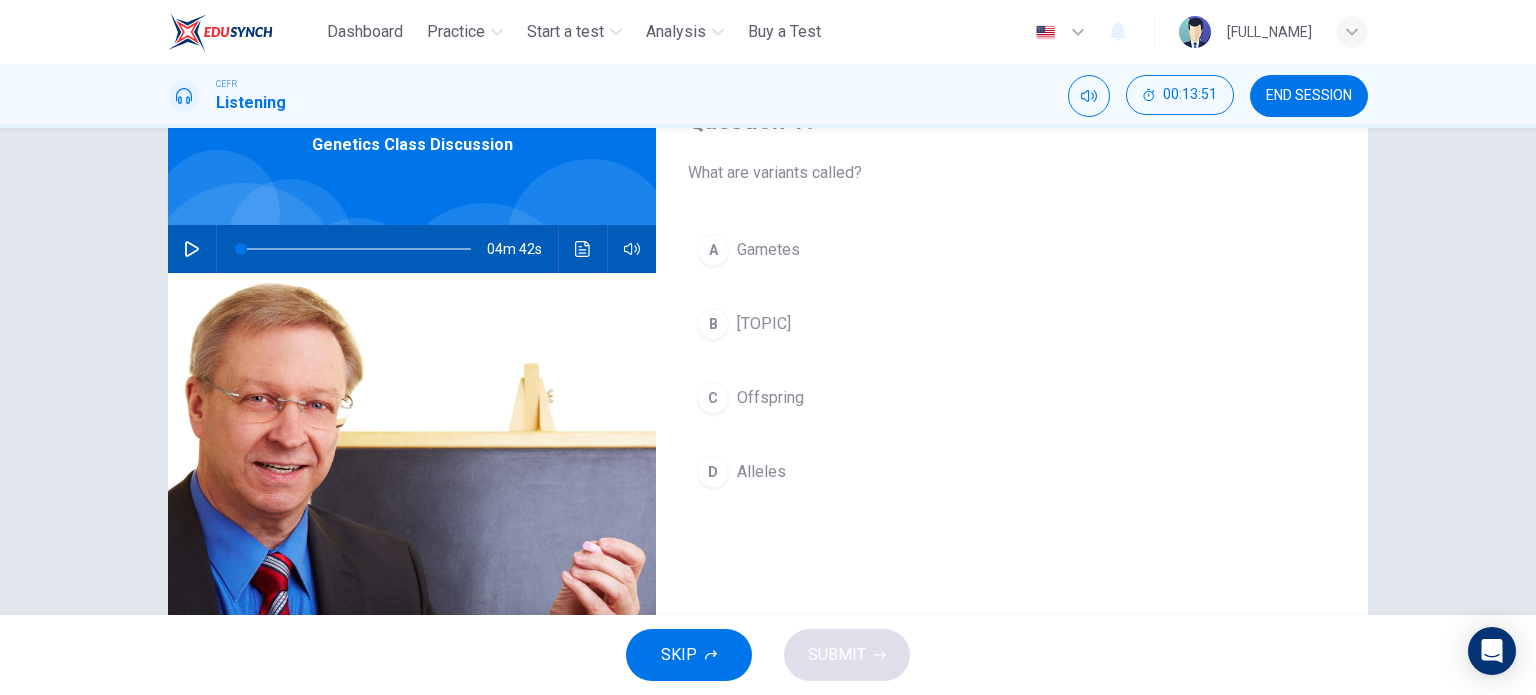 scroll, scrollTop: 96, scrollLeft: 0, axis: vertical 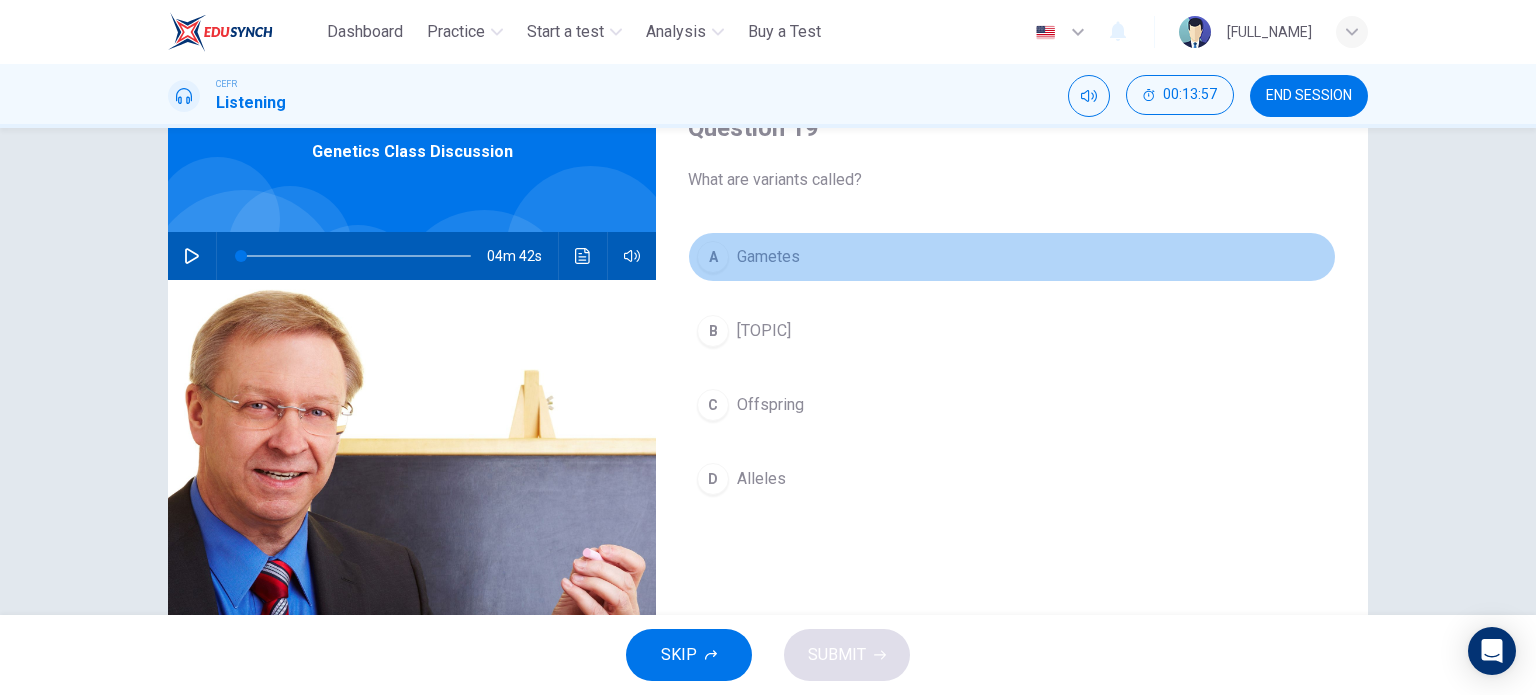 click on "Gametes" at bounding box center (768, 257) 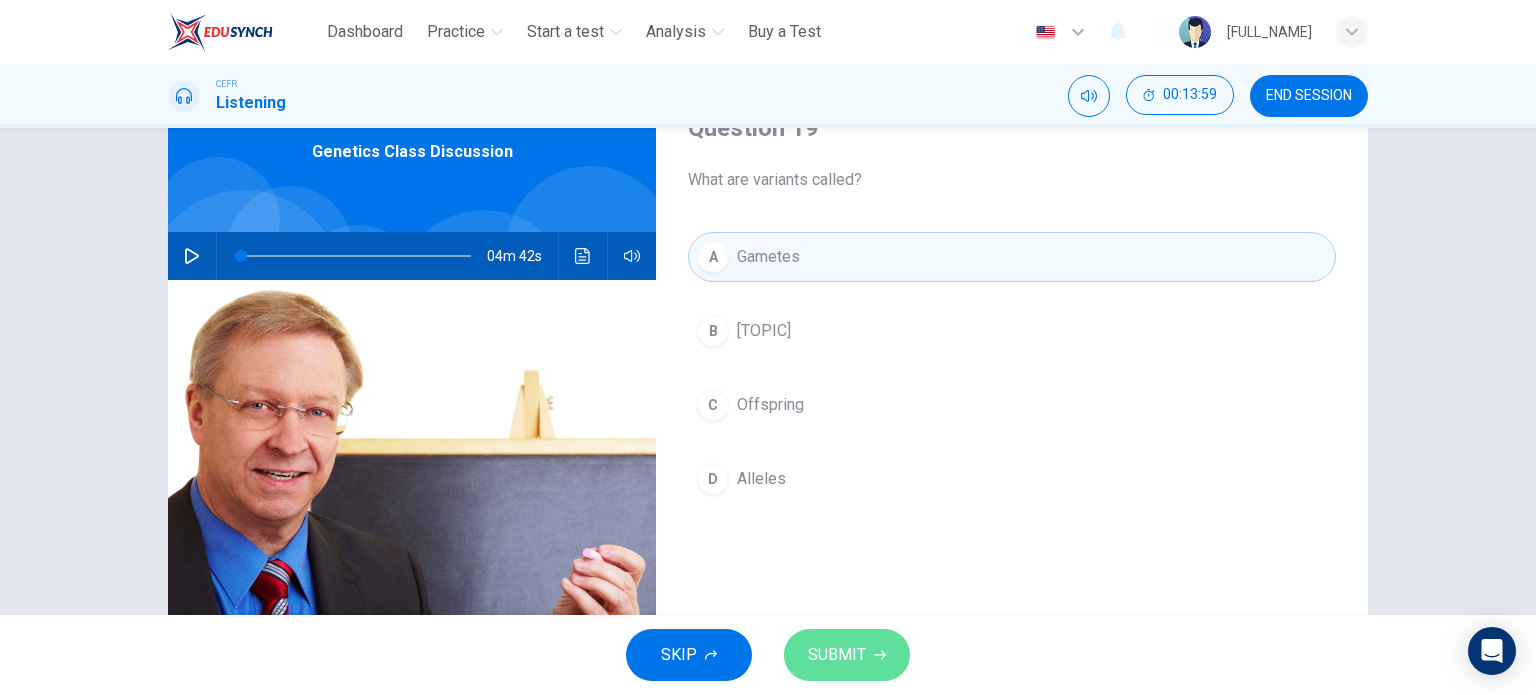 click on "SUBMIT" at bounding box center [837, 655] 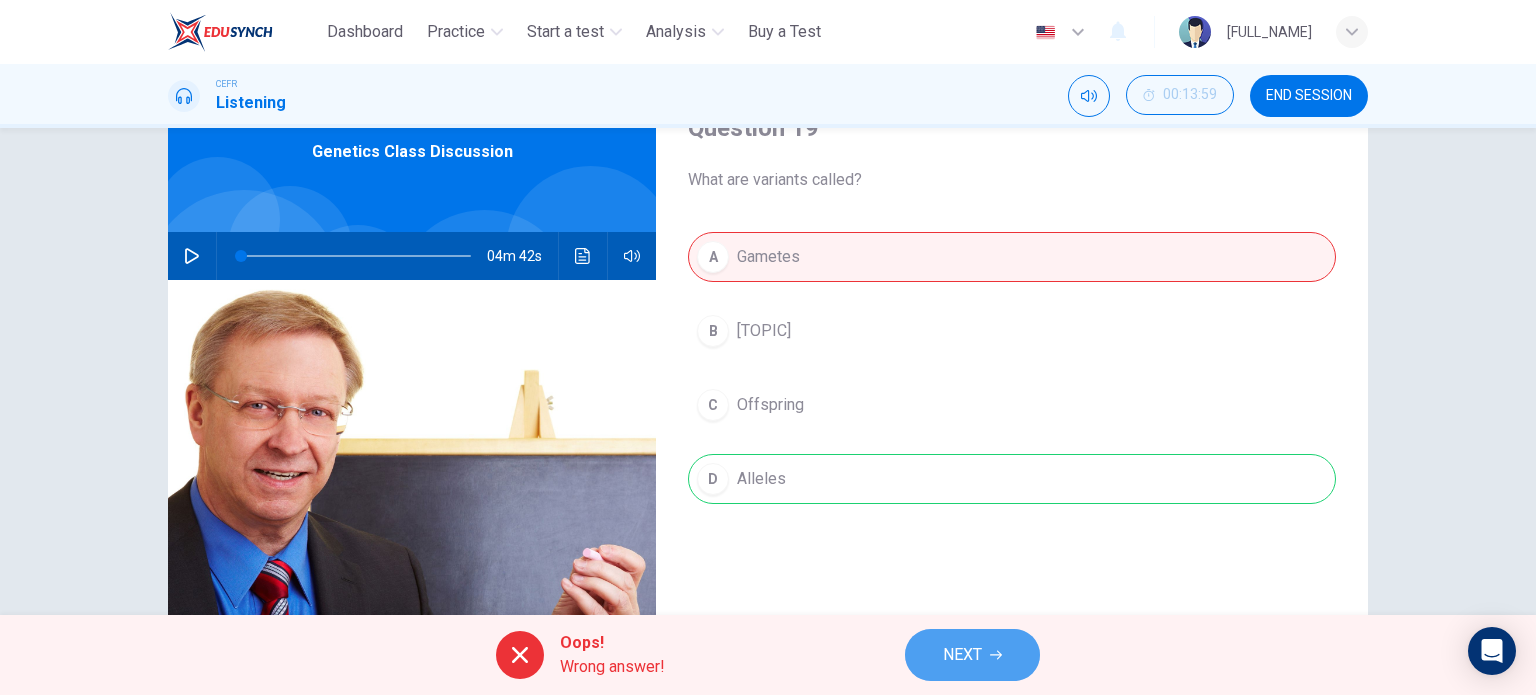 click on "NEXT" at bounding box center [972, 655] 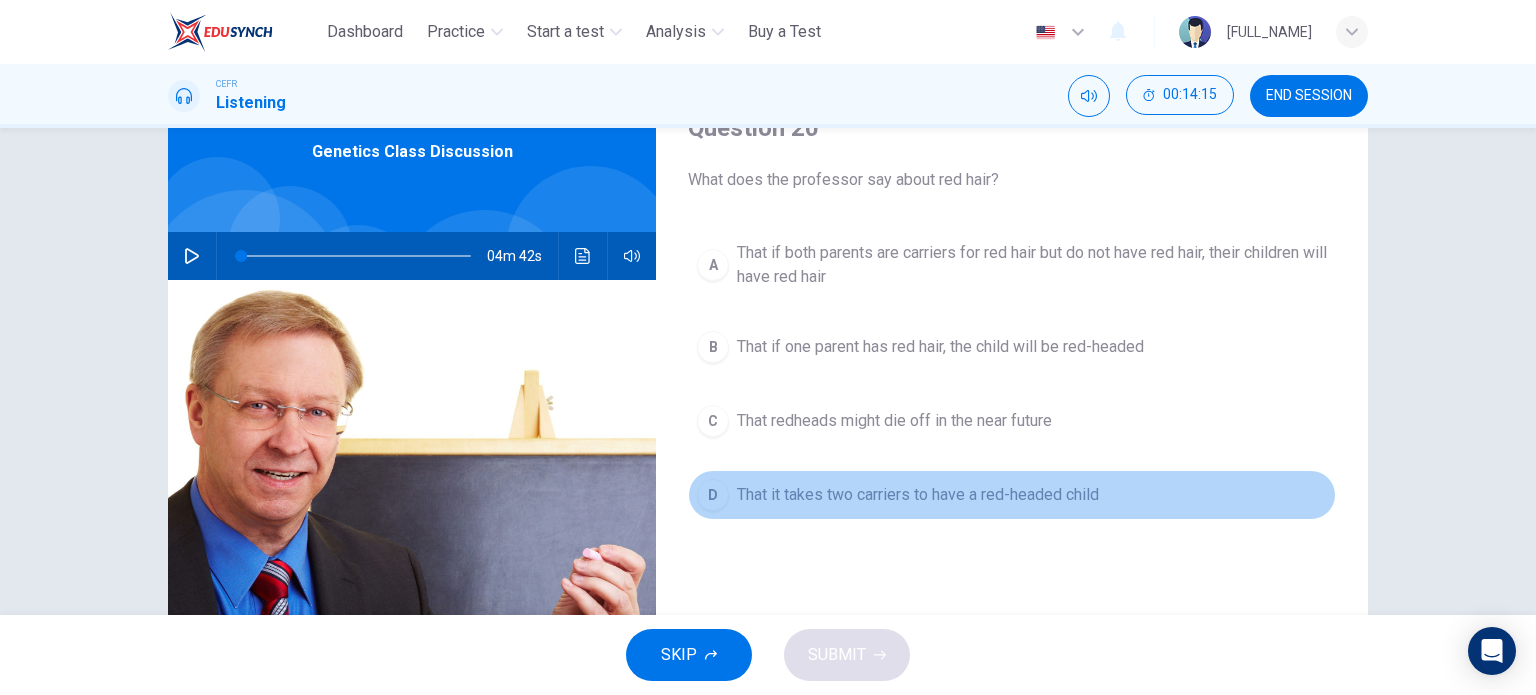 click on "That it takes two carriers to have a red-headed child" at bounding box center (1032, 265) 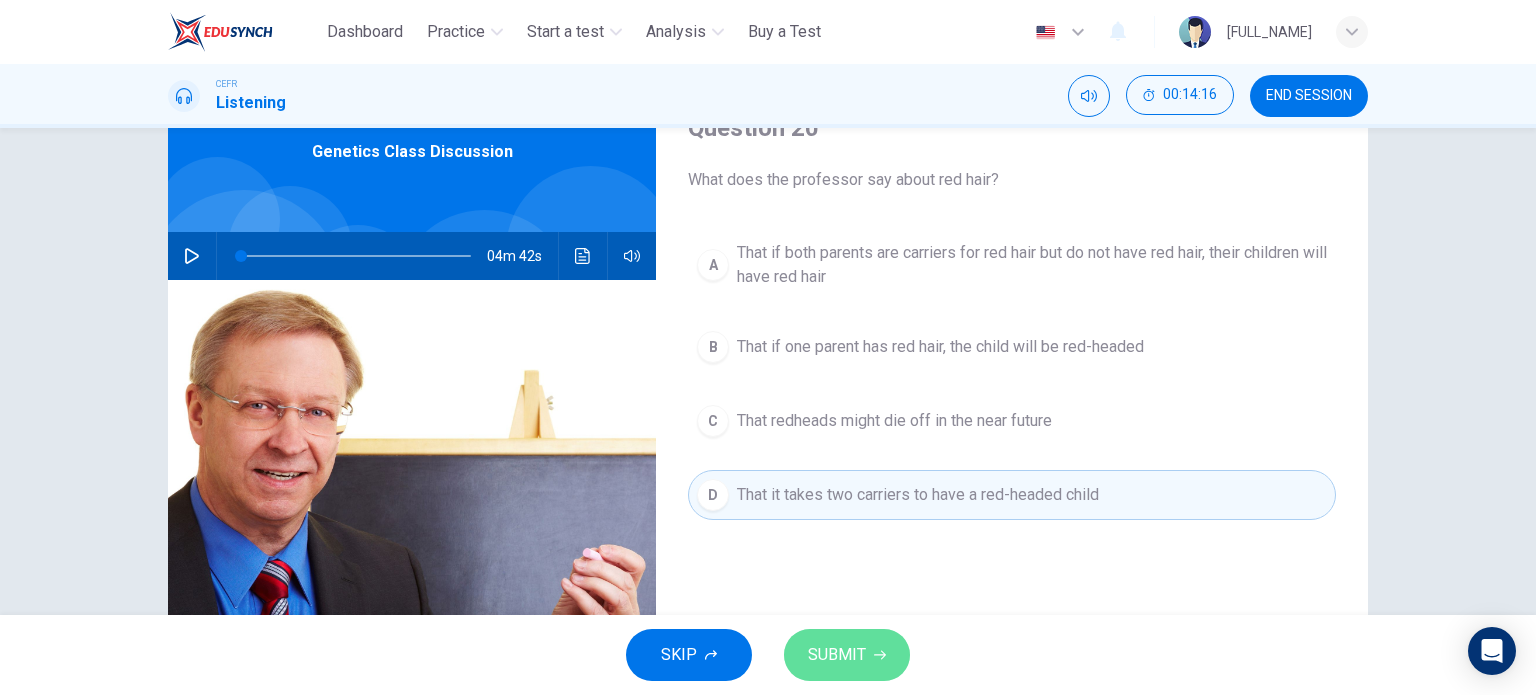 click on "SUBMIT" at bounding box center [837, 655] 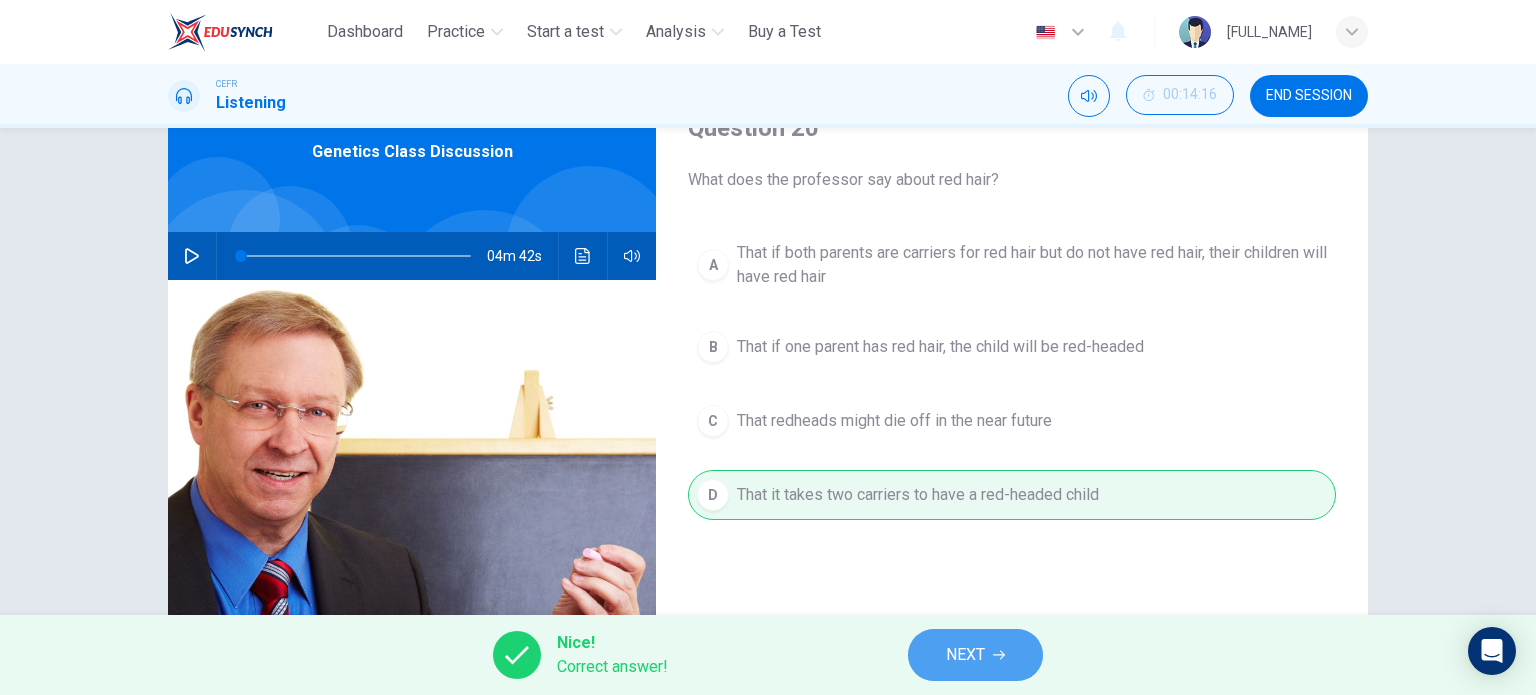 click at bounding box center [999, 655] 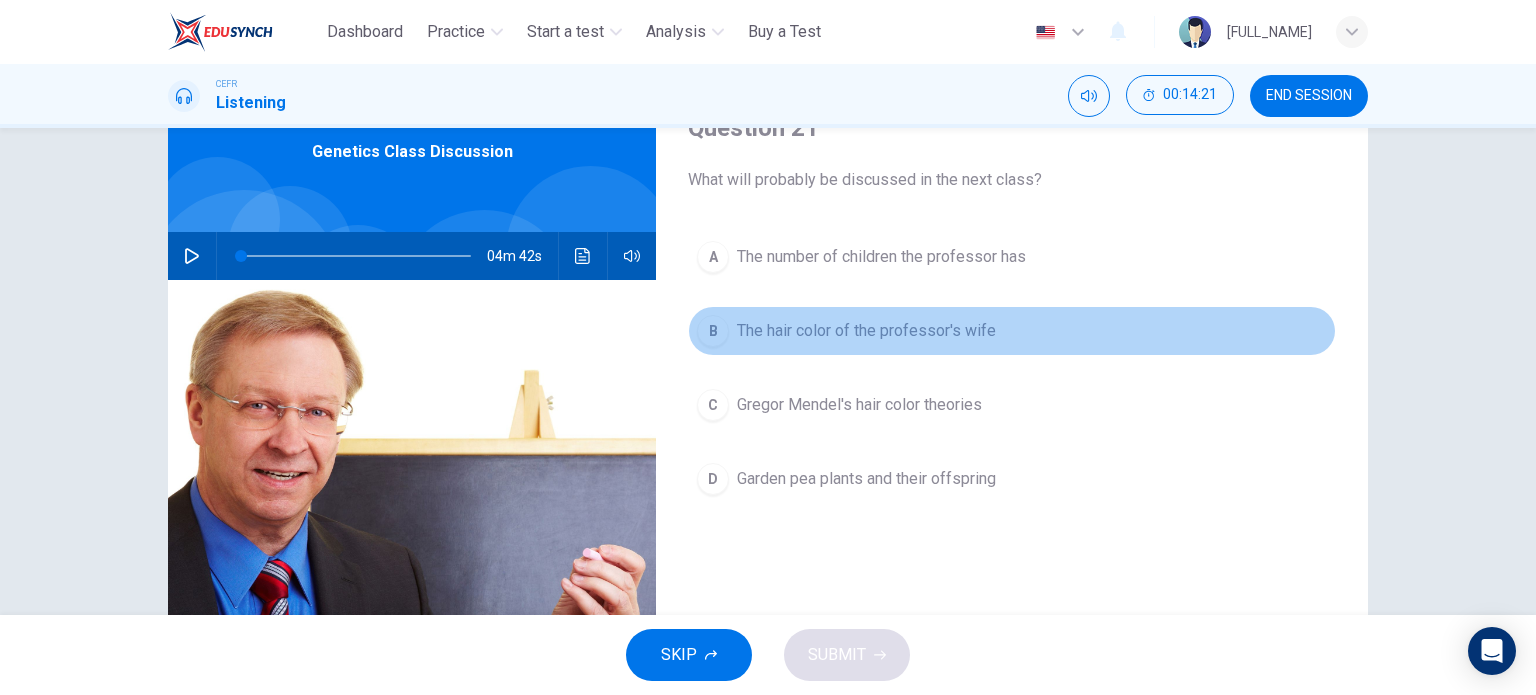 click on "The hair color of the professor's wife" at bounding box center [881, 257] 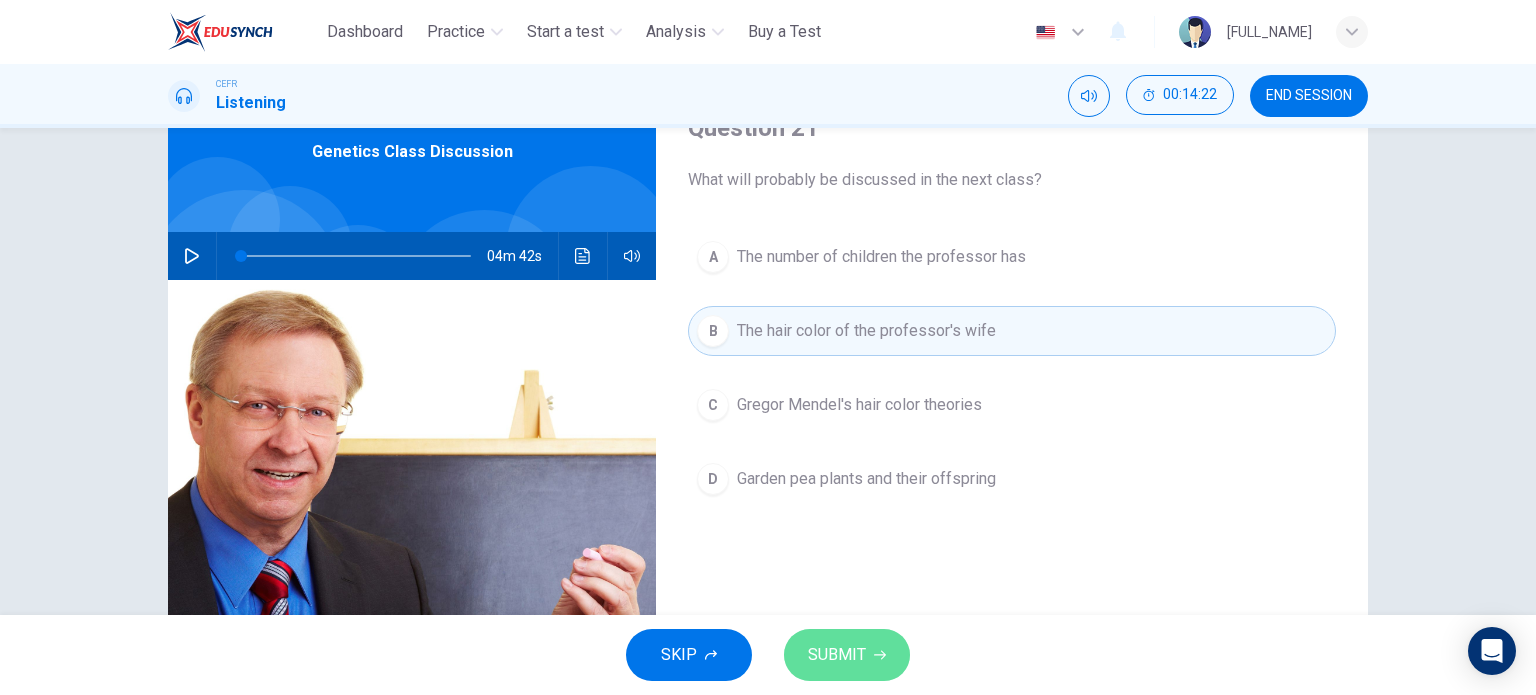 click on "SUBMIT" at bounding box center [847, 655] 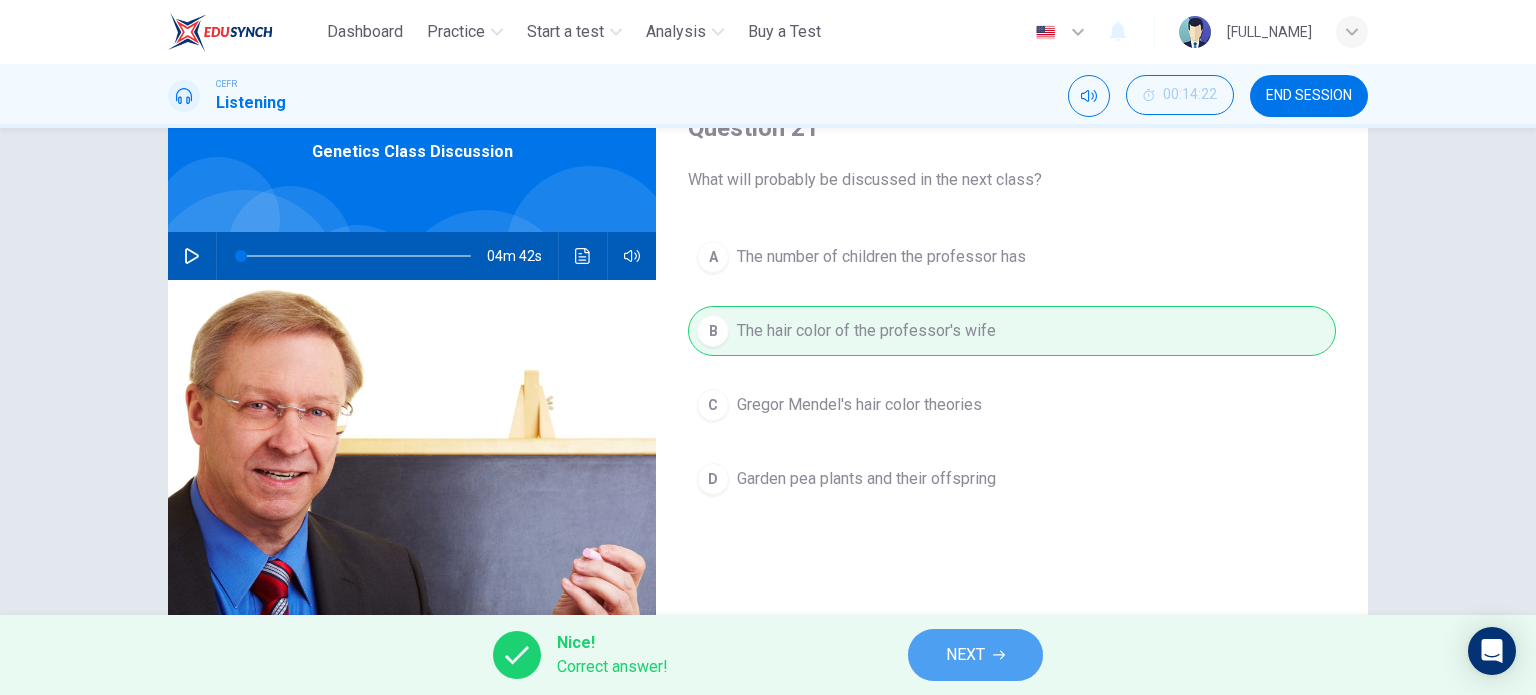 click on "NEXT" at bounding box center (975, 655) 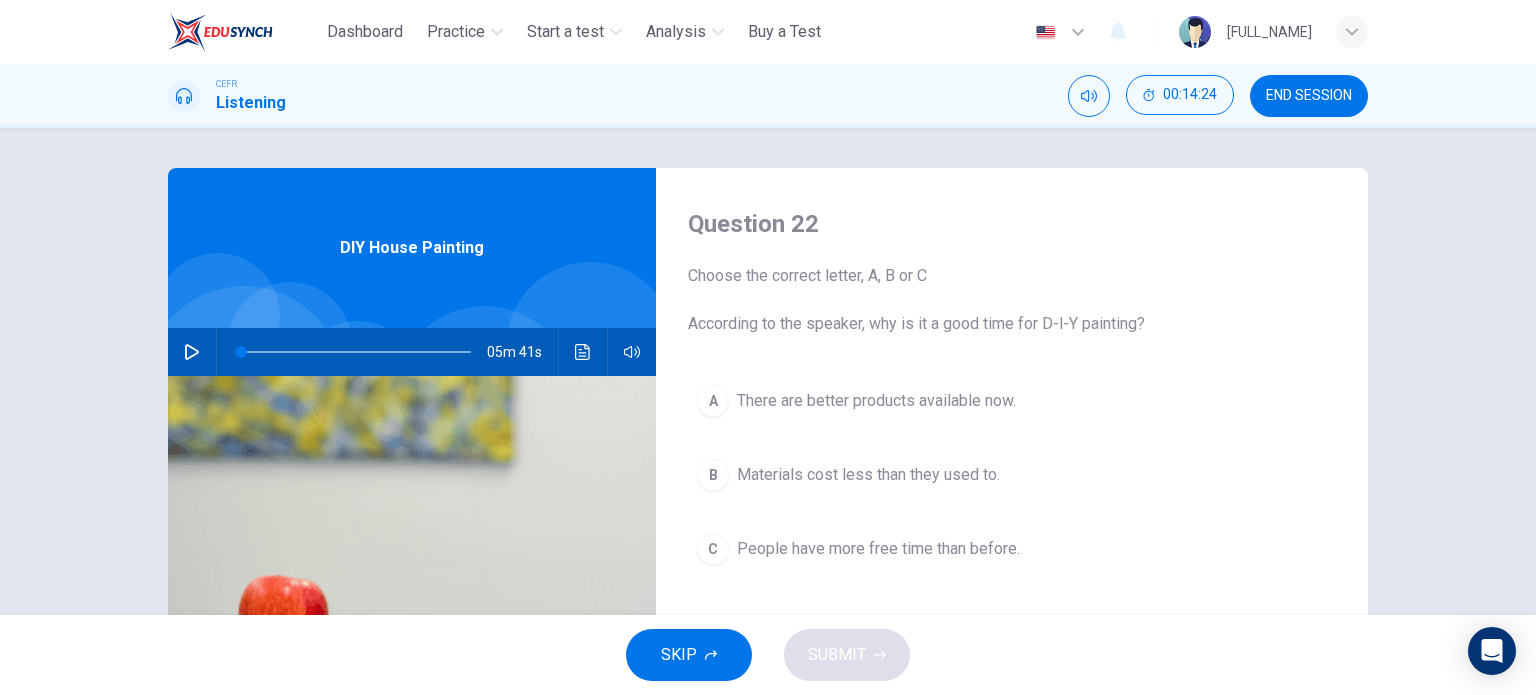 click at bounding box center [244, 385] 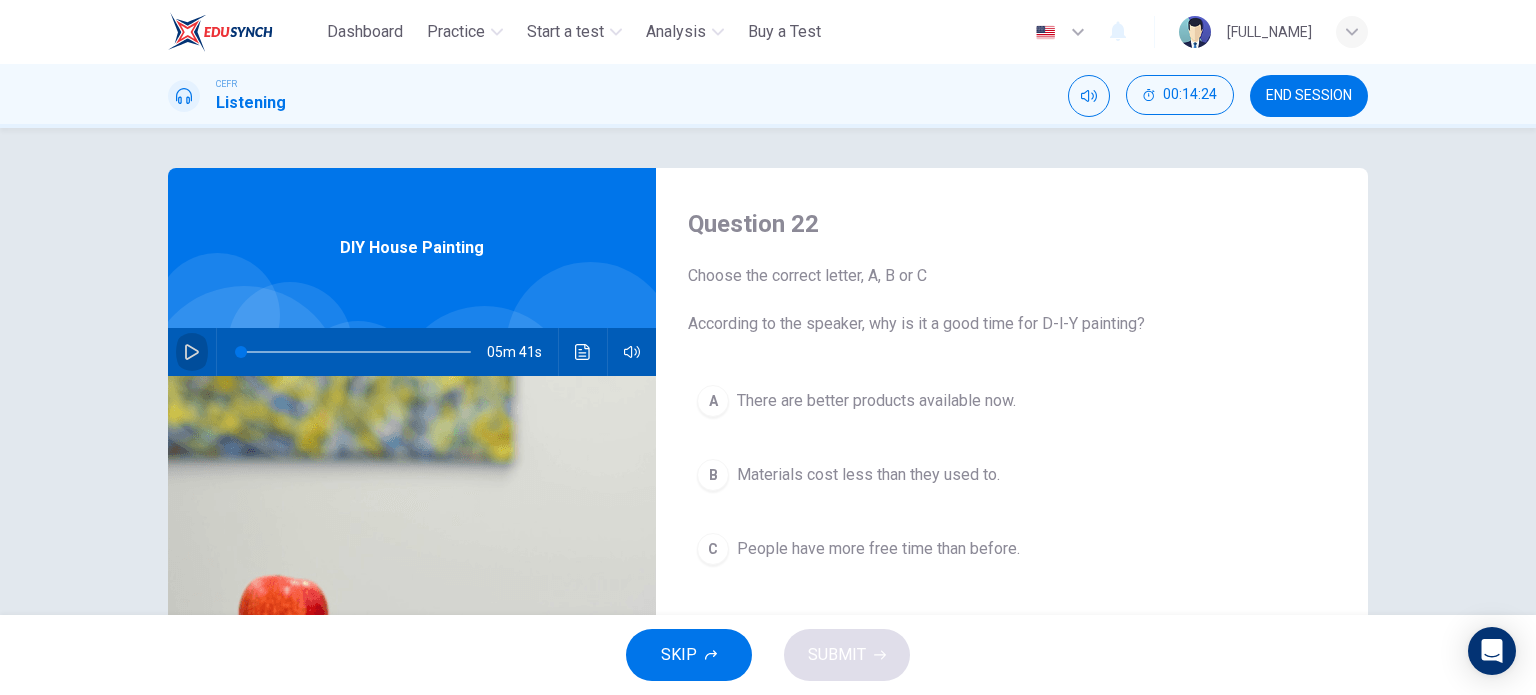 click at bounding box center [192, 352] 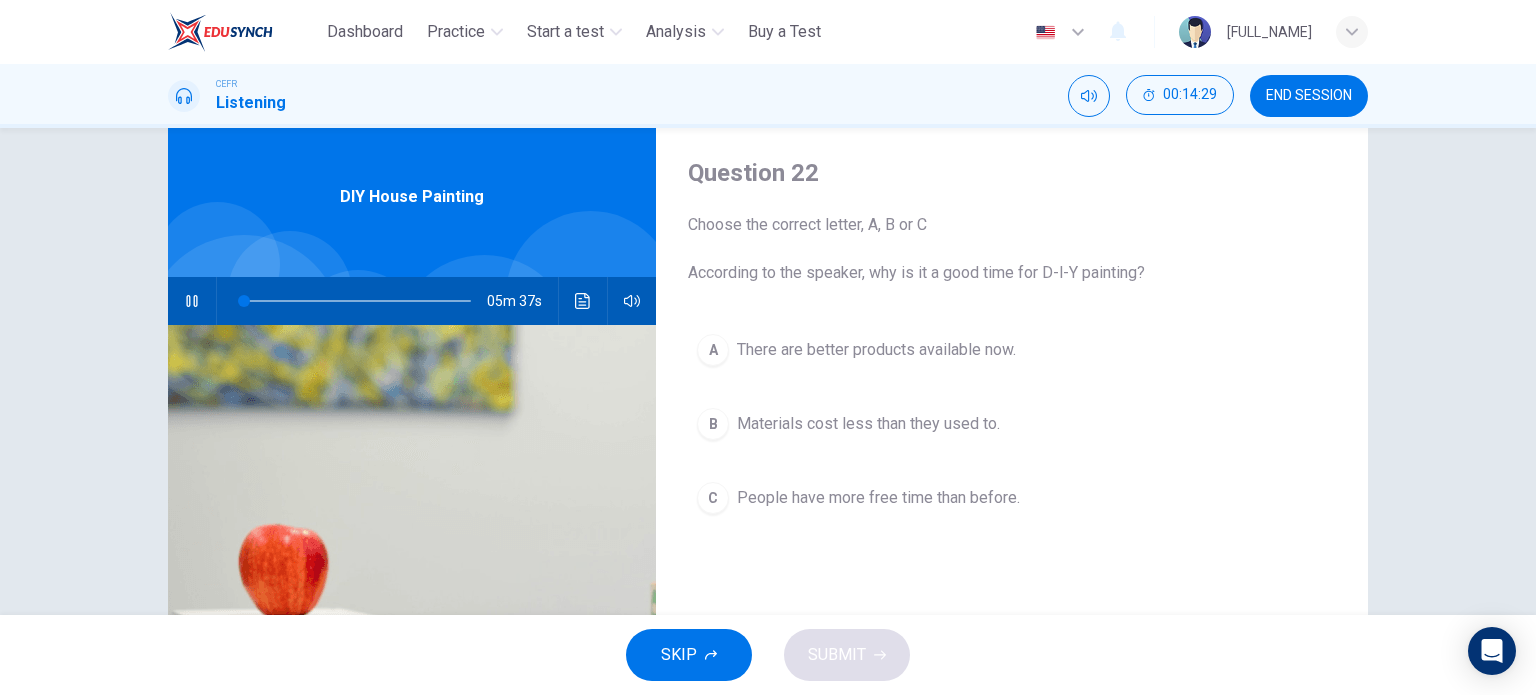 scroll, scrollTop: 52, scrollLeft: 0, axis: vertical 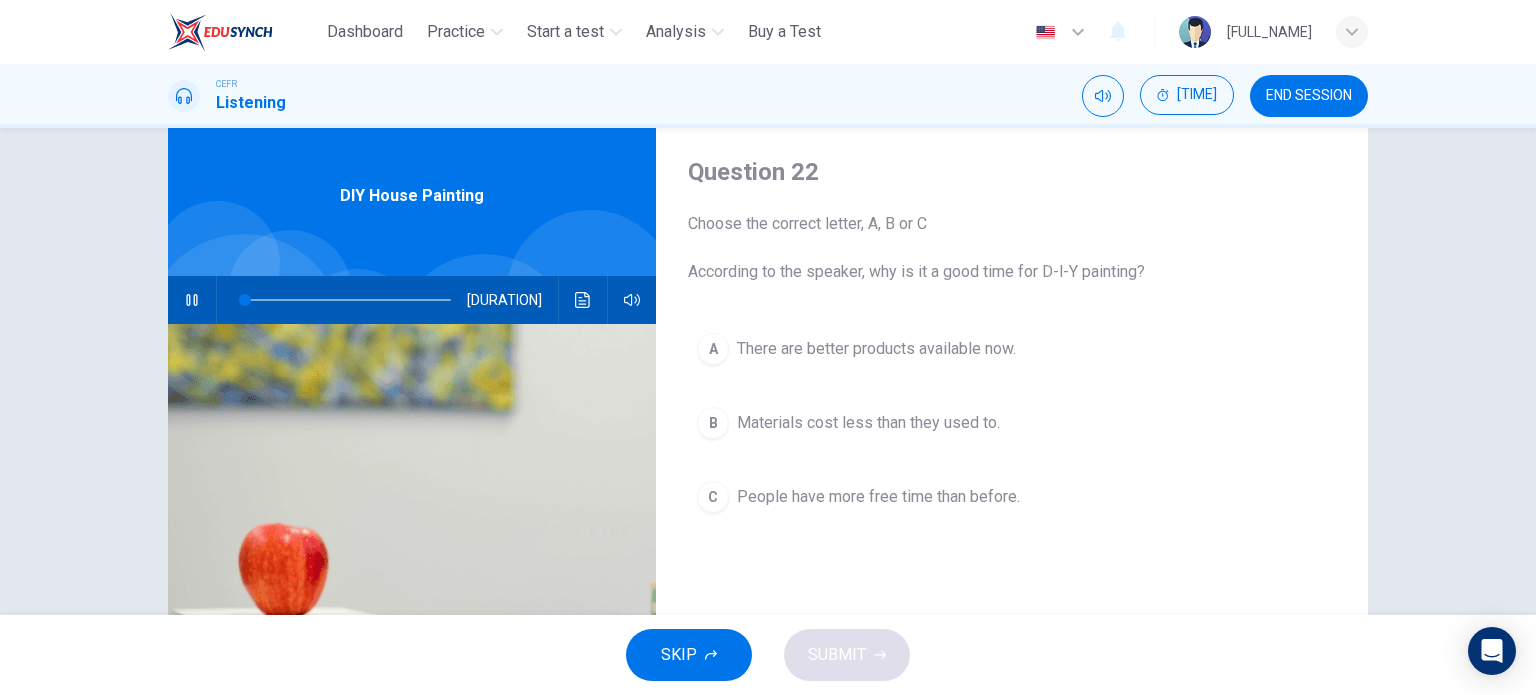 type 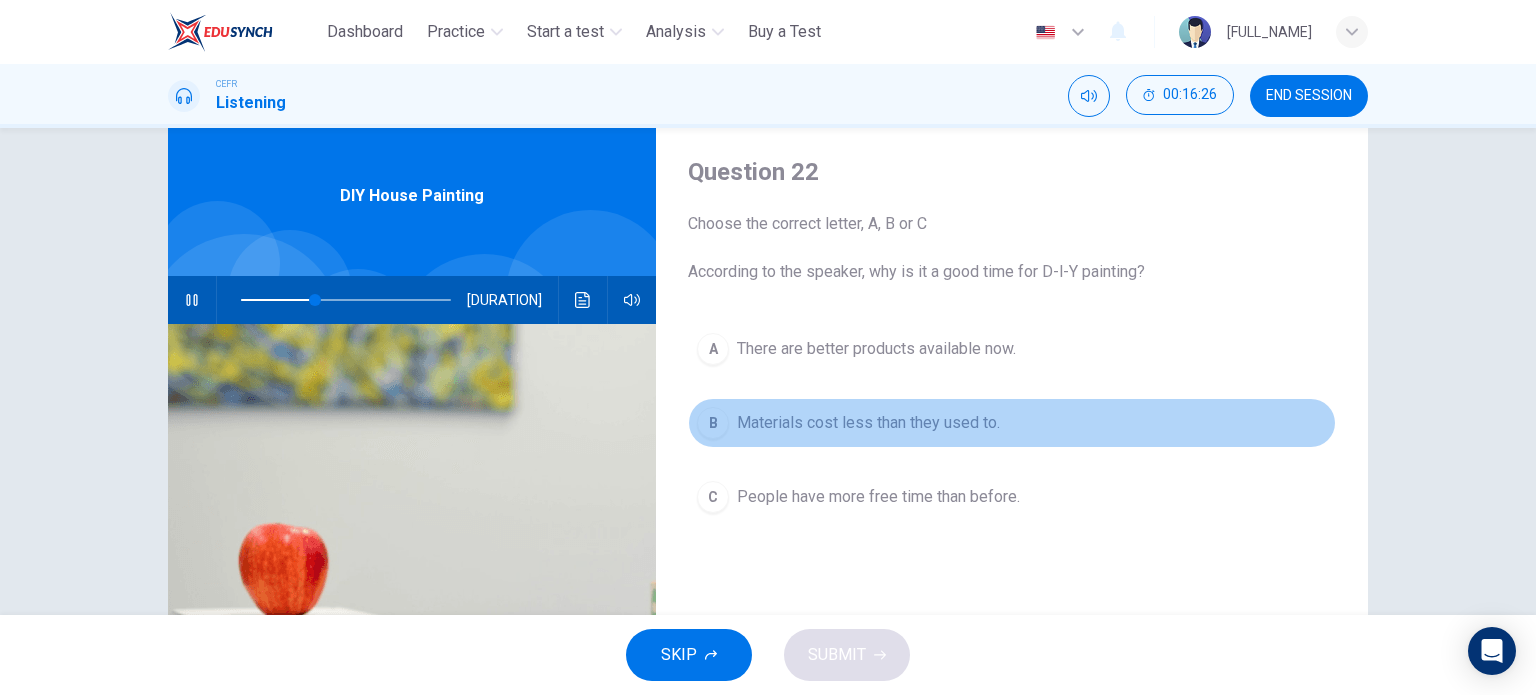 click on "B Materials cost less than they used to." at bounding box center (1012, 423) 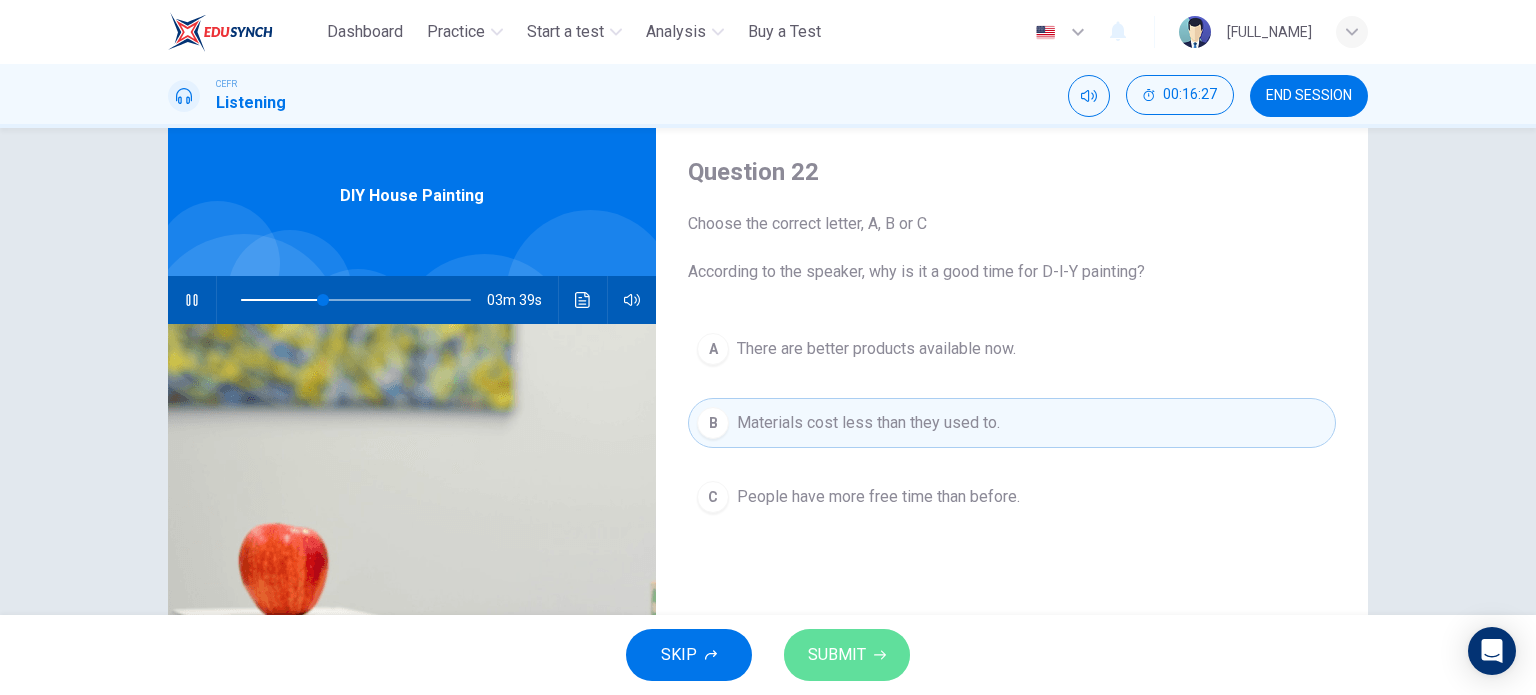 click on "SUBMIT" at bounding box center (837, 655) 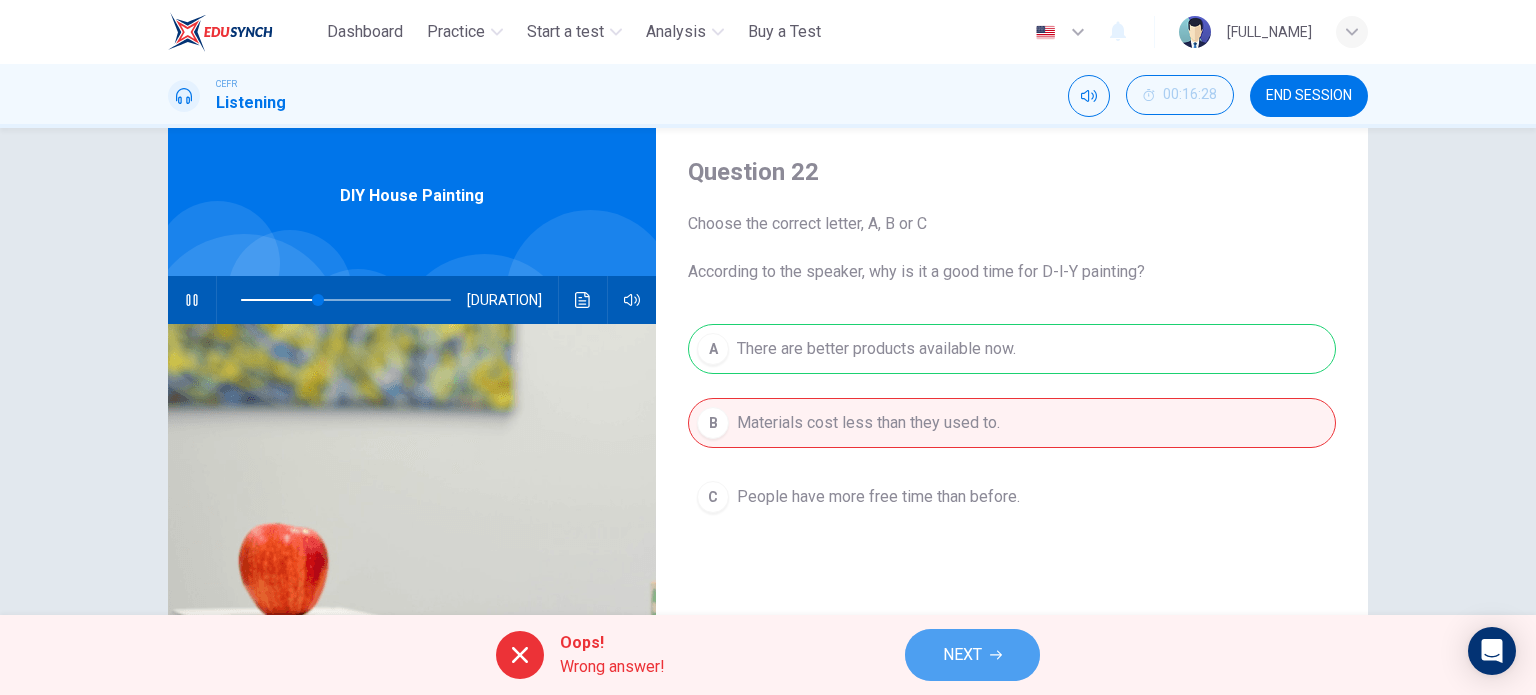 click on "NEXT" at bounding box center (962, 655) 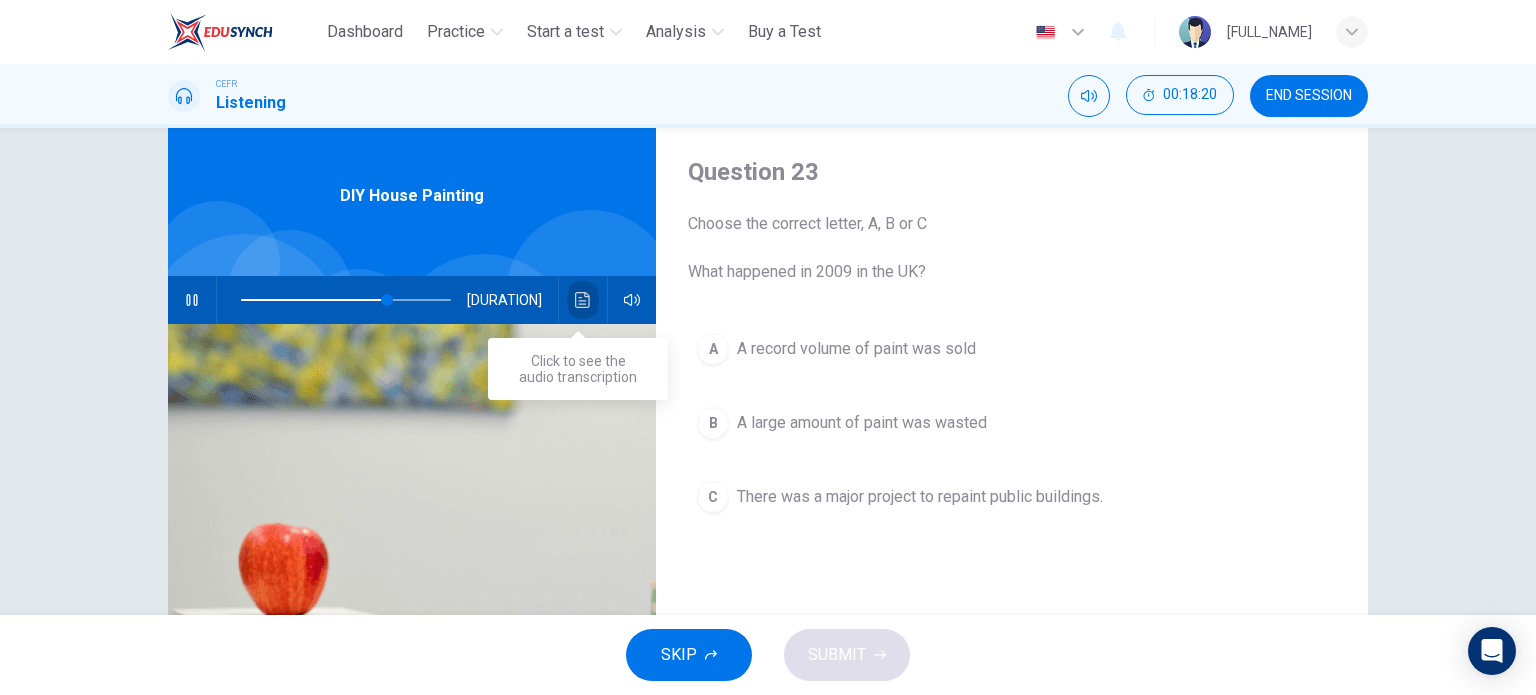 click at bounding box center [583, 300] 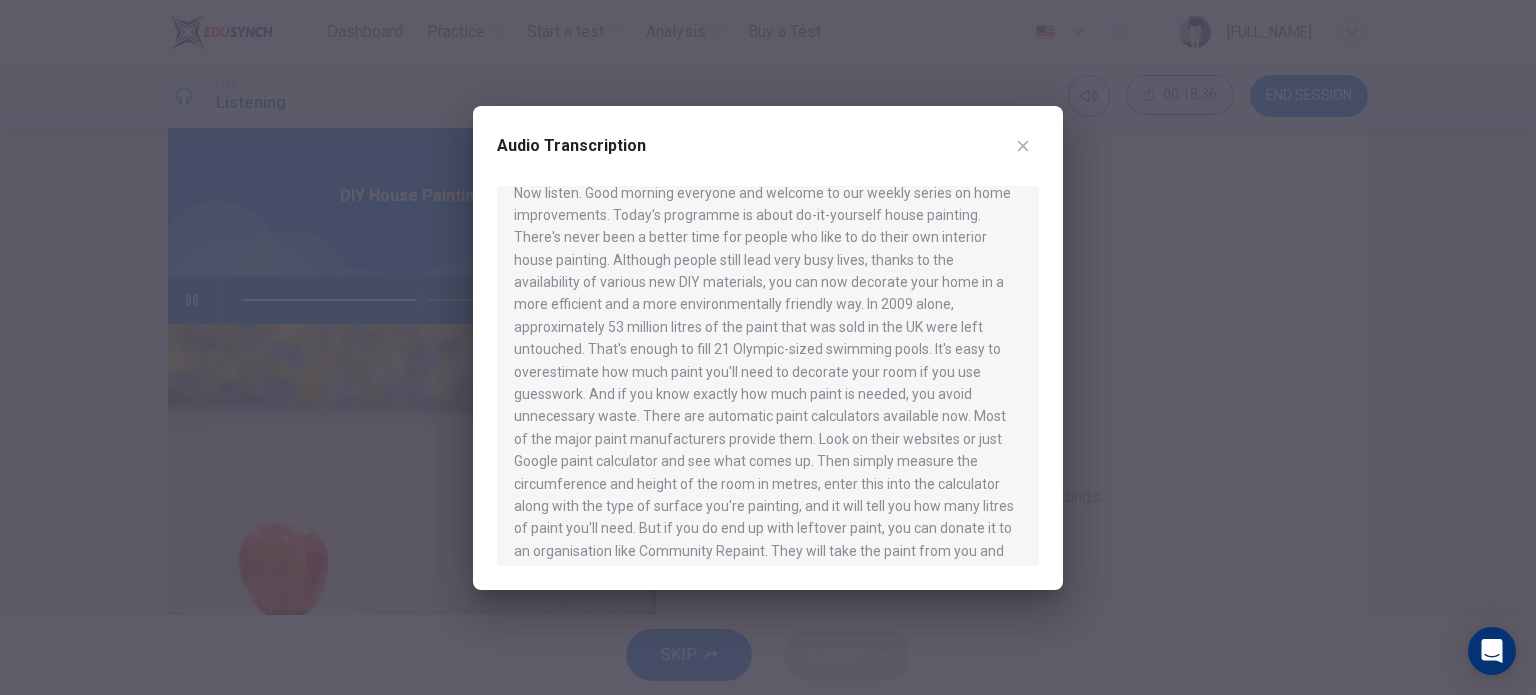 scroll, scrollTop: 16, scrollLeft: 0, axis: vertical 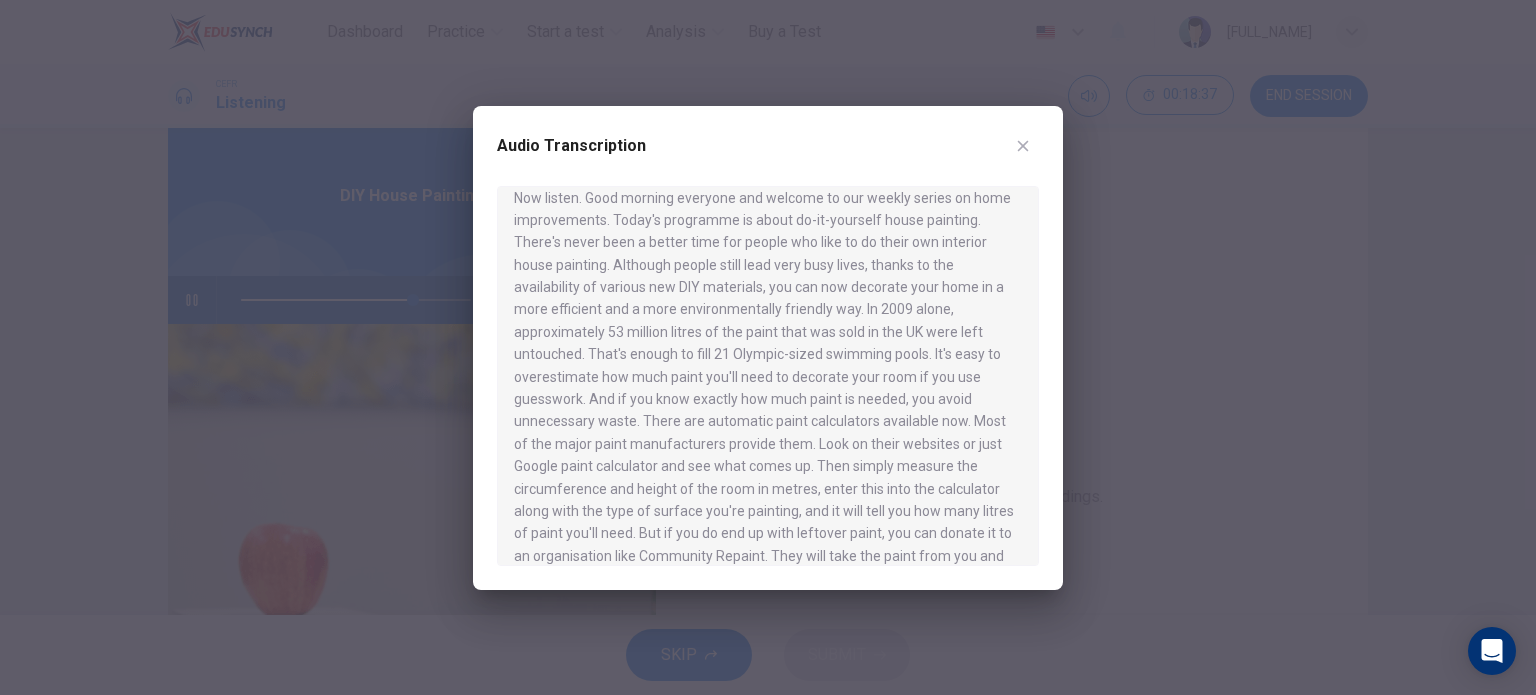 click at bounding box center [1023, 146] 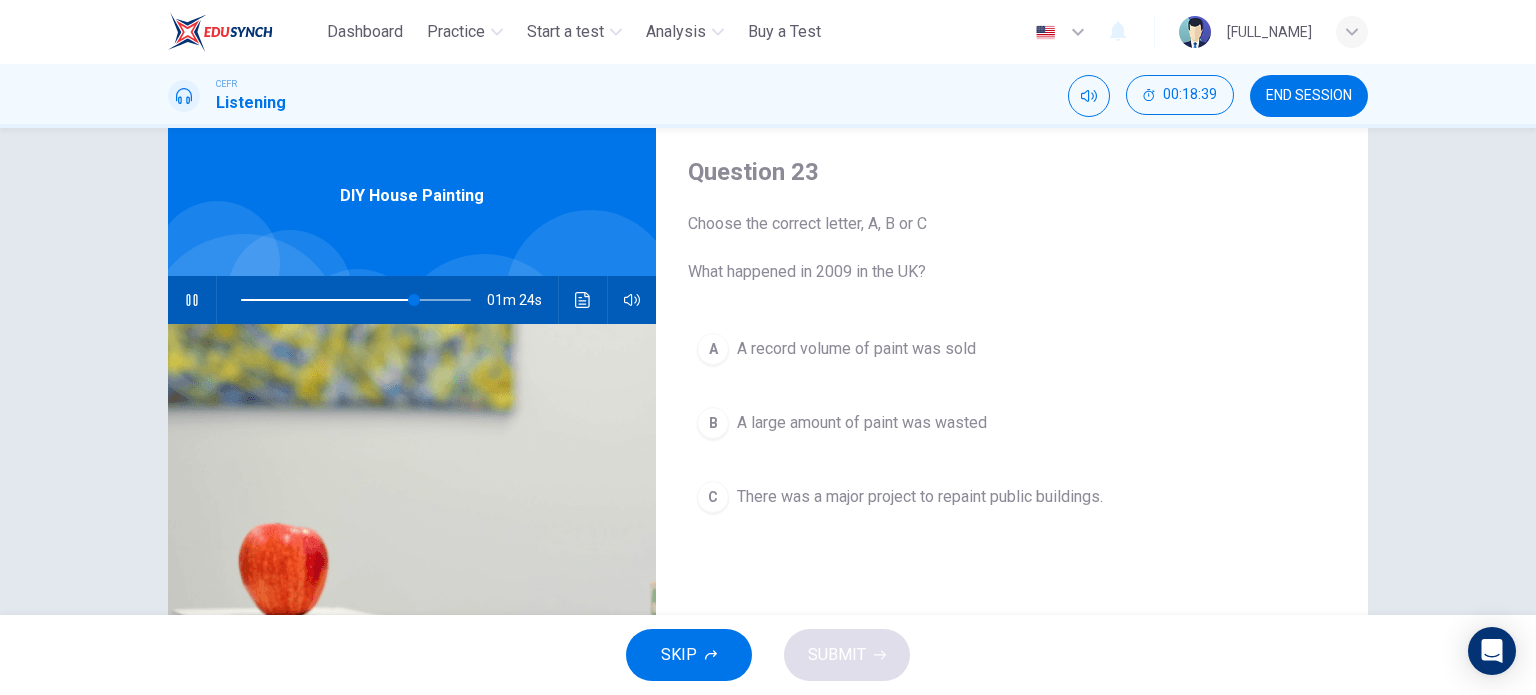 click on "Choose the correct letter, A, B or C What happened in 2009 in the UK?" at bounding box center [1012, 248] 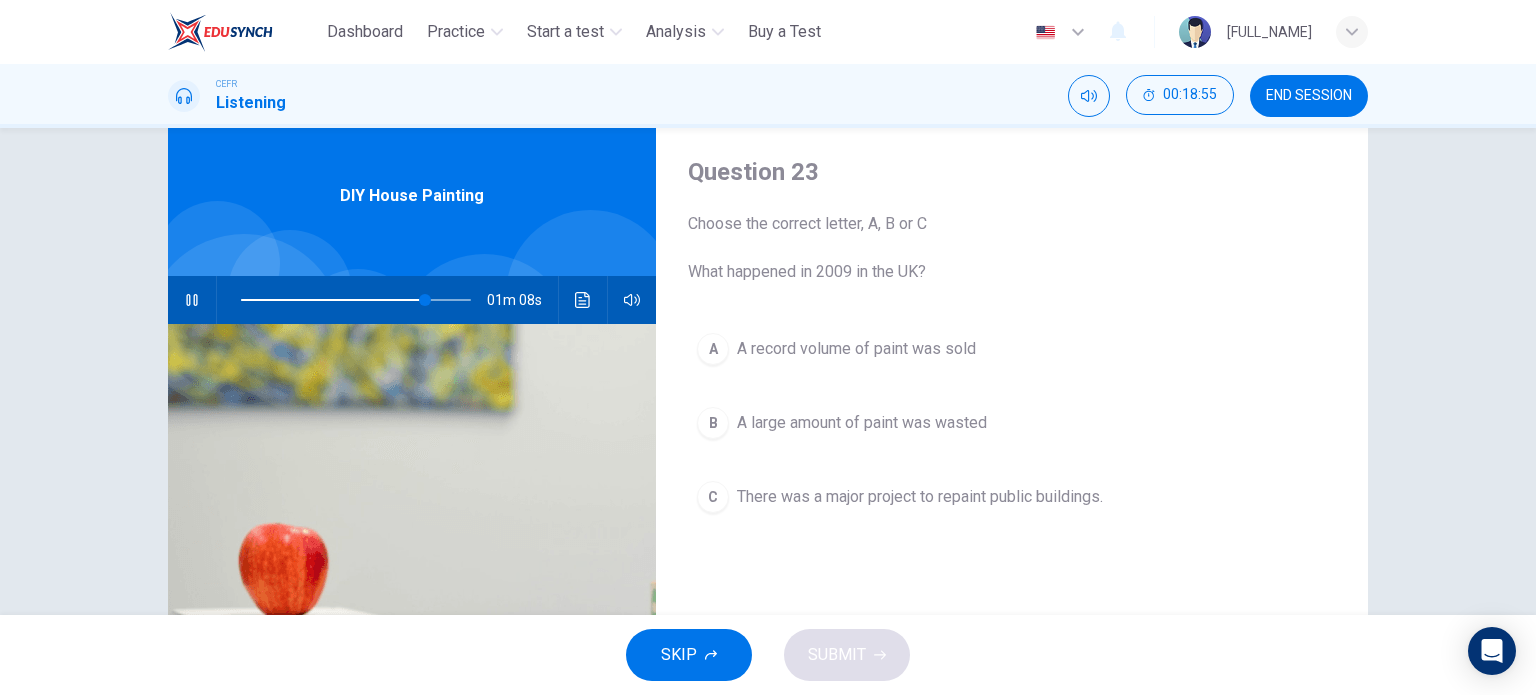 click on "Choose the correct letter, A, B or C What happened in 2009 in the UK?" at bounding box center [1012, 248] 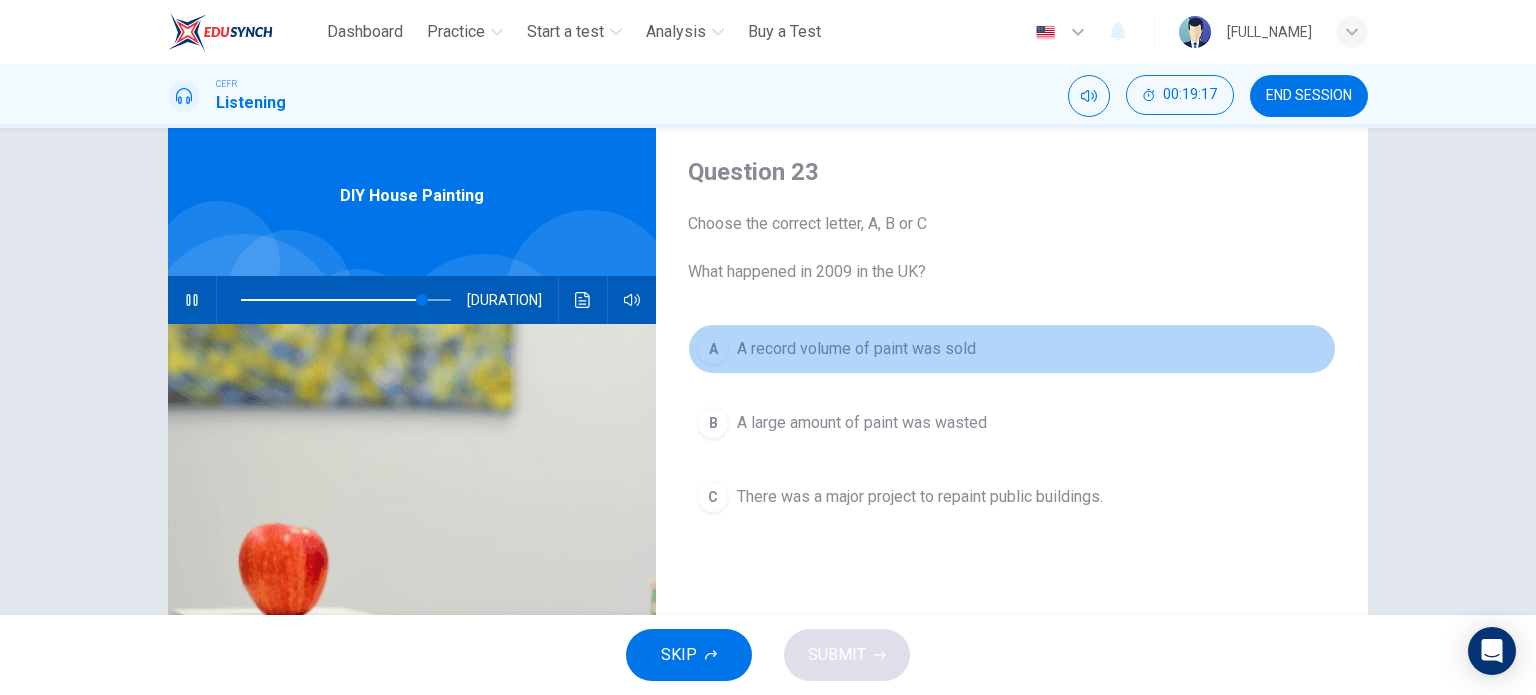 click on "A A record volume of paint was sold" at bounding box center [1012, 349] 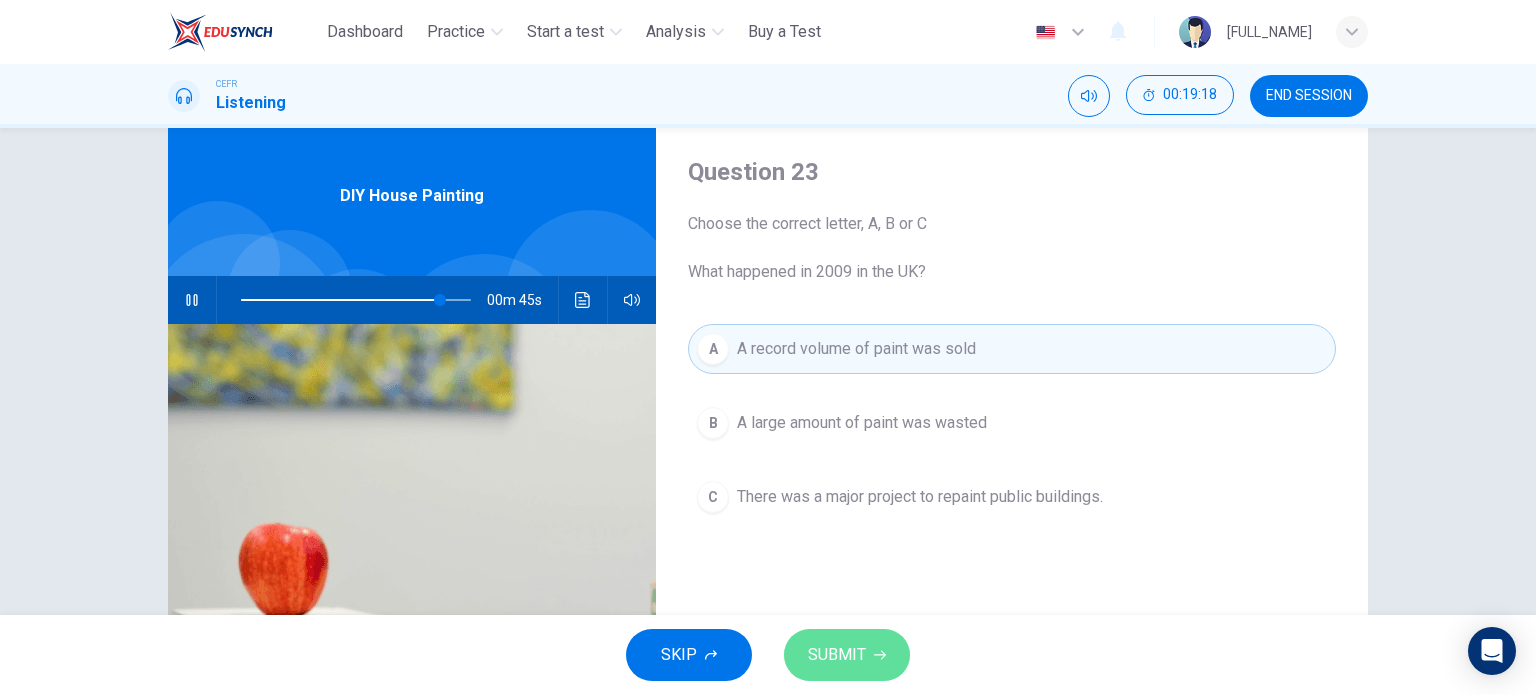 click on "SUBMIT" at bounding box center (847, 655) 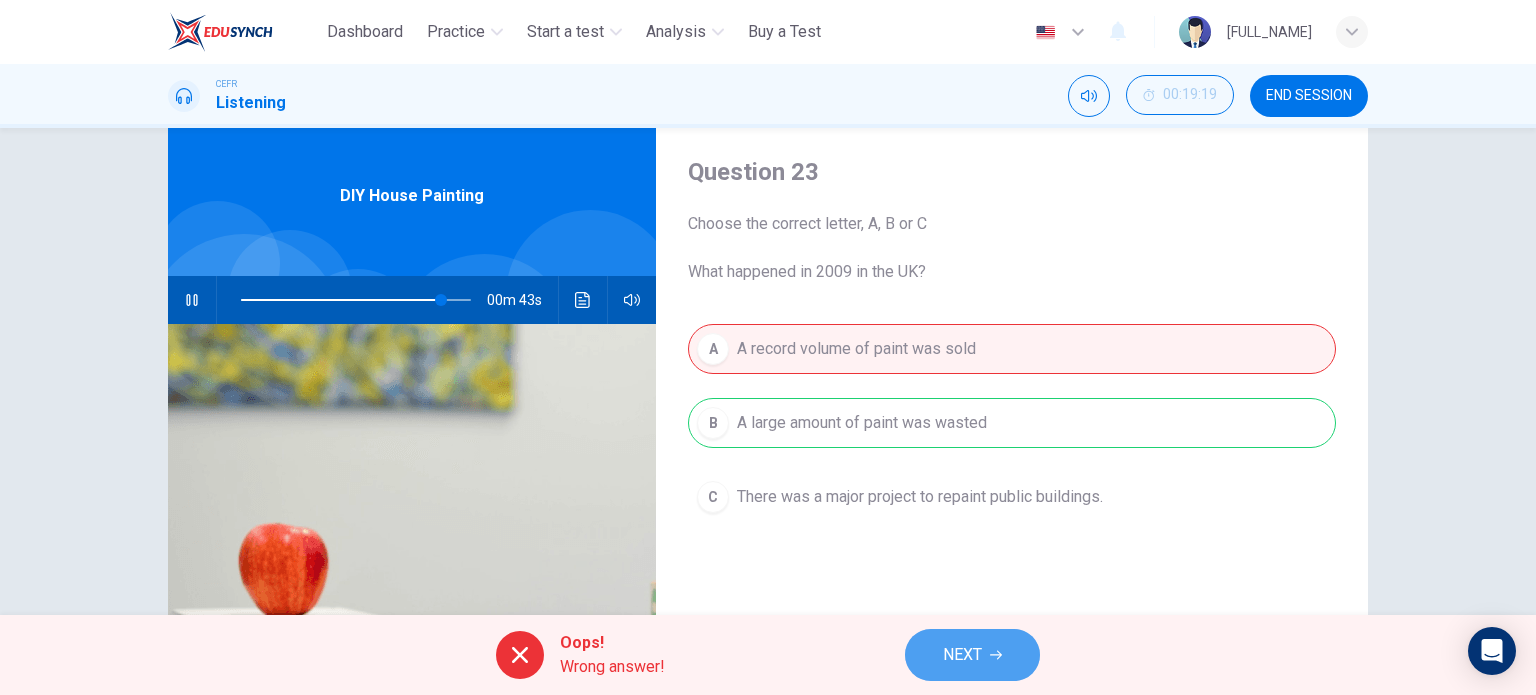 click on "NEXT" at bounding box center (962, 655) 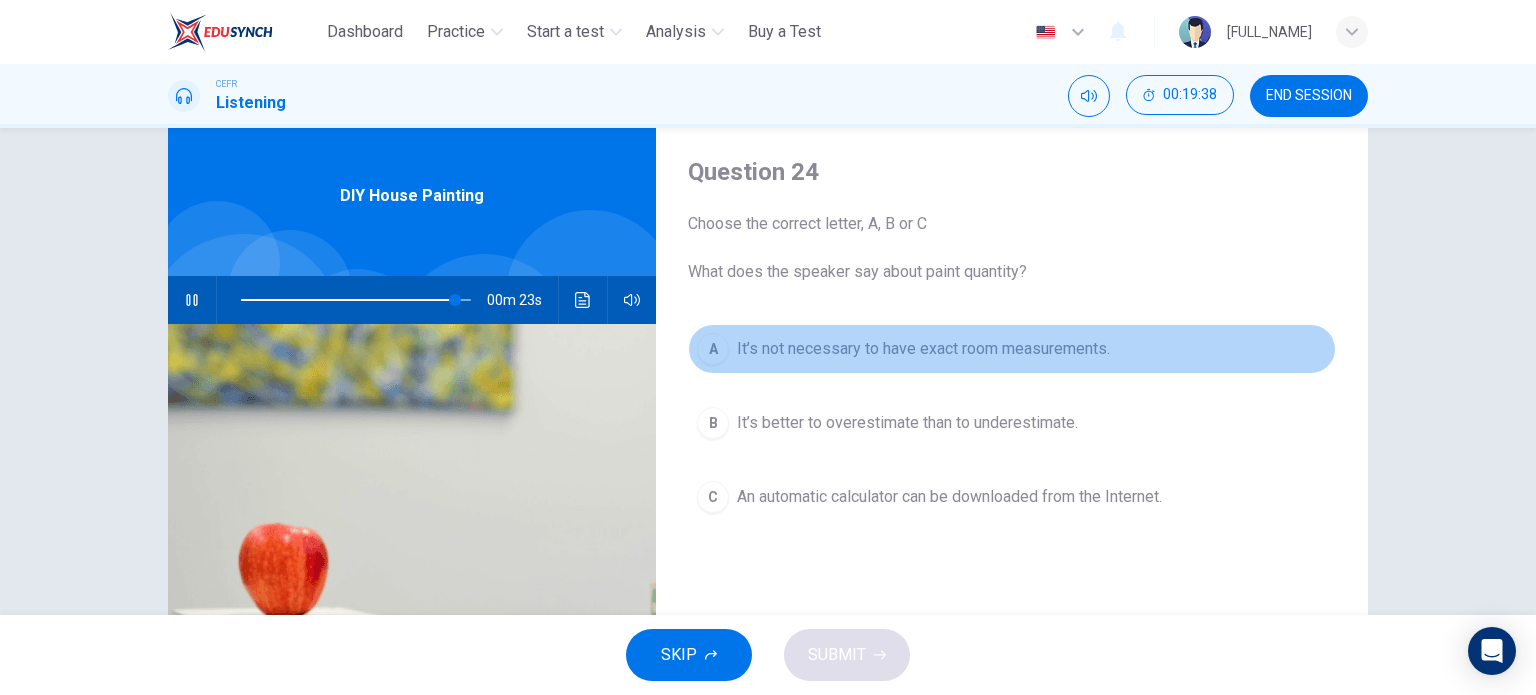 click on "It’s not necessary to have exact room measurements." at bounding box center (923, 349) 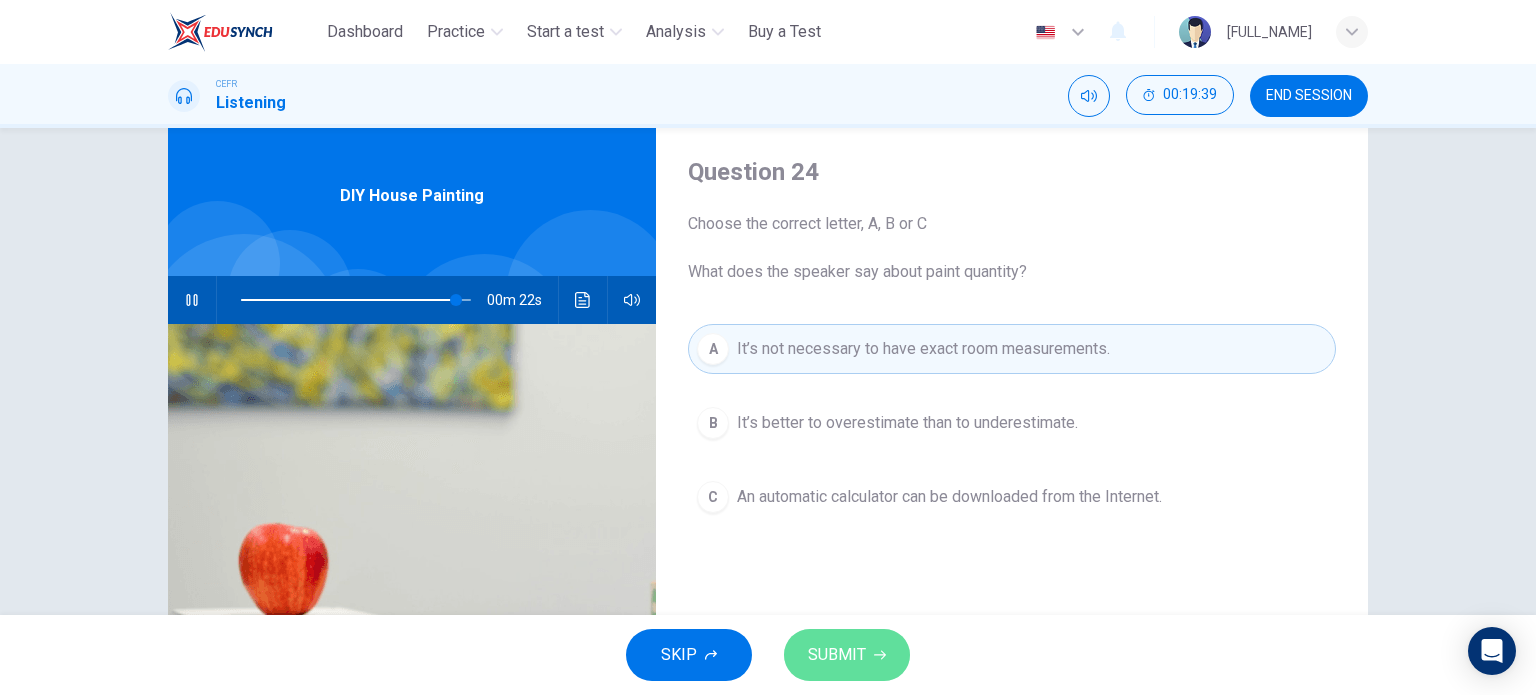 click on "SUBMIT" at bounding box center (837, 655) 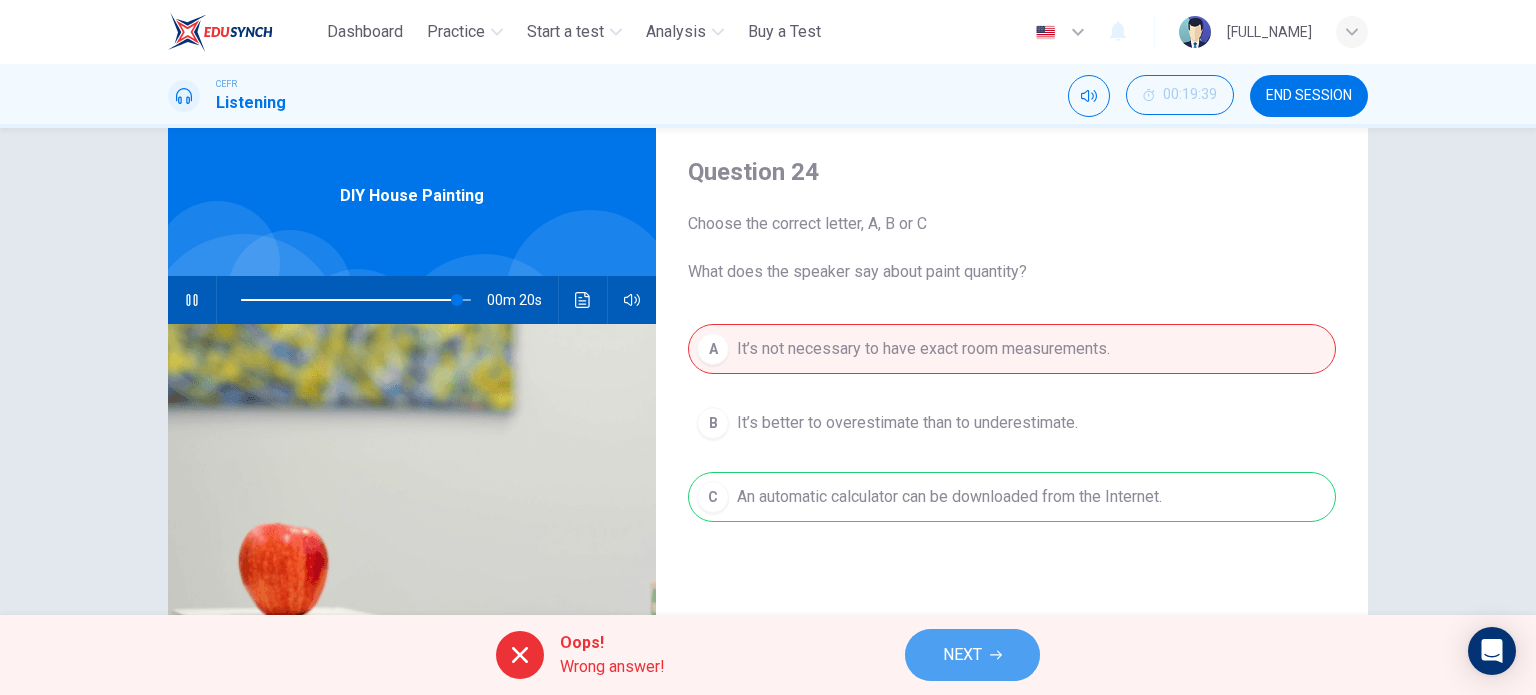 click on "NEXT" at bounding box center [972, 655] 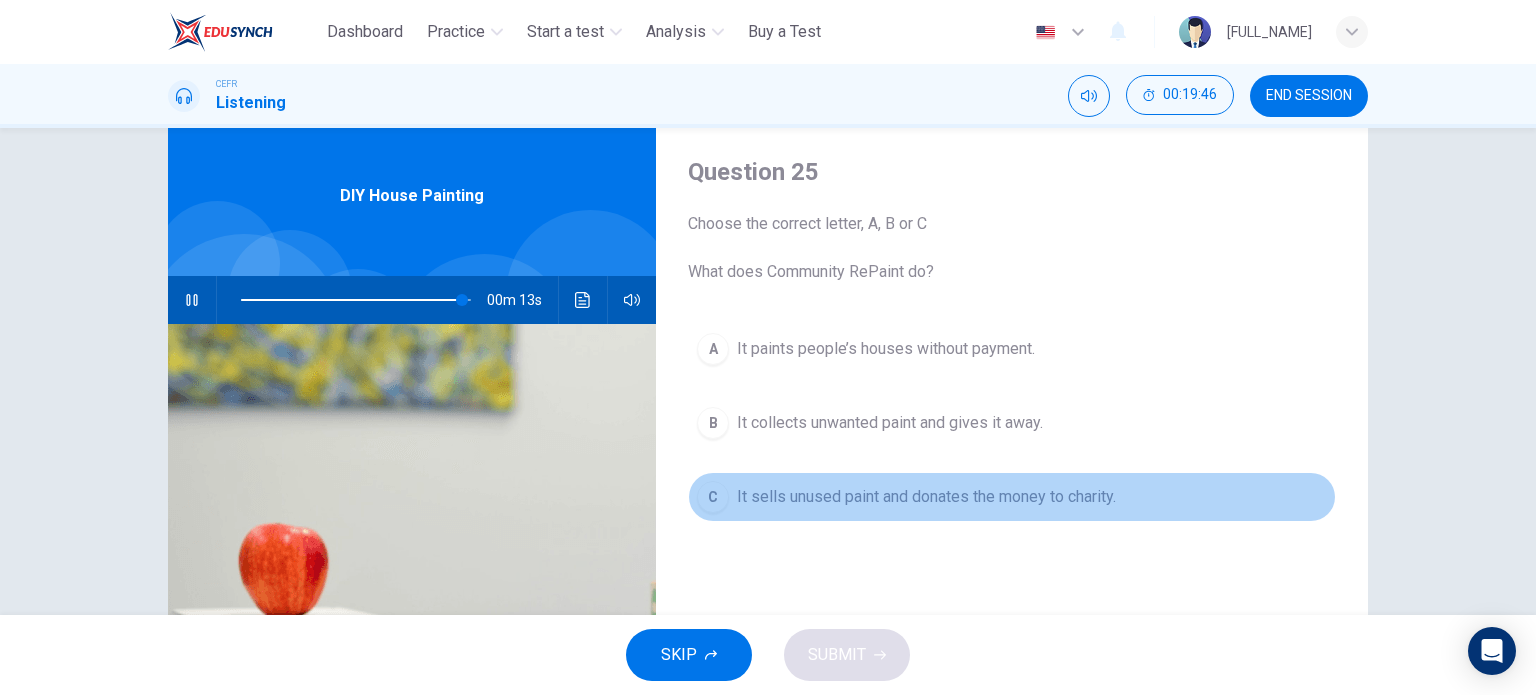 click on "It sells unused paint and donates the money to charity." at bounding box center (886, 349) 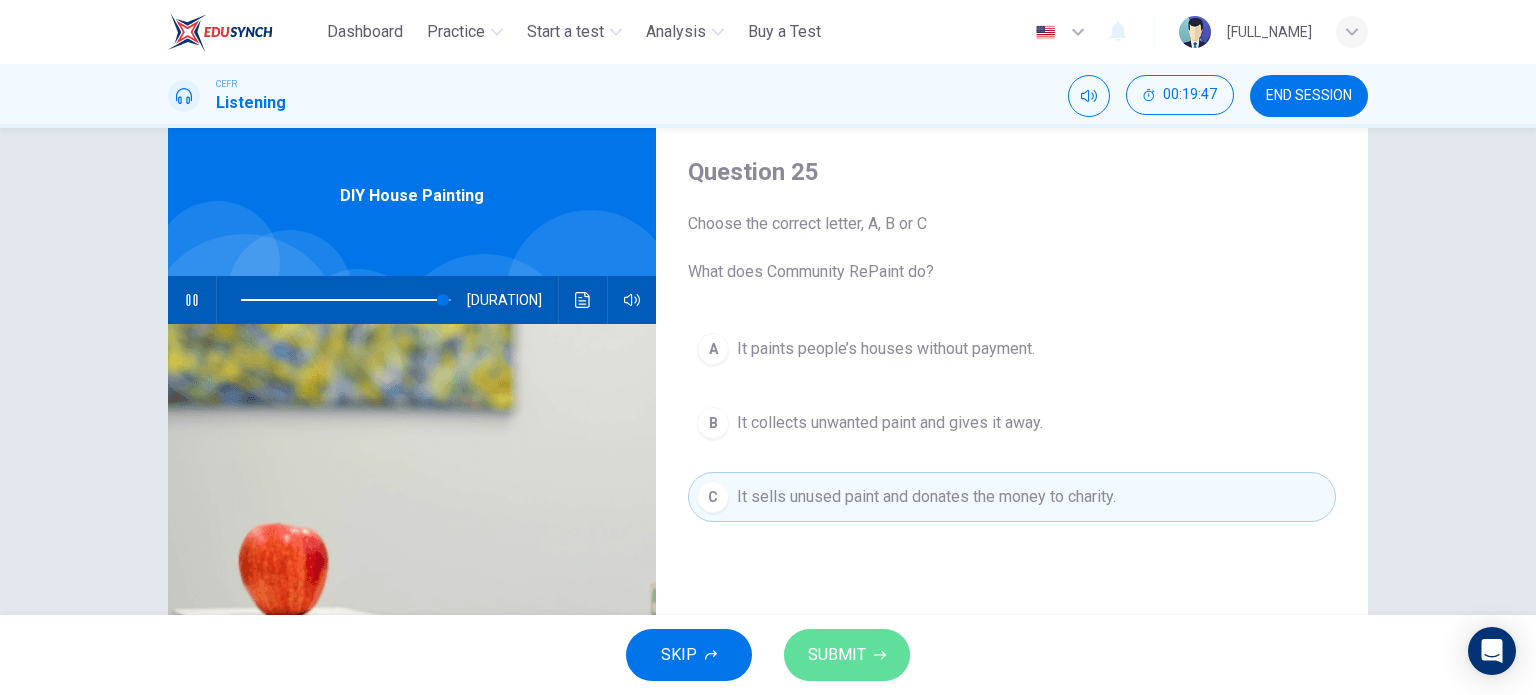 click on "SUBMIT" at bounding box center (837, 655) 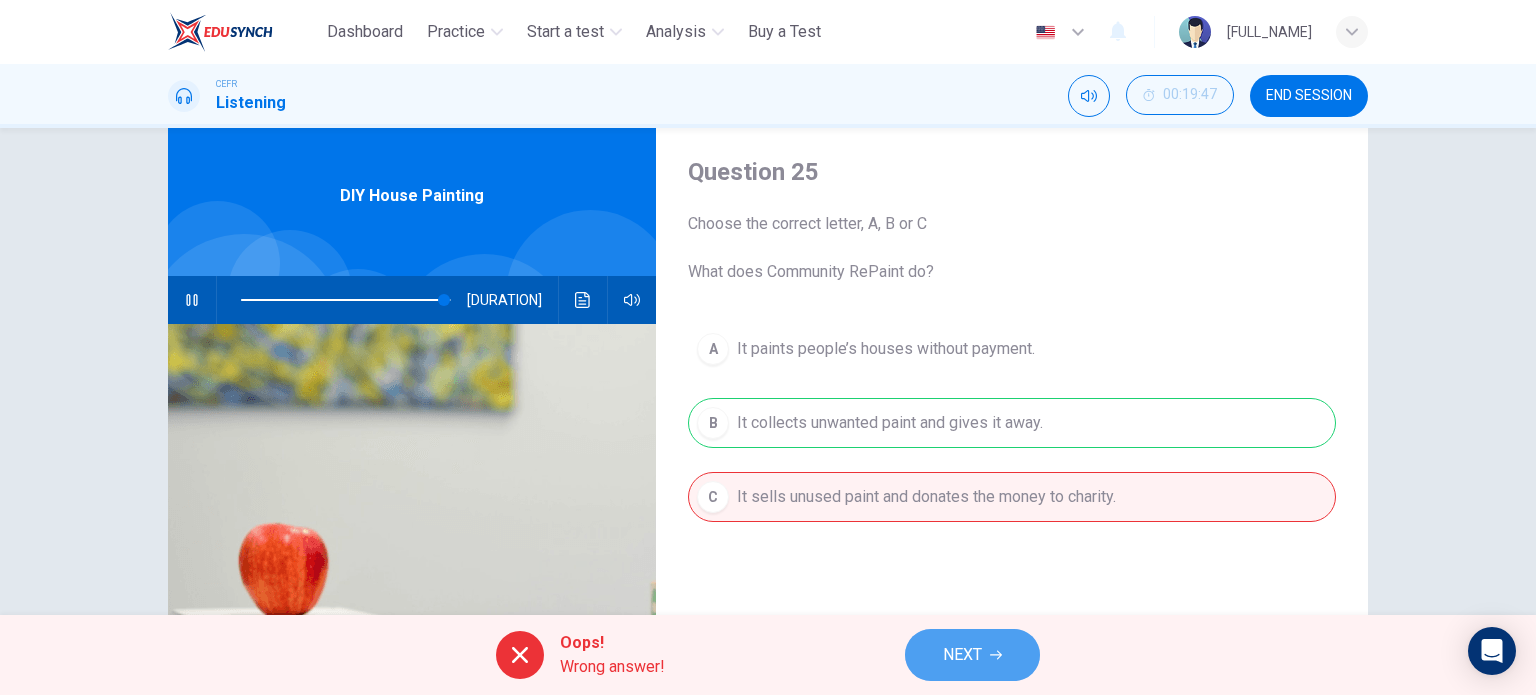 click on "NEXT" at bounding box center [962, 655] 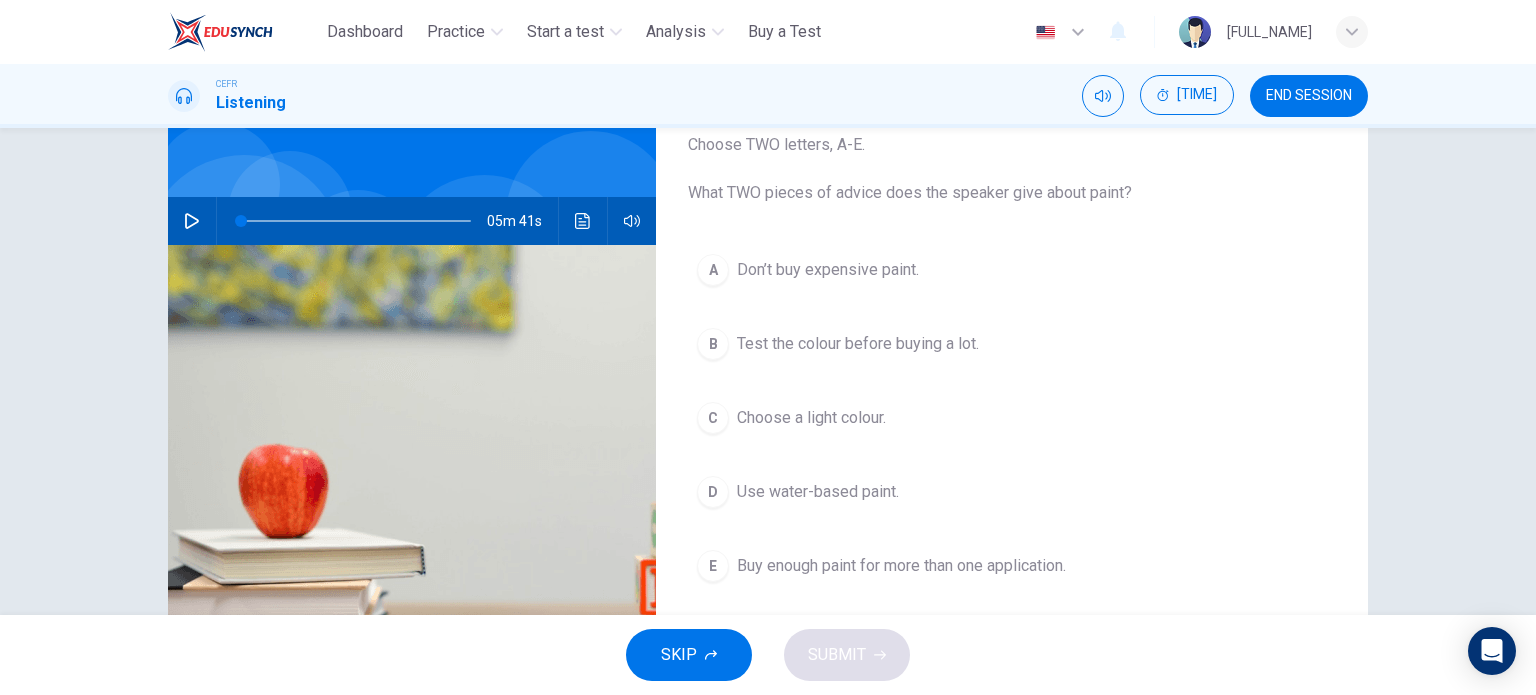 scroll, scrollTop: 132, scrollLeft: 0, axis: vertical 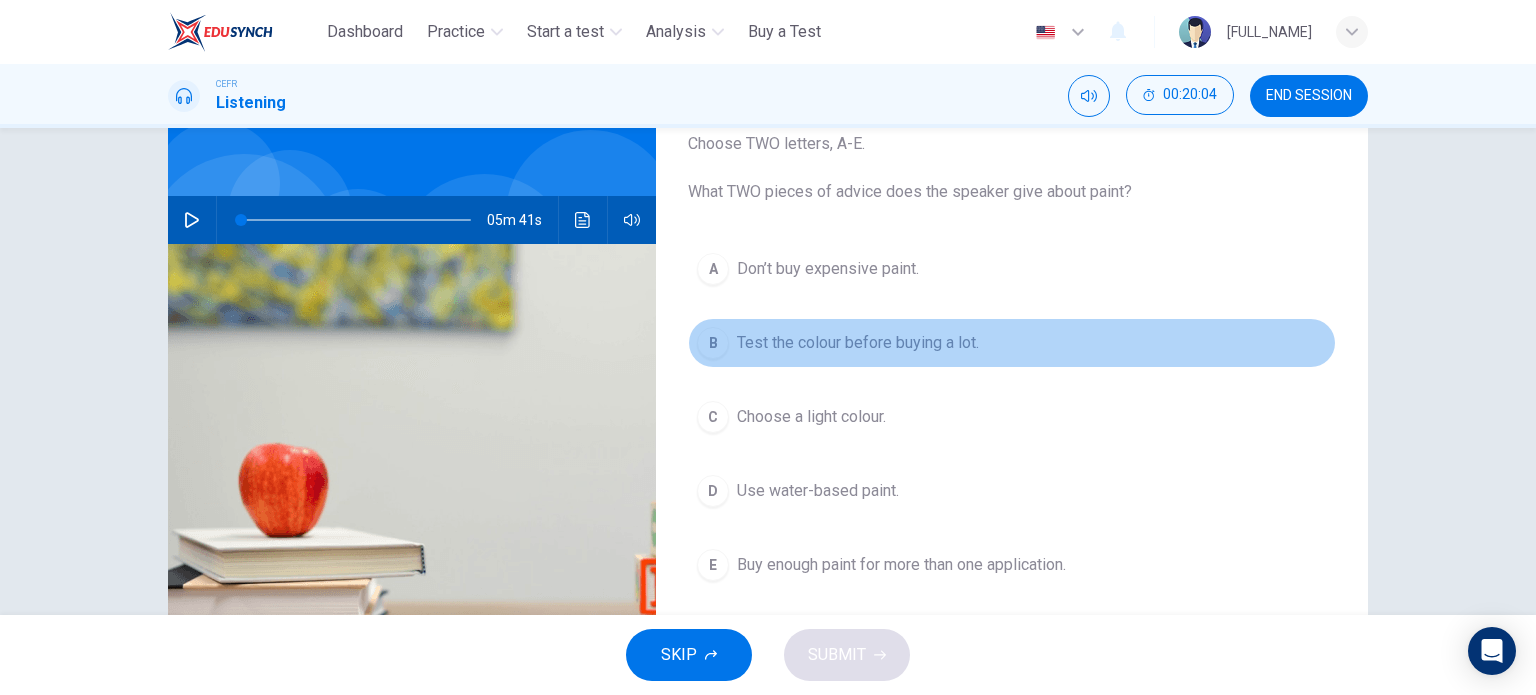 click on "B Test the colour before buying a lot." at bounding box center (1012, 343) 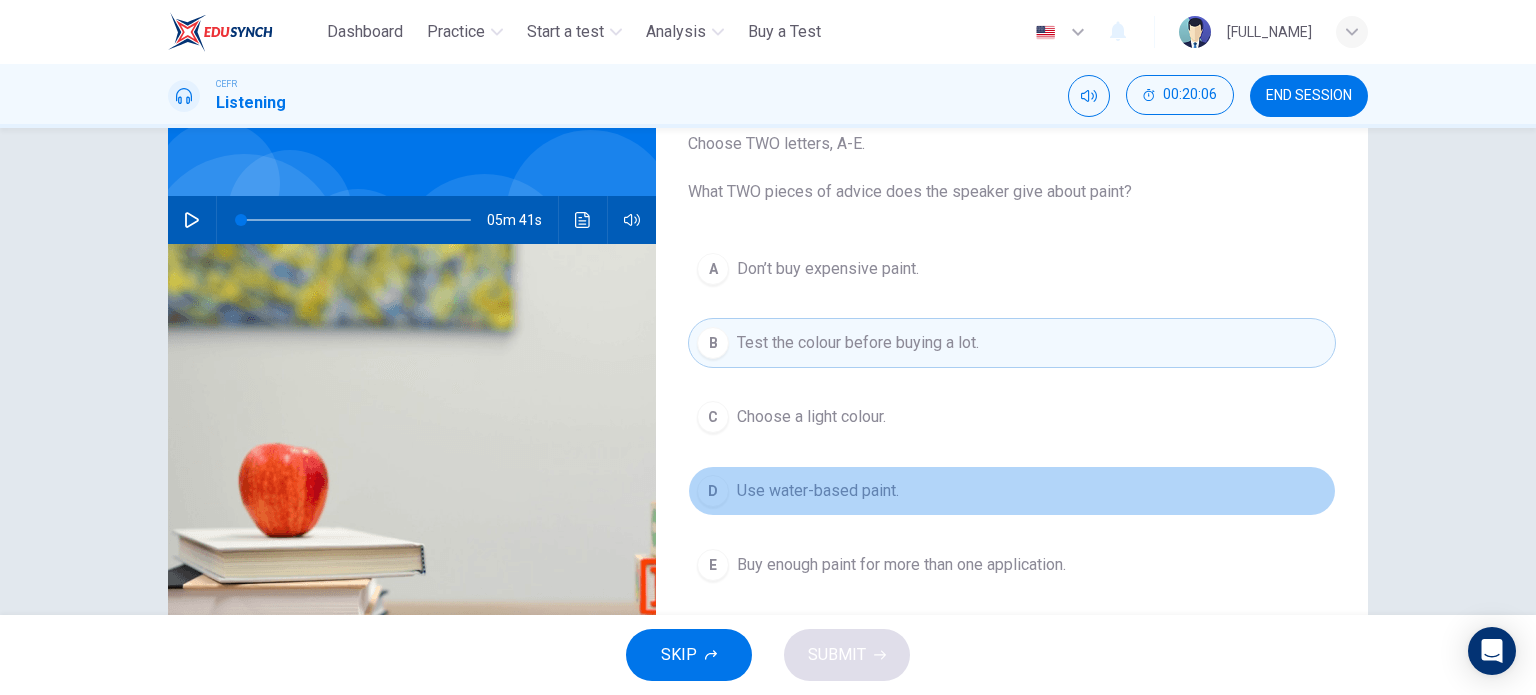 click on "D Use water-based paint." at bounding box center [1012, 491] 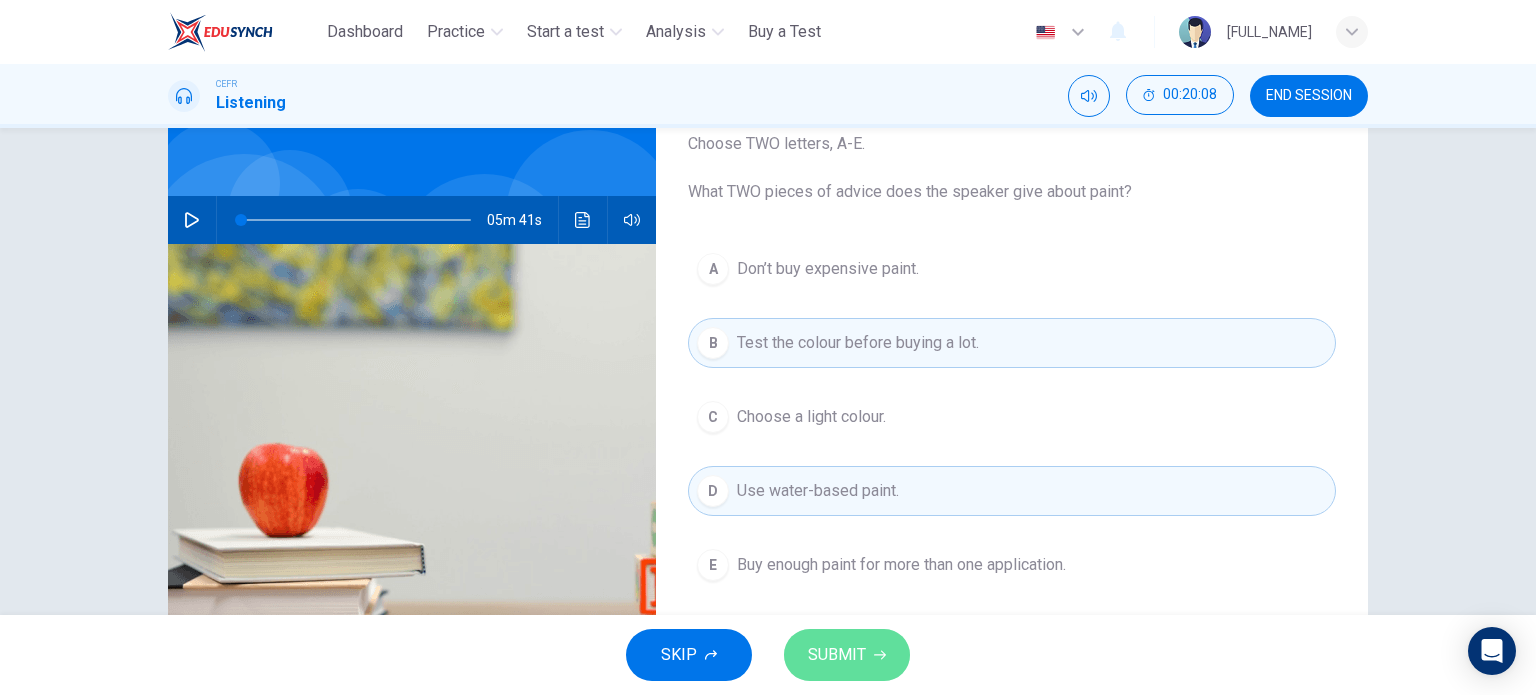 click on "SUBMIT" at bounding box center (837, 655) 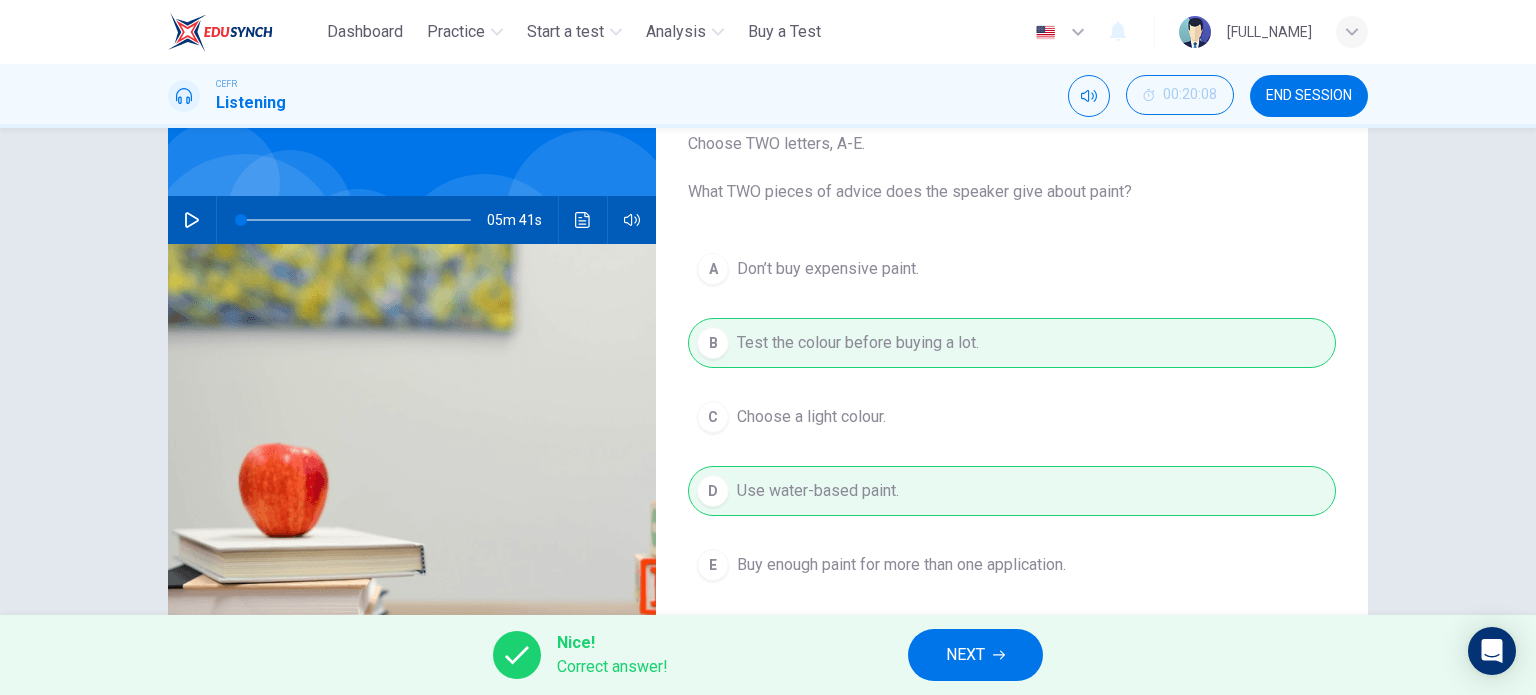 click on "NEXT" at bounding box center (975, 655) 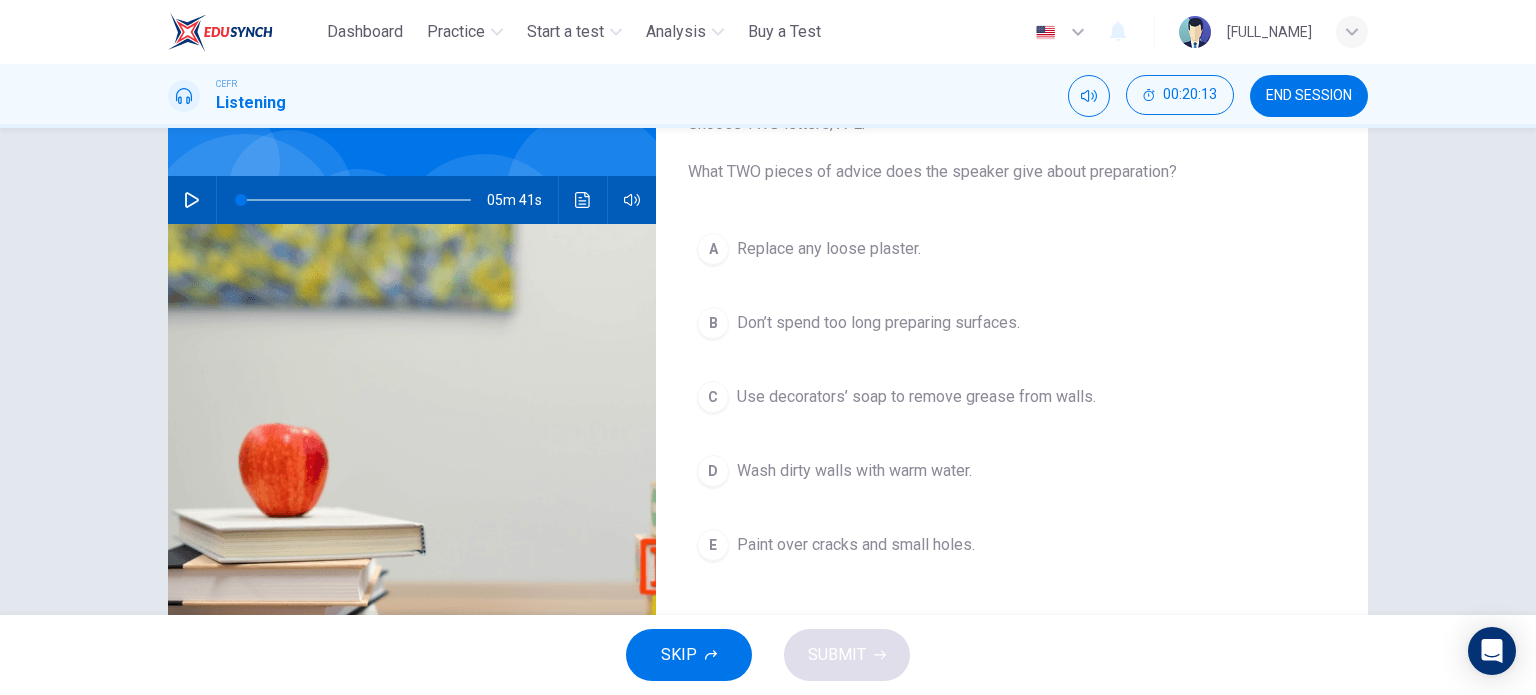 scroll, scrollTop: 158, scrollLeft: 0, axis: vertical 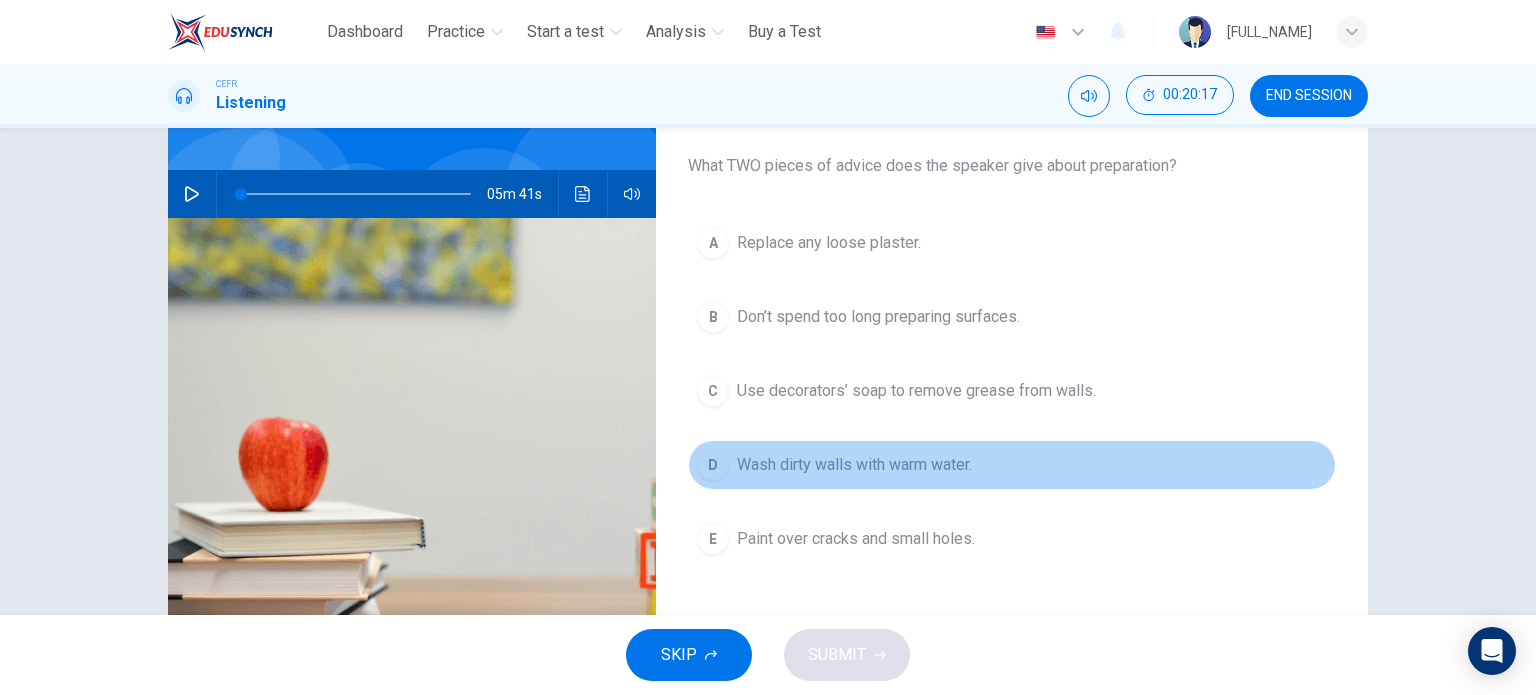 click on "D Wash dirty walls with warm water." at bounding box center [1012, 465] 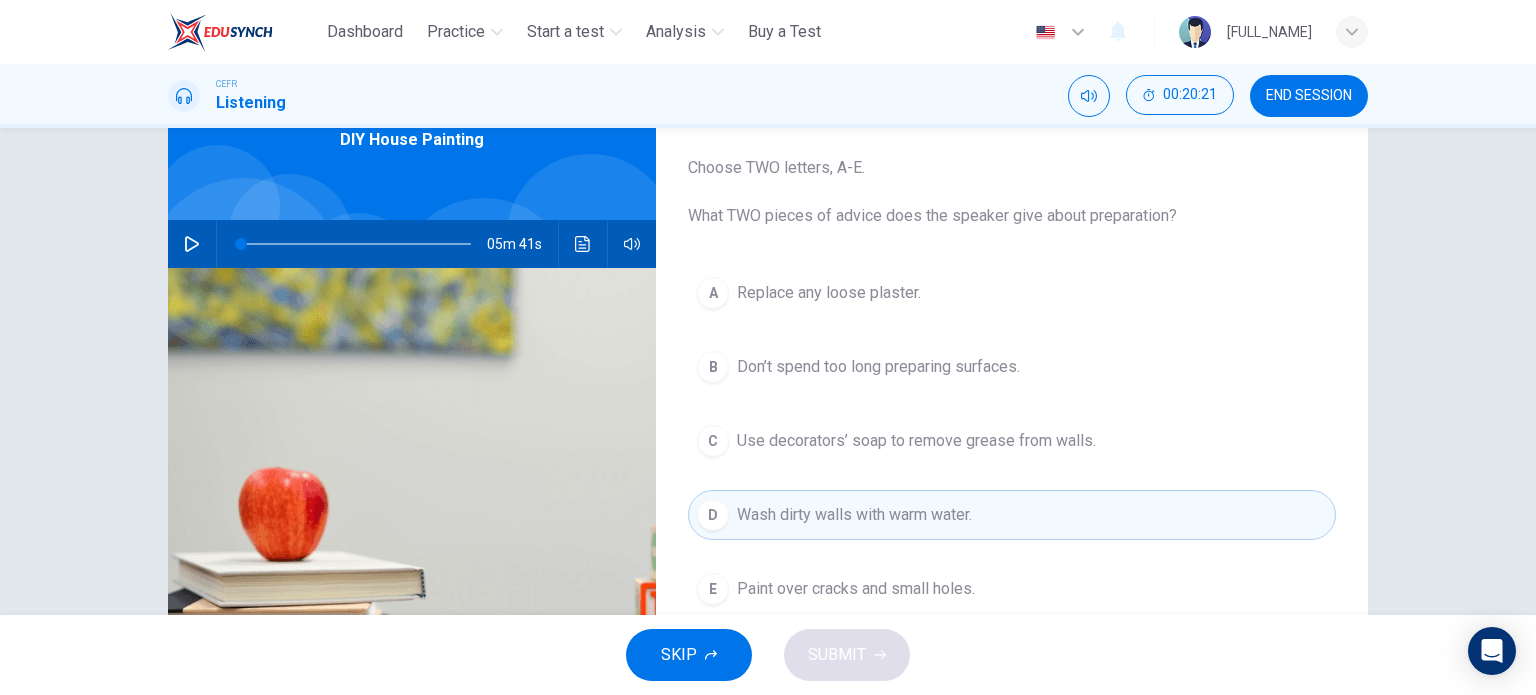 scroll, scrollTop: 110, scrollLeft: 0, axis: vertical 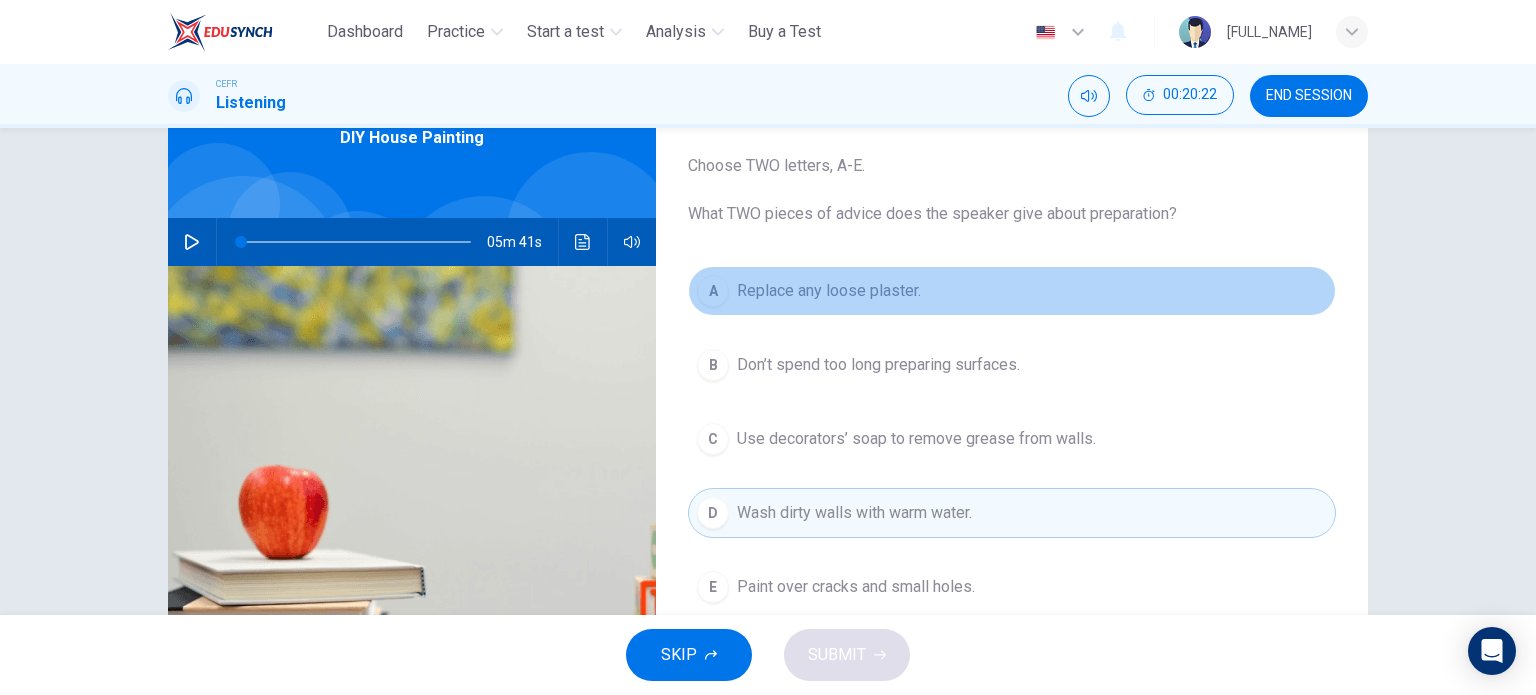 click on "A Replace any loose plaster." at bounding box center [1012, 291] 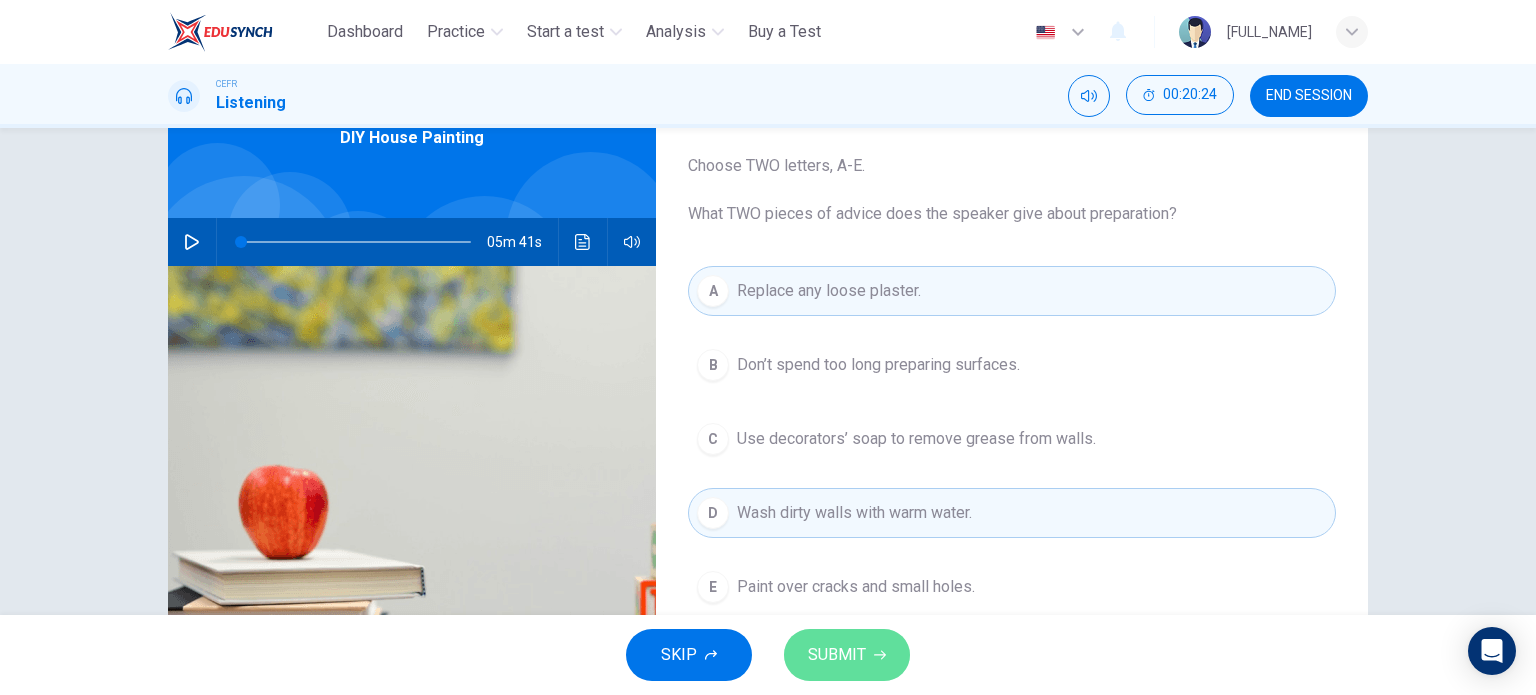 click on "SUBMIT" at bounding box center (847, 655) 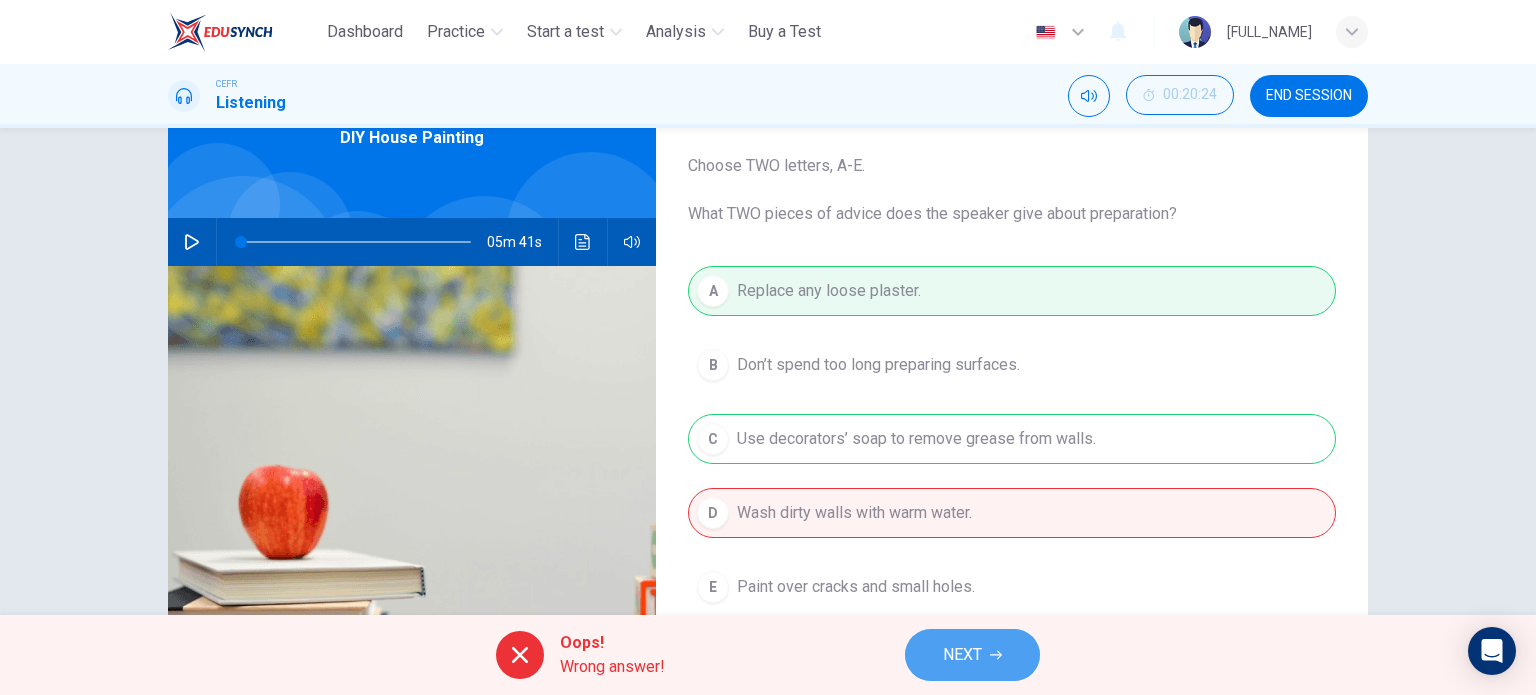 click on "NEXT" at bounding box center (962, 655) 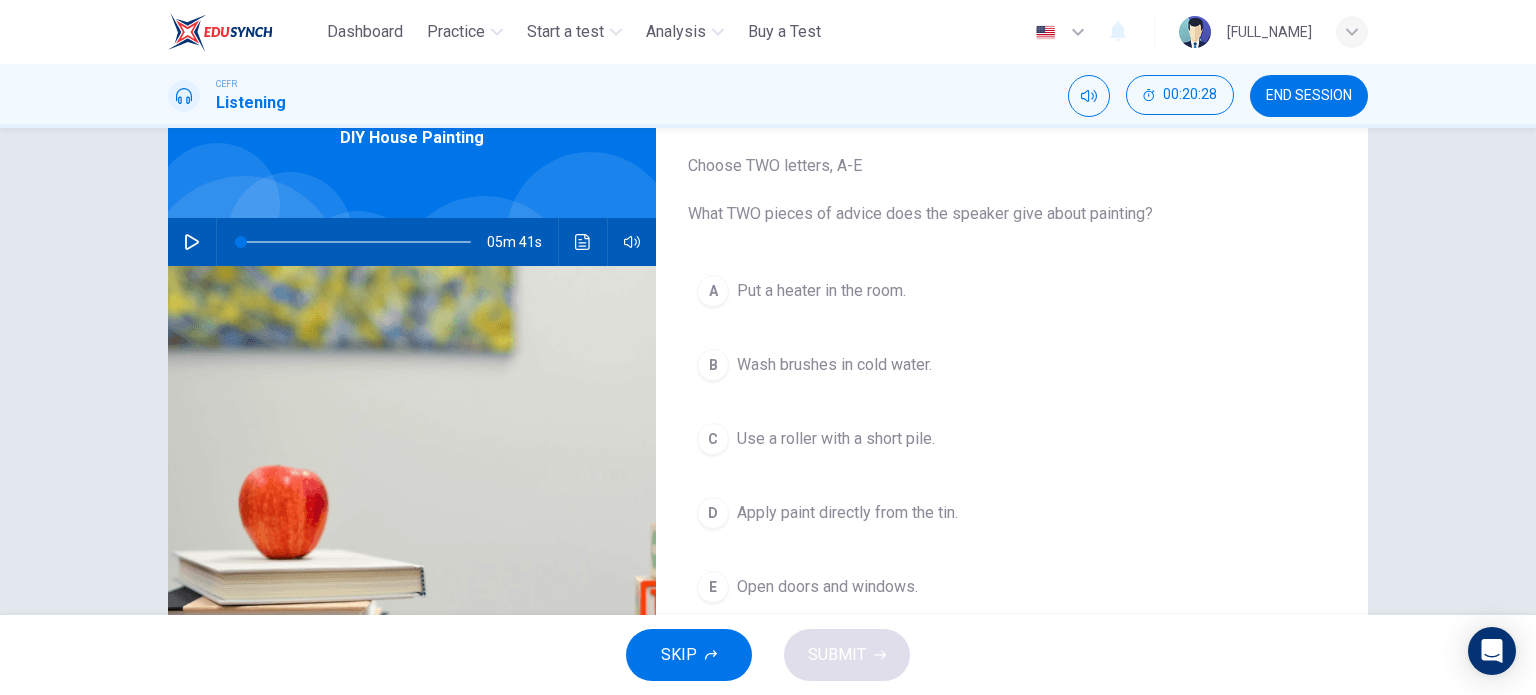 click on "Wash brushes in cold water." at bounding box center (821, 291) 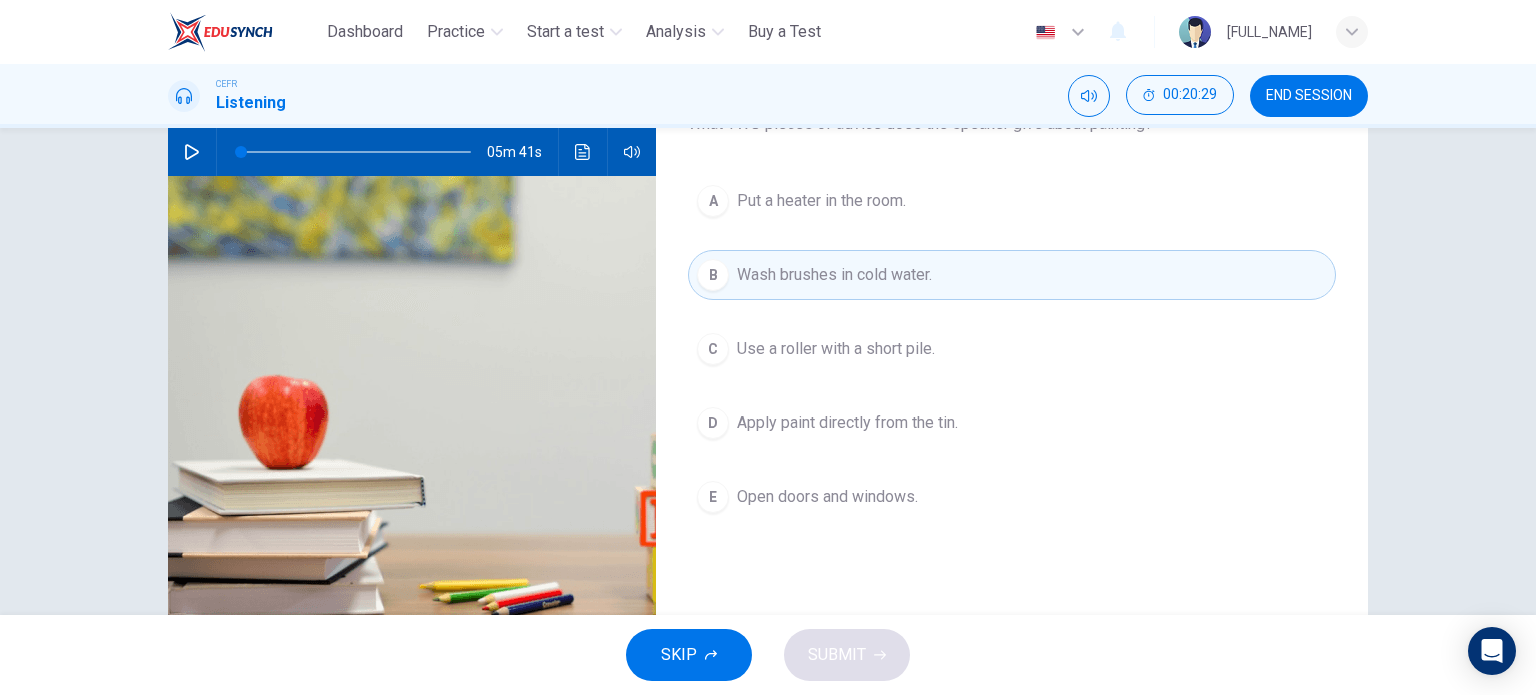 scroll, scrollTop: 202, scrollLeft: 0, axis: vertical 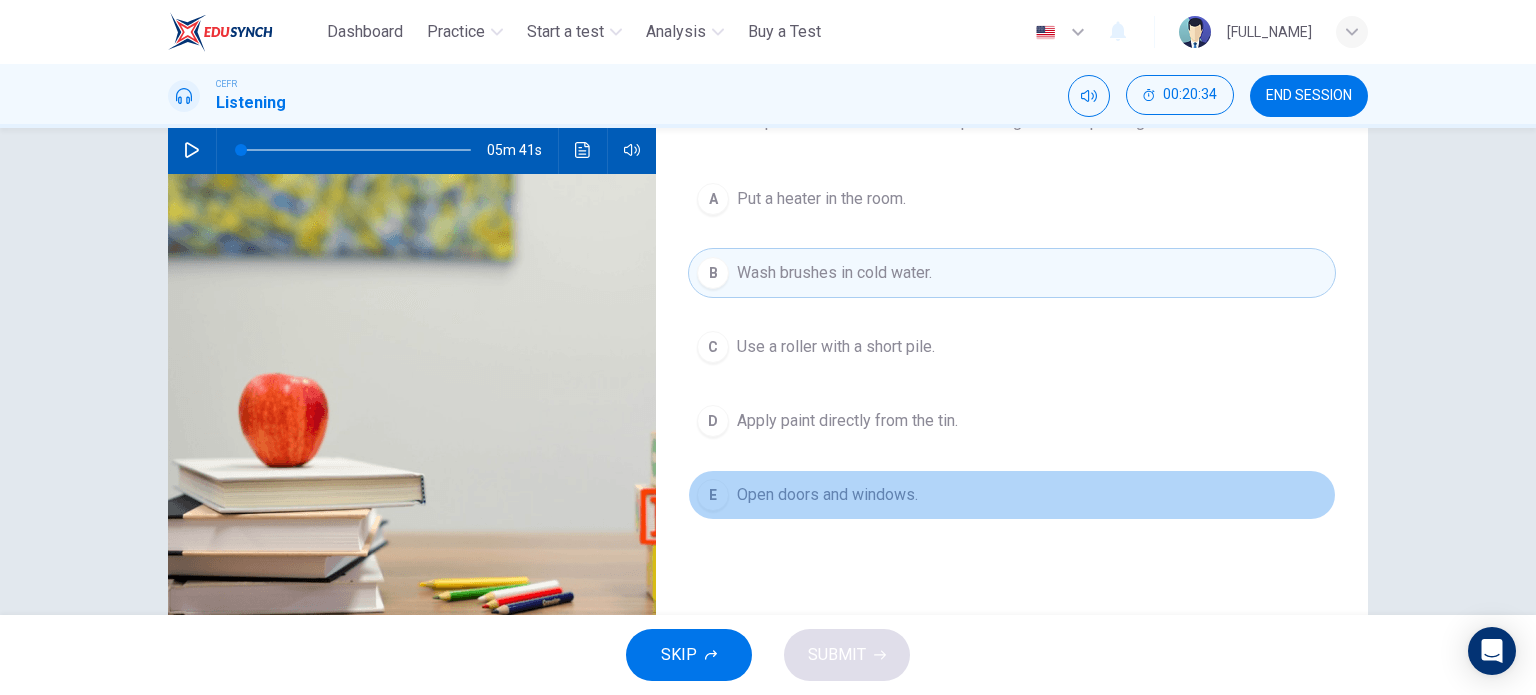 click on "E Open doors and windows." at bounding box center [1012, 495] 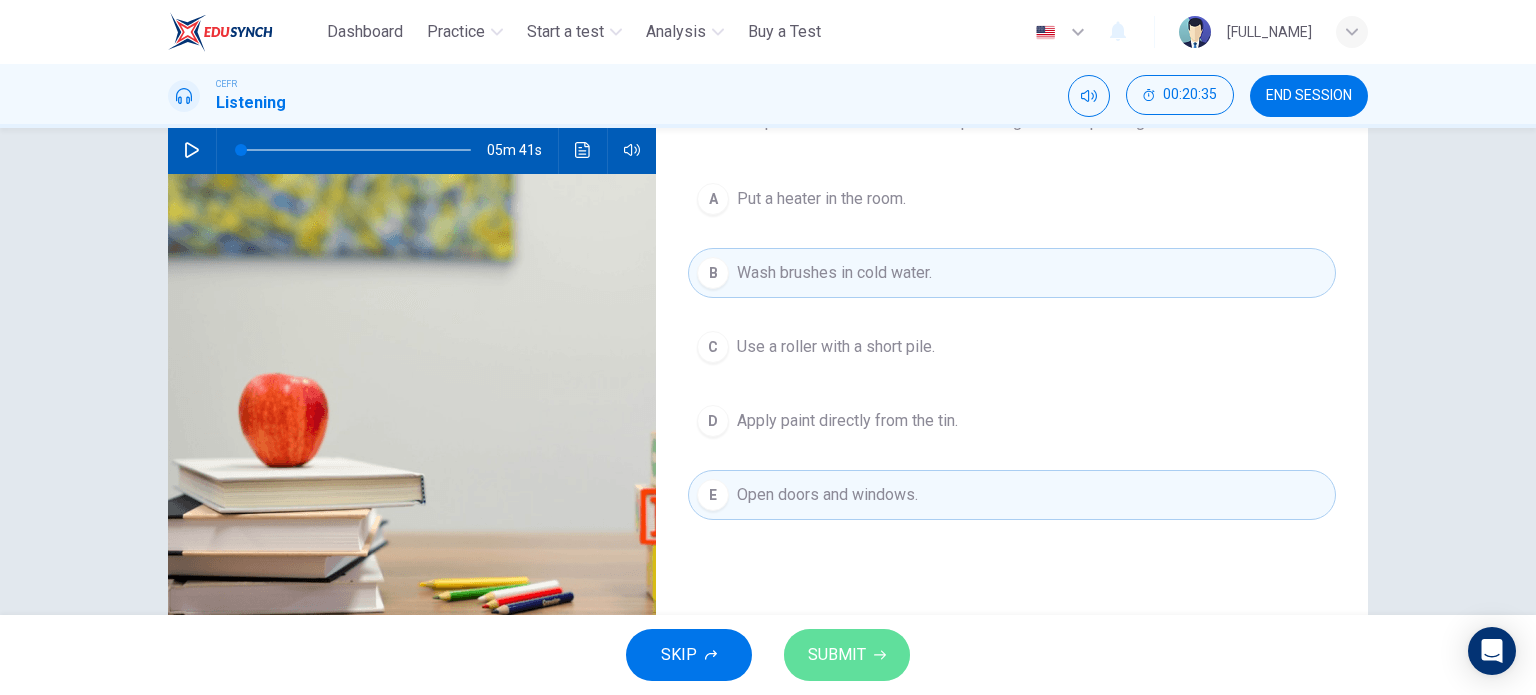click on "SUBMIT" at bounding box center (837, 655) 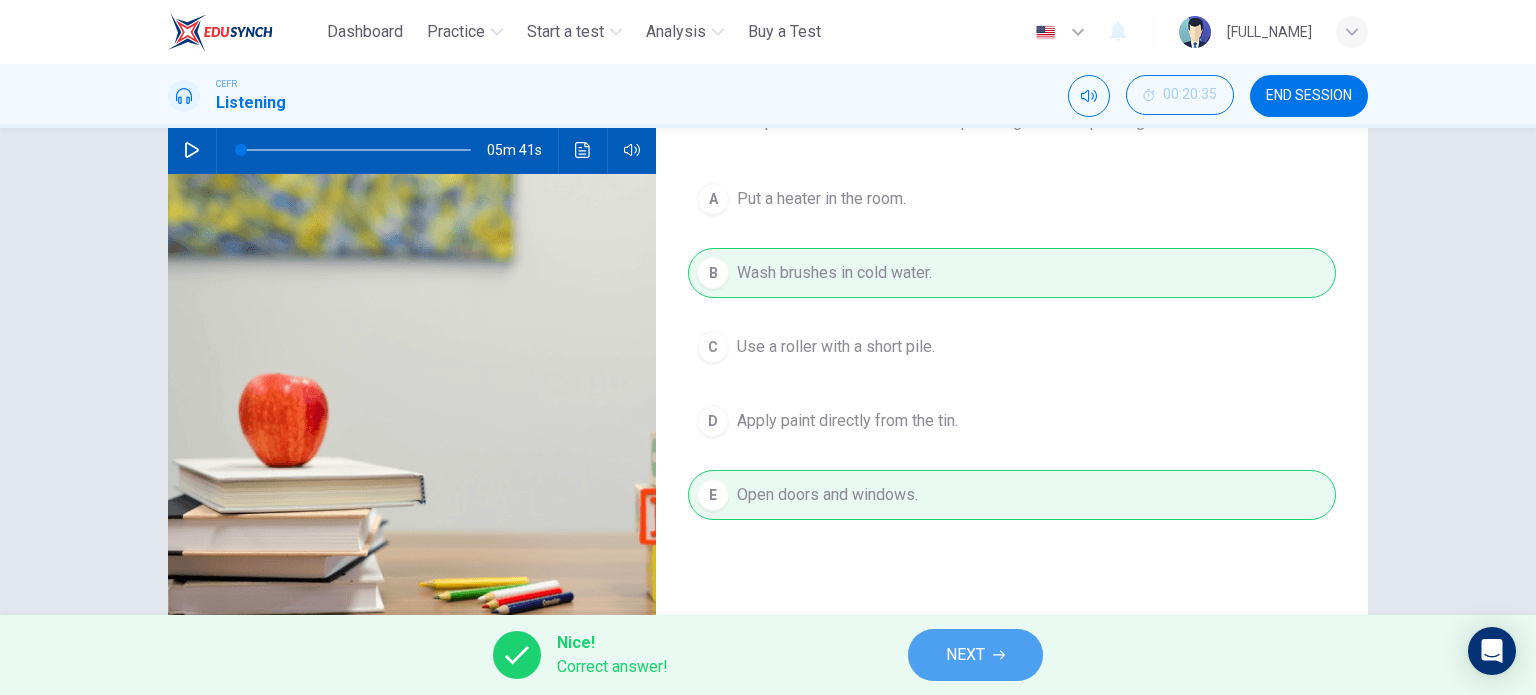 click on "NEXT" at bounding box center (975, 655) 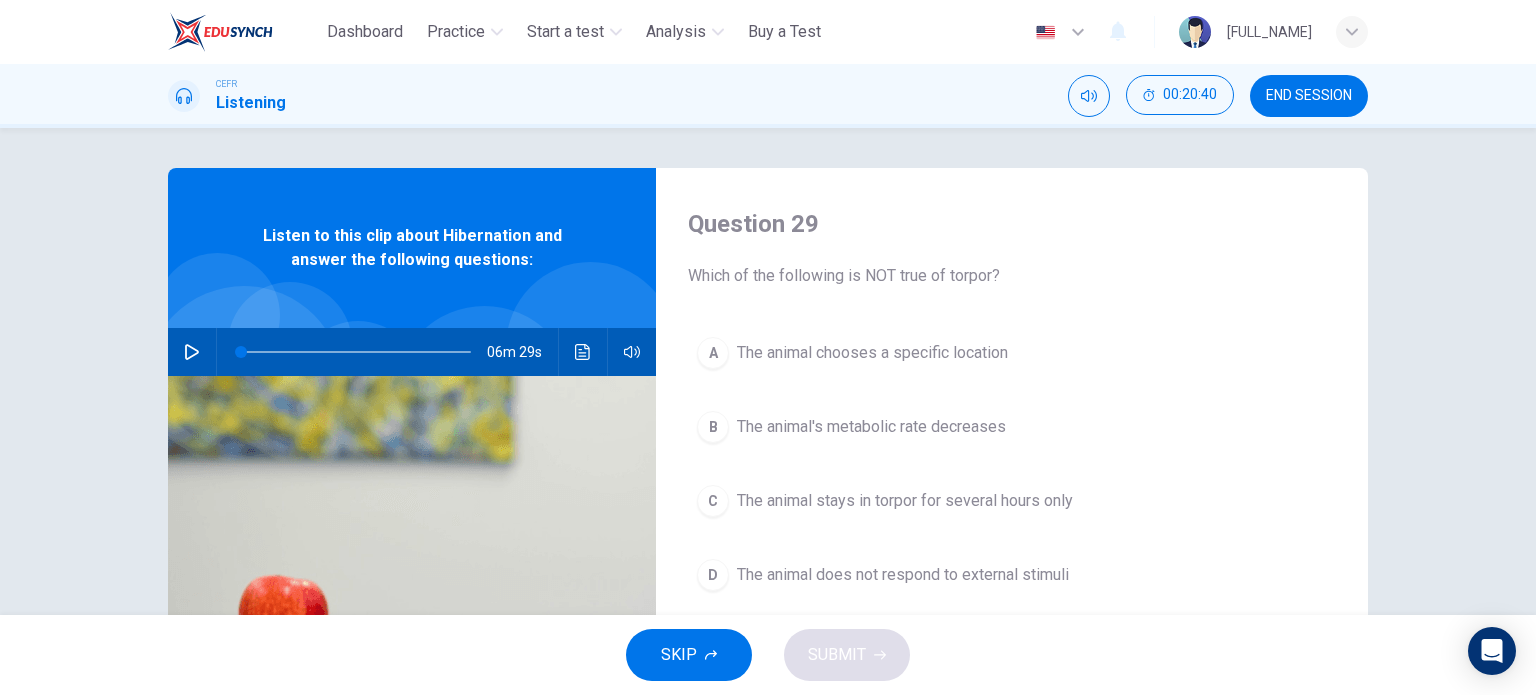 scroll, scrollTop: 0, scrollLeft: 0, axis: both 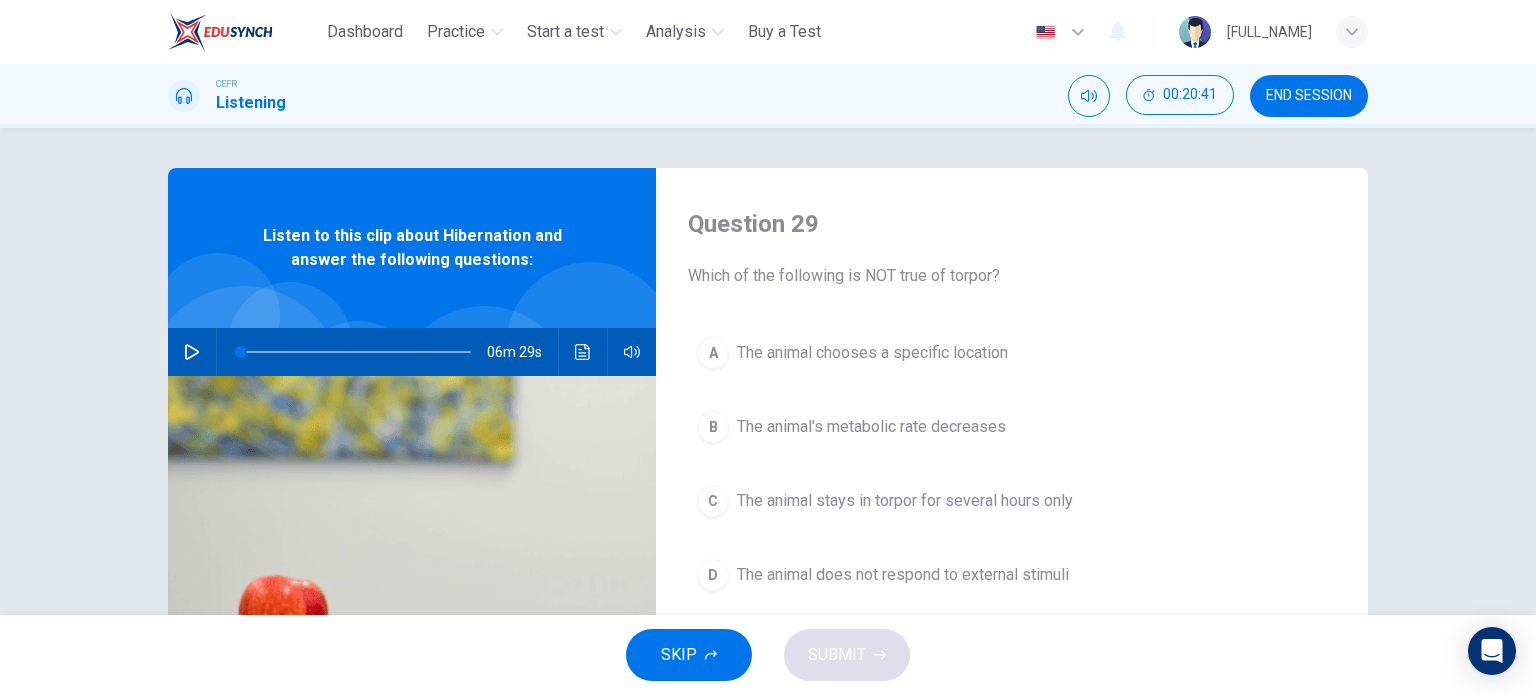 click on "06m 29s" at bounding box center (412, 352) 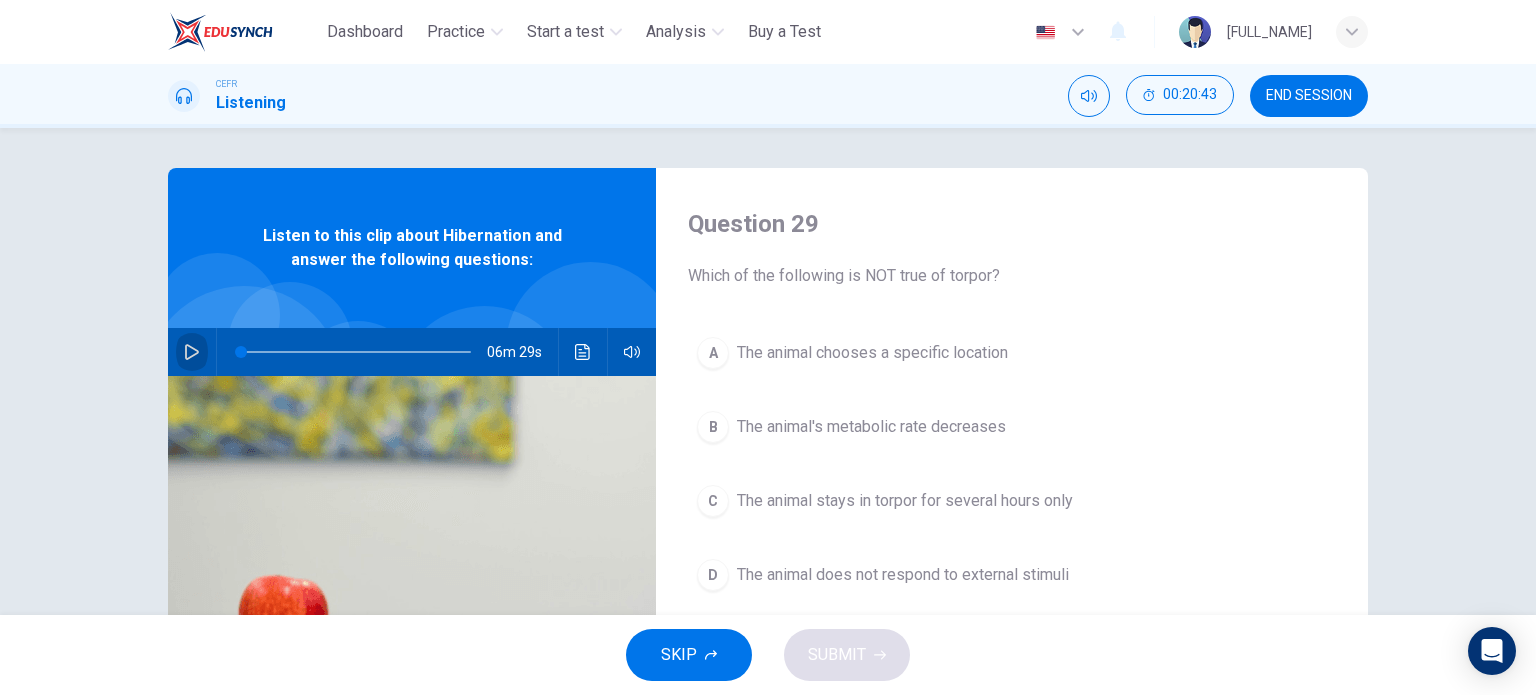 click at bounding box center [192, 352] 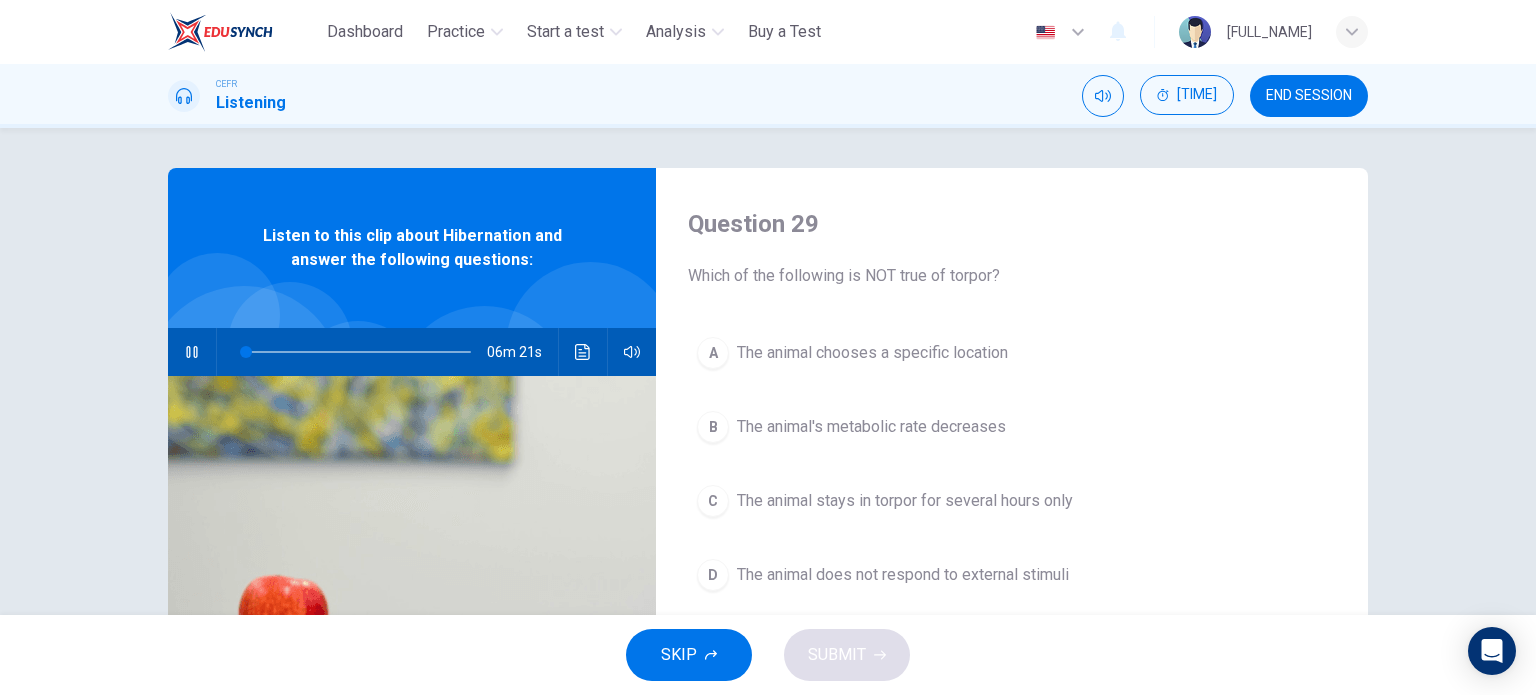 click on "A The animal chooses a specific location B The animal's metabolic rate decreases C The animal stays in torpor for several hours only D The animal does not respond to external stimuli" at bounding box center (1012, 484) 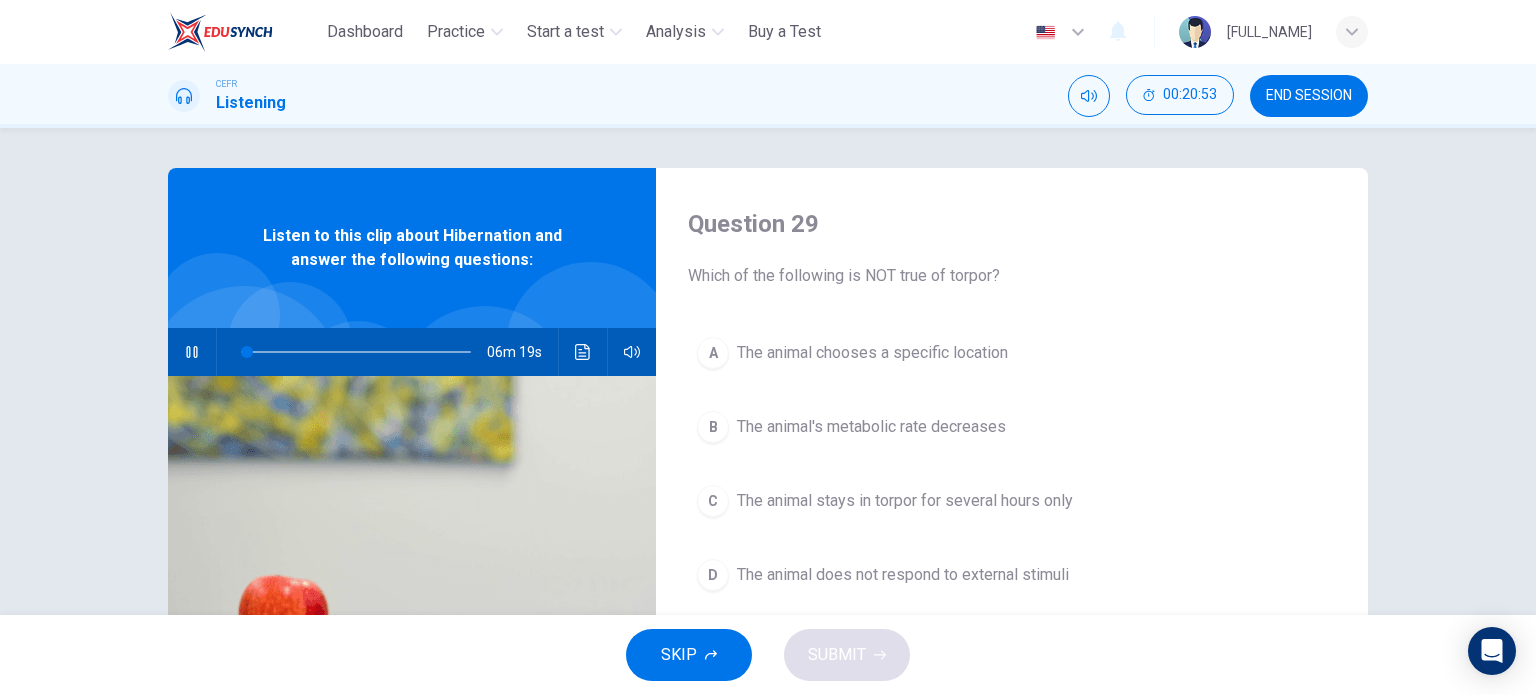 scroll, scrollTop: 0, scrollLeft: 0, axis: both 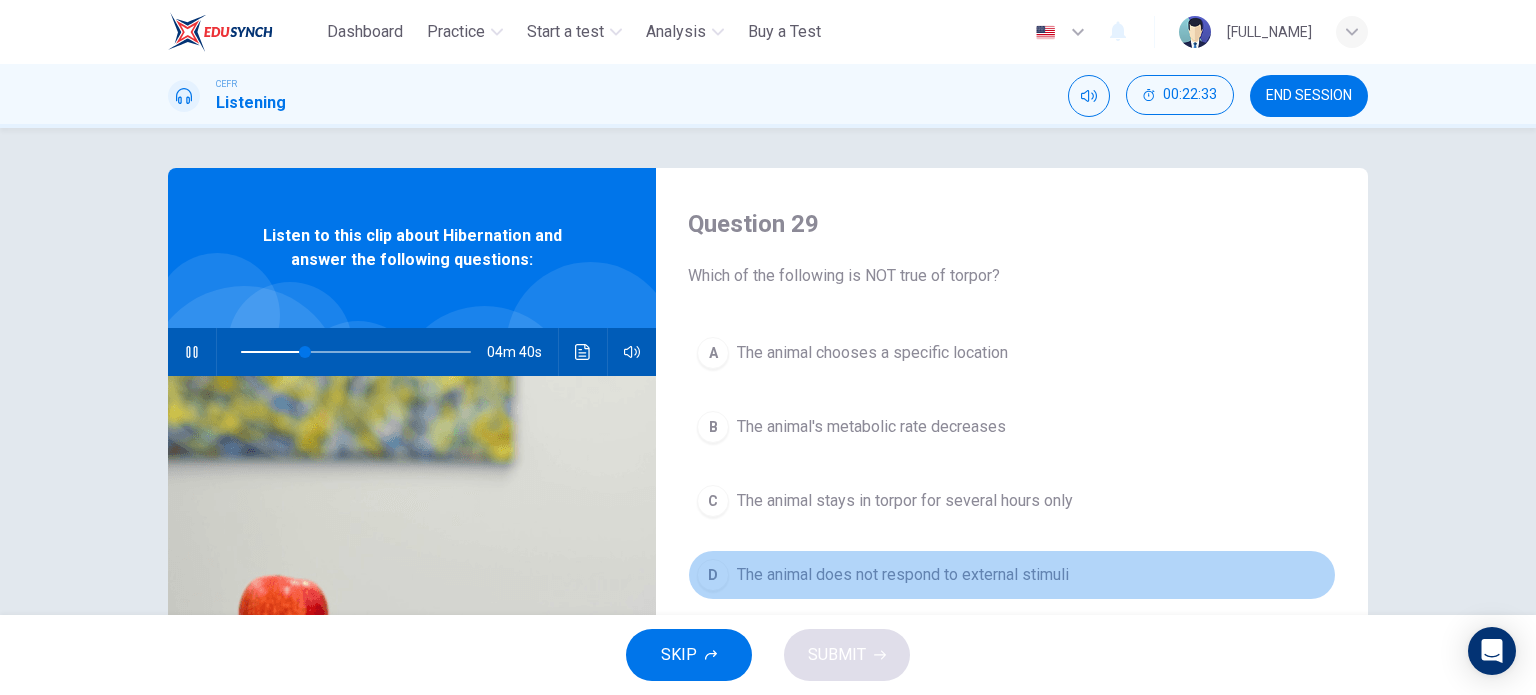 click on "The animal does not respond to external stimuli" at bounding box center [872, 353] 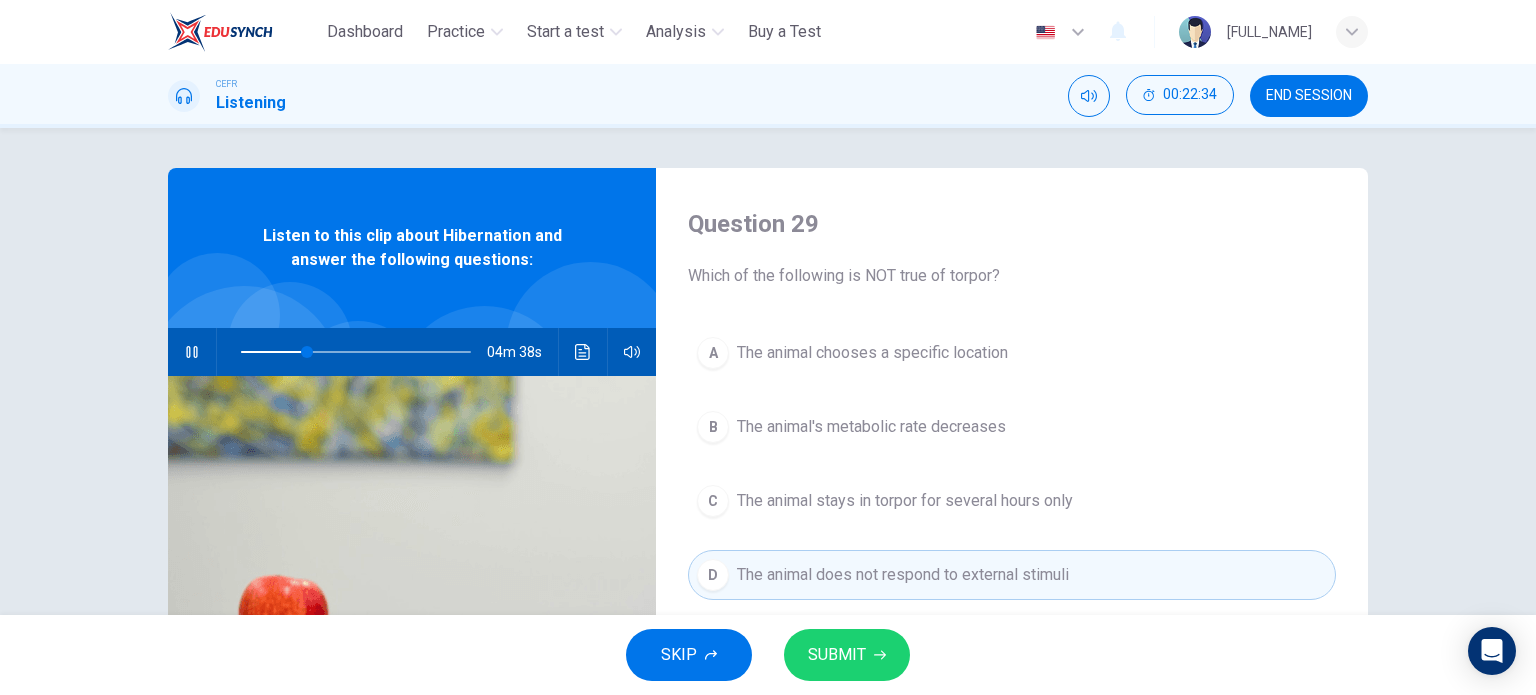 scroll, scrollTop: 34, scrollLeft: 0, axis: vertical 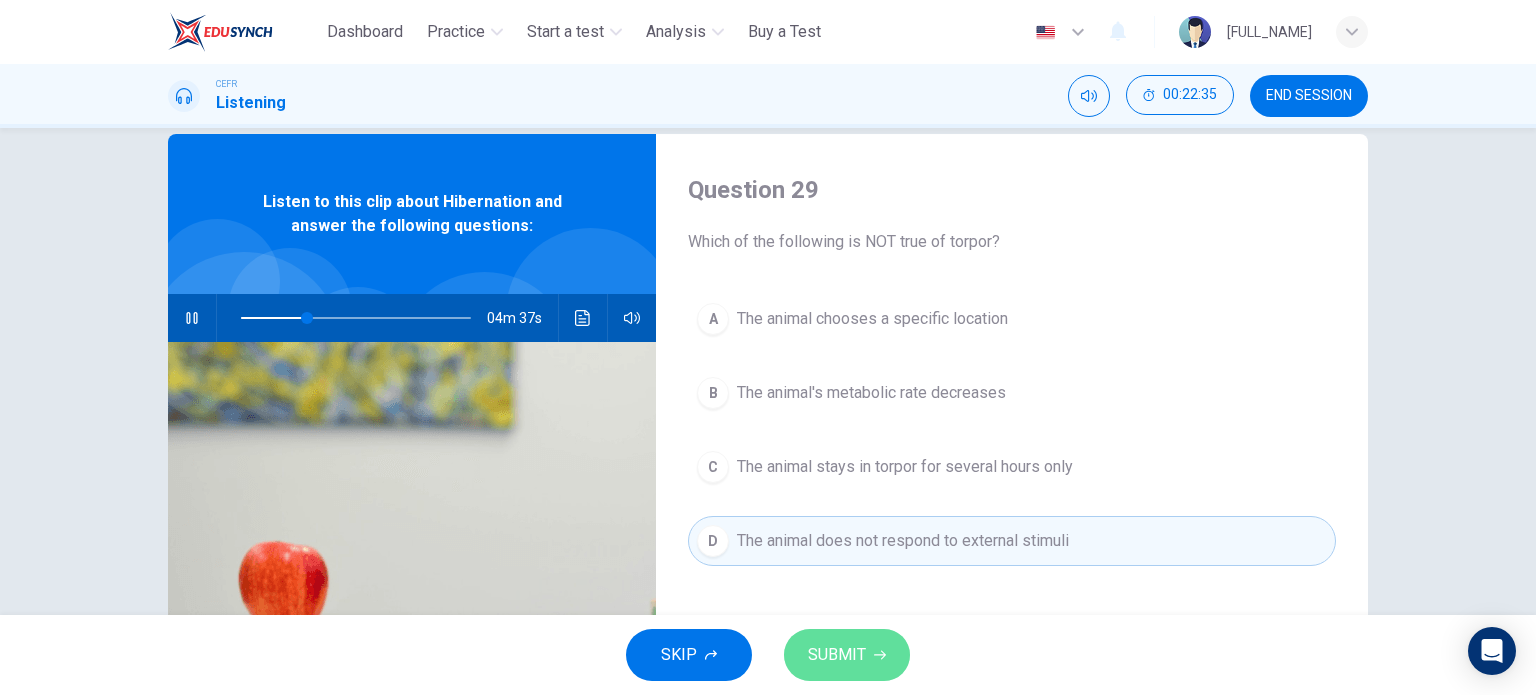 click on "SUBMIT" at bounding box center [837, 655] 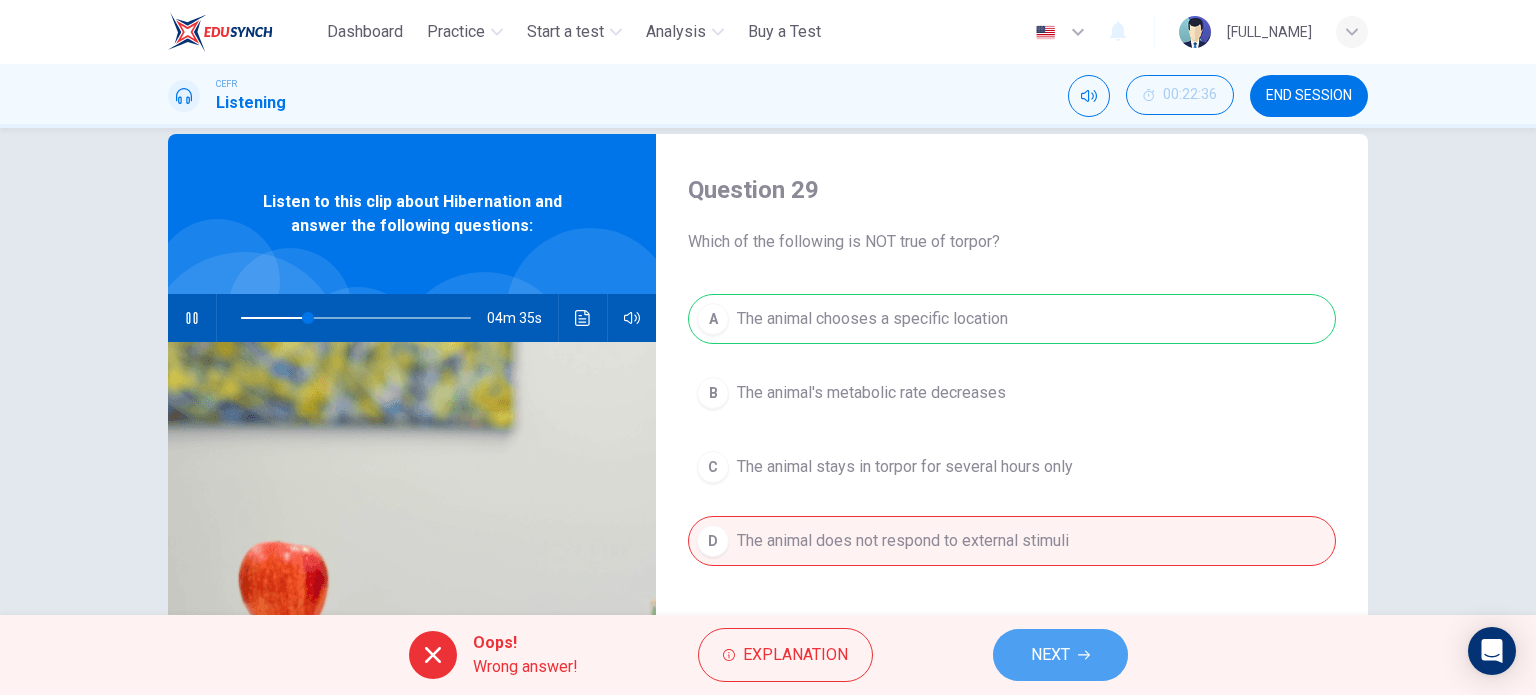click on "NEXT" at bounding box center [1050, 655] 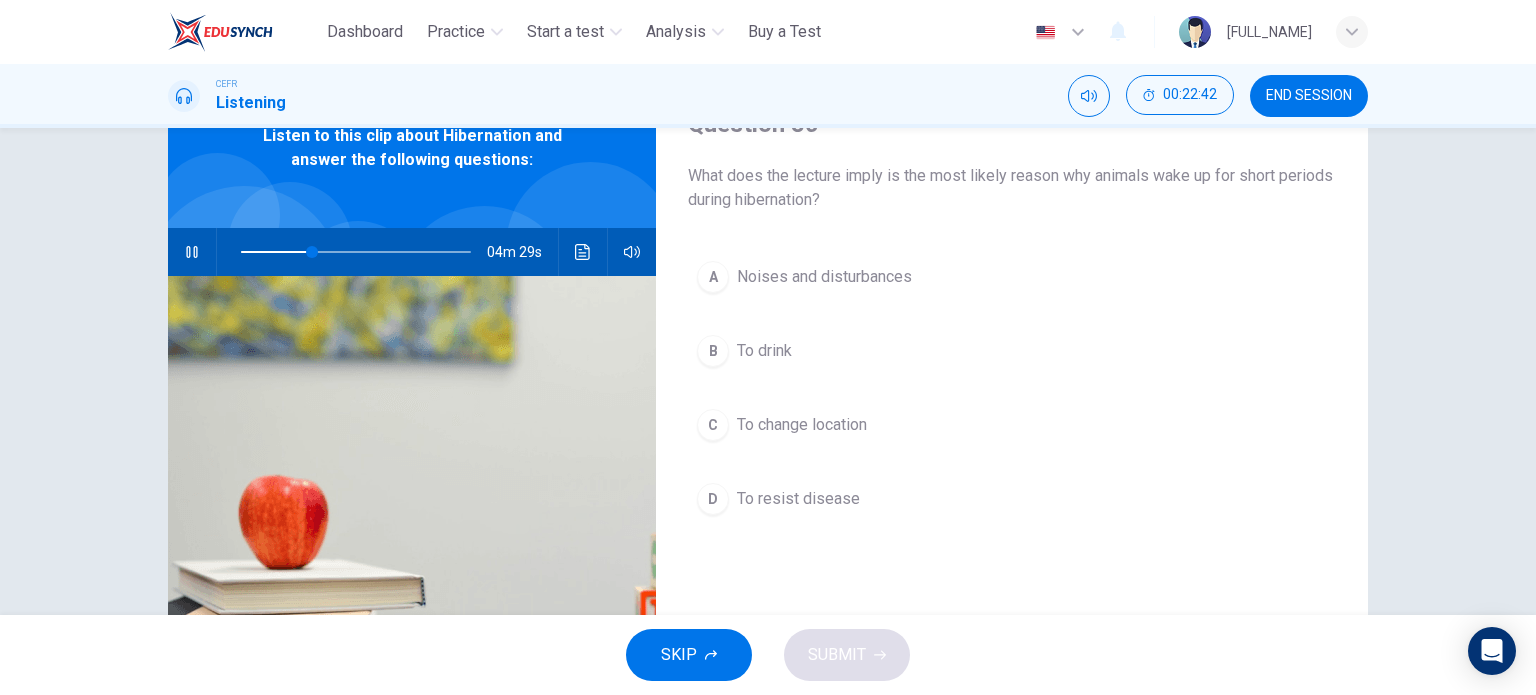 scroll, scrollTop: 102, scrollLeft: 0, axis: vertical 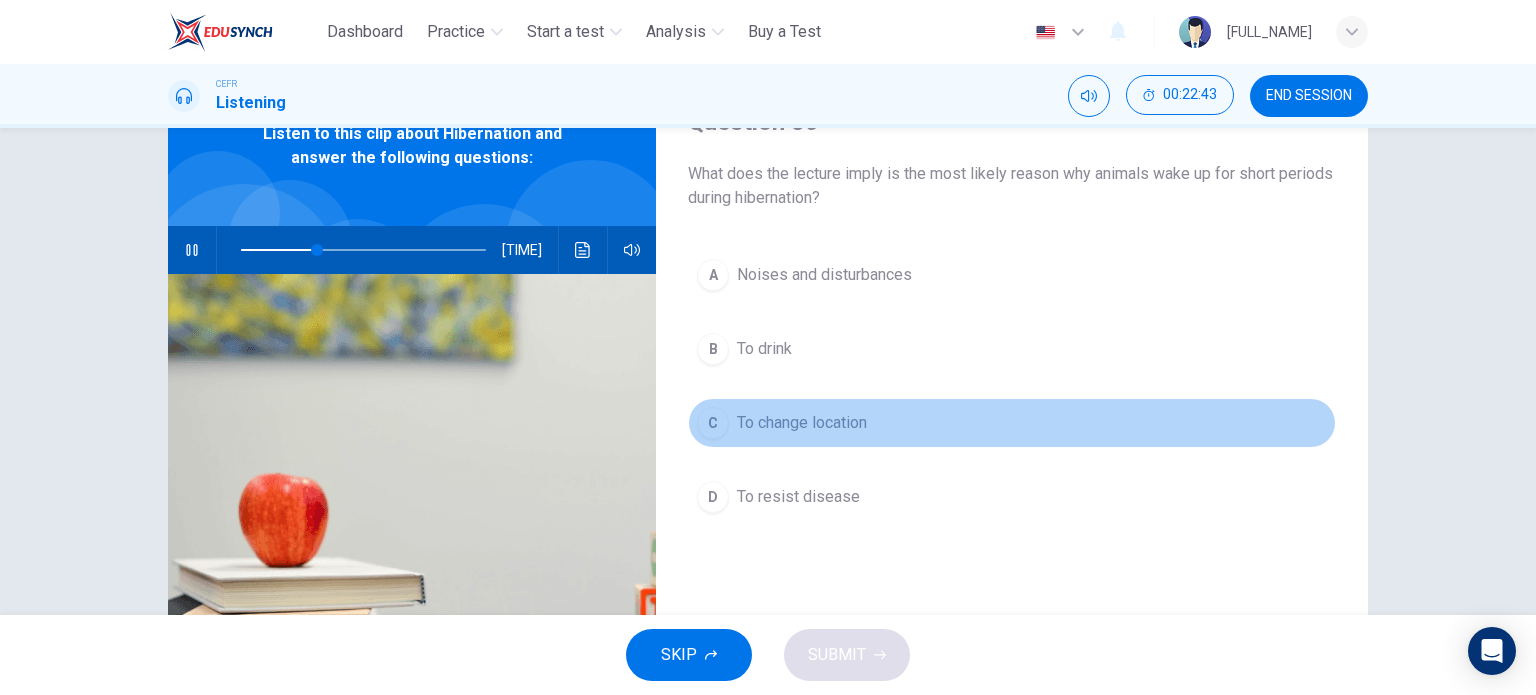 click on "To change location" at bounding box center (824, 275) 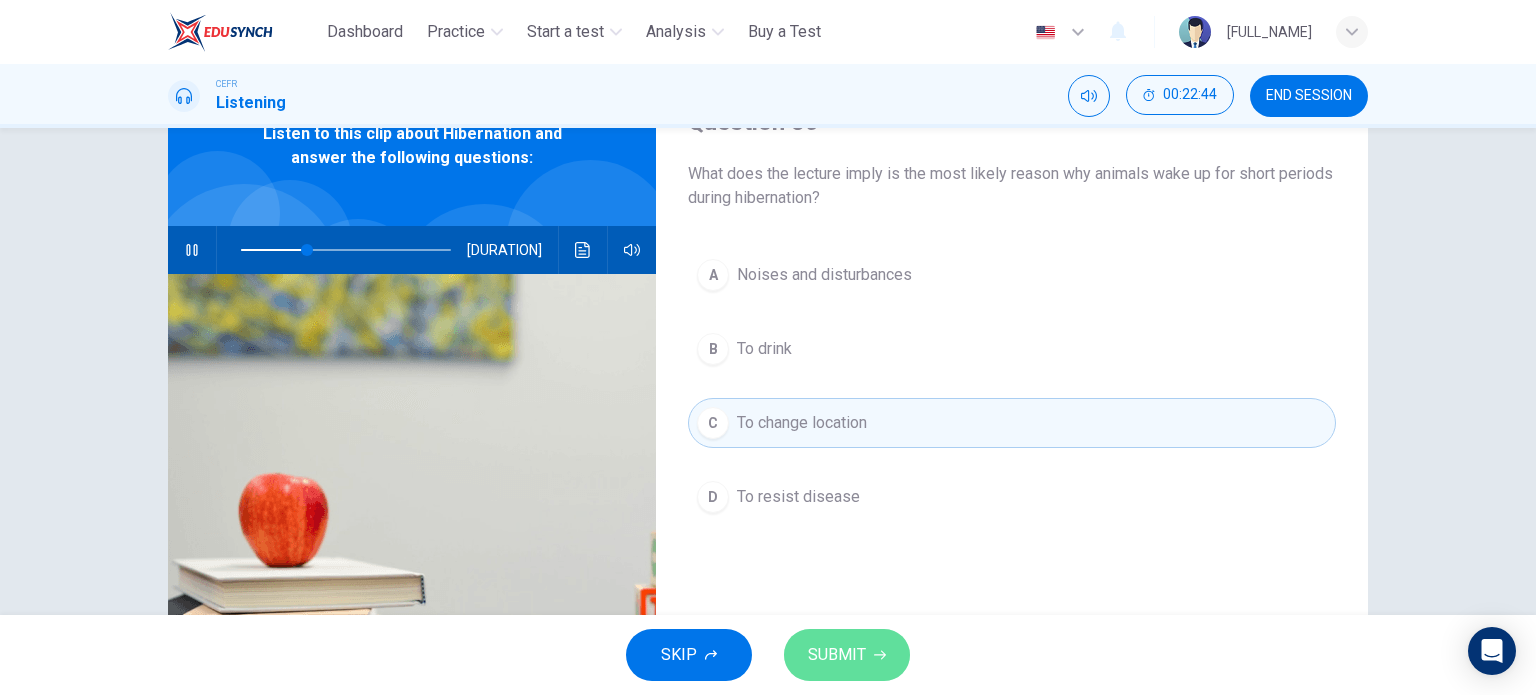 click at bounding box center [880, 655] 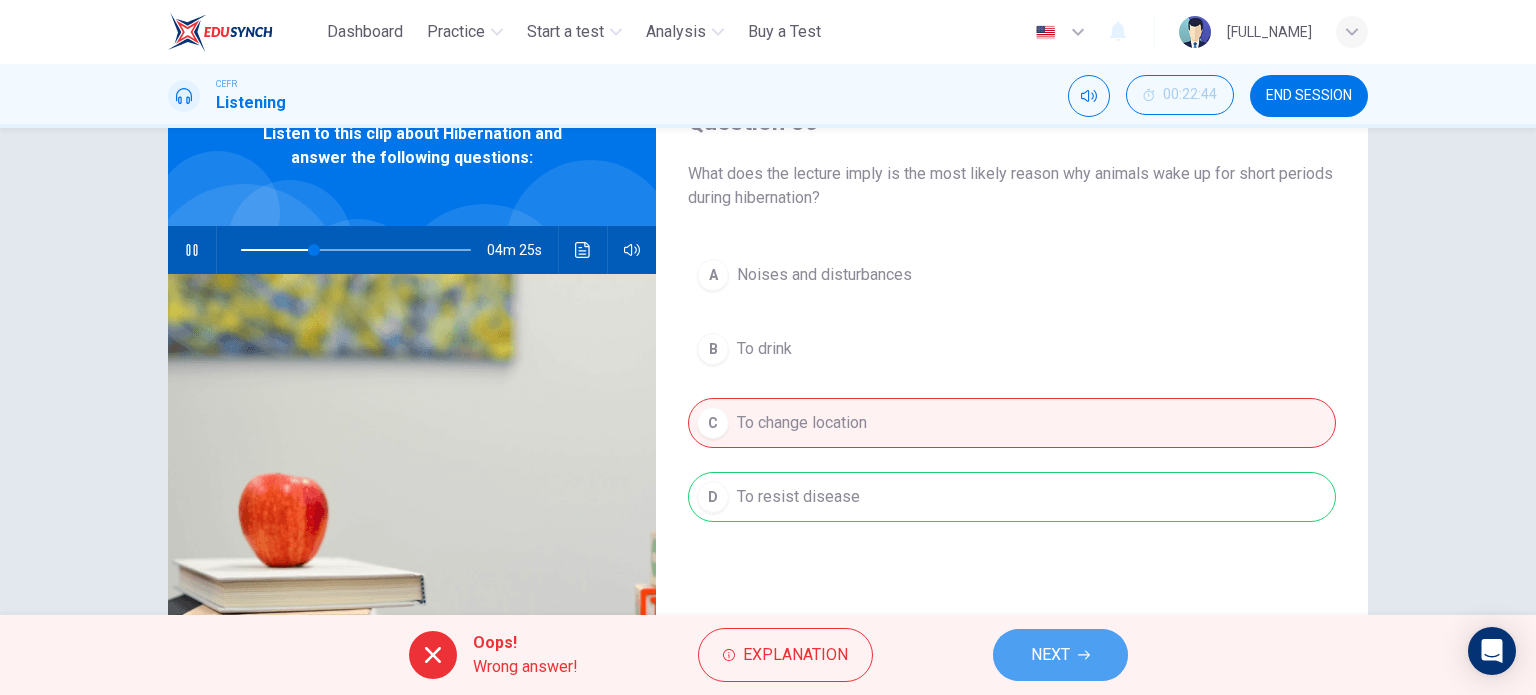 click on "NEXT" at bounding box center (1050, 655) 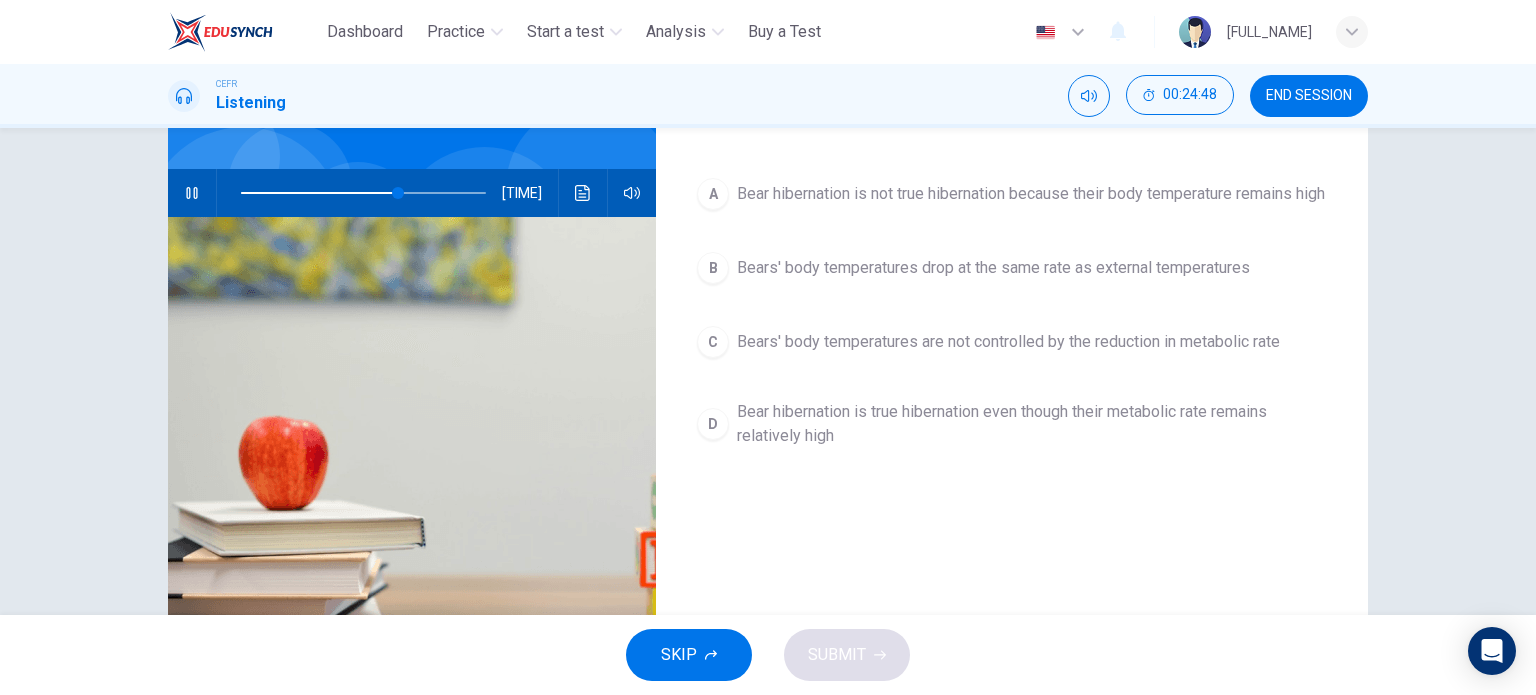 scroll, scrollTop: 158, scrollLeft: 0, axis: vertical 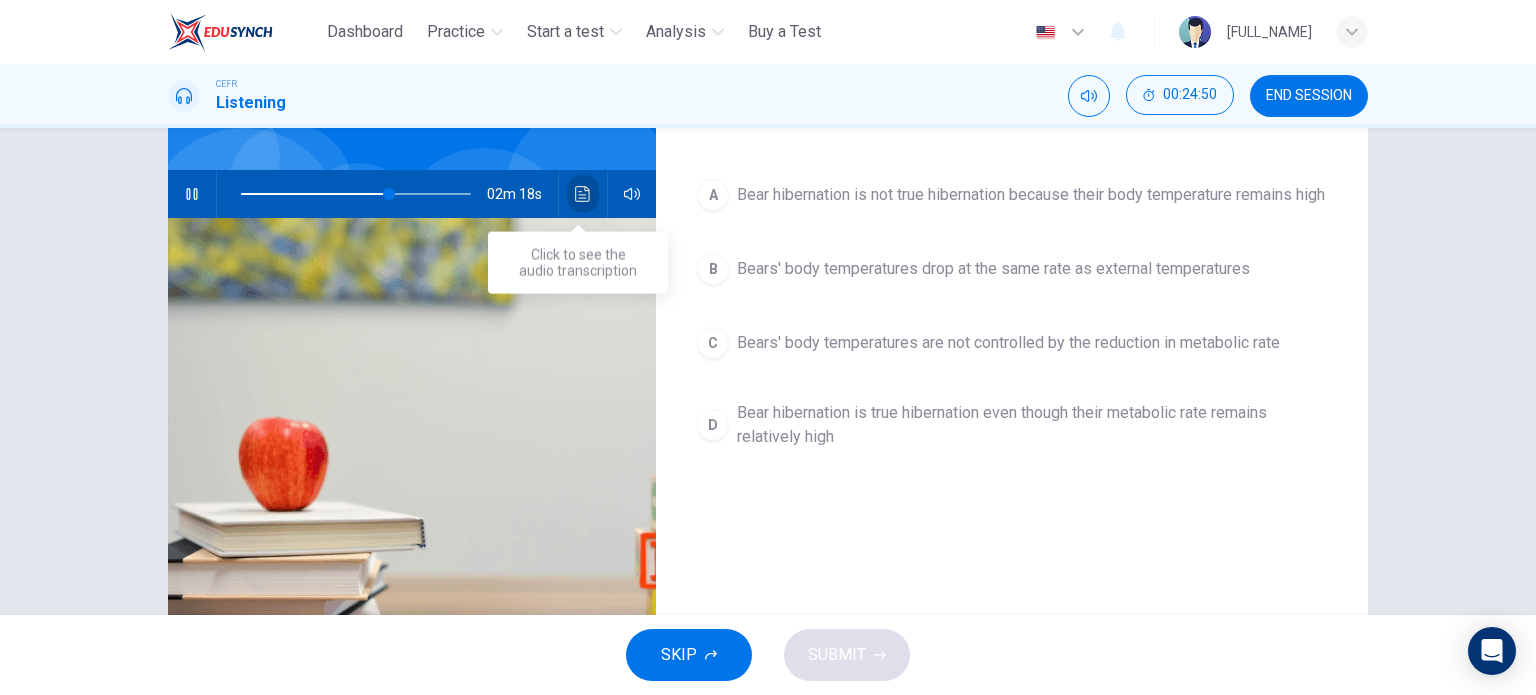 click at bounding box center [583, 194] 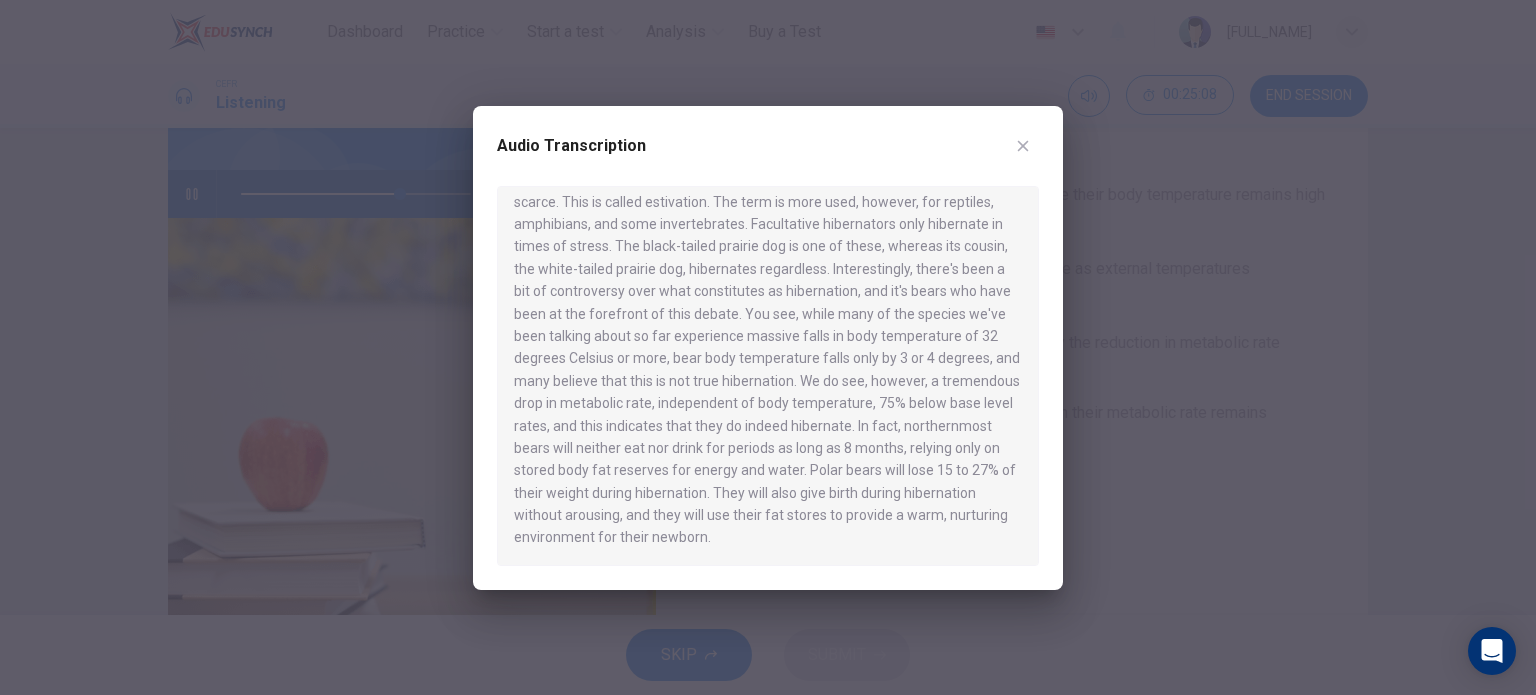 scroll, scrollTop: 1244, scrollLeft: 0, axis: vertical 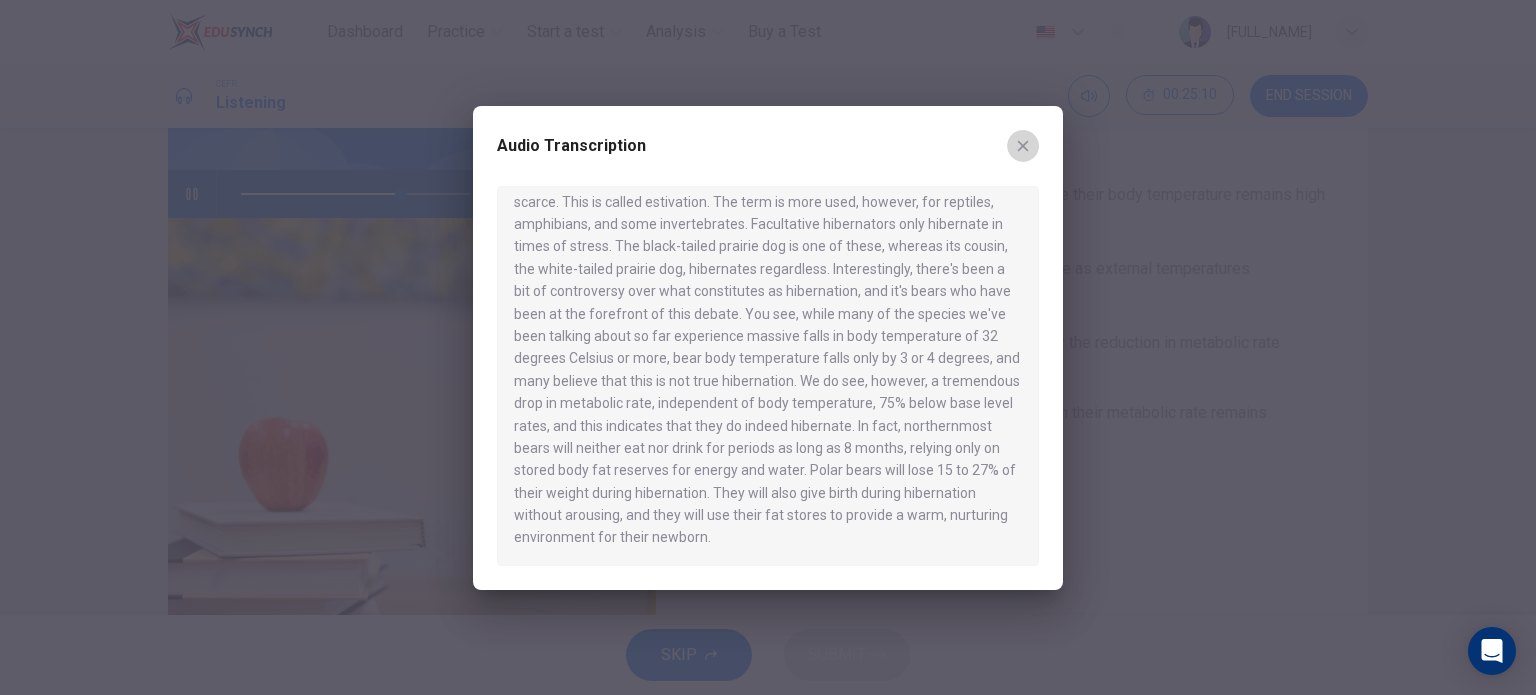 click at bounding box center [1023, 146] 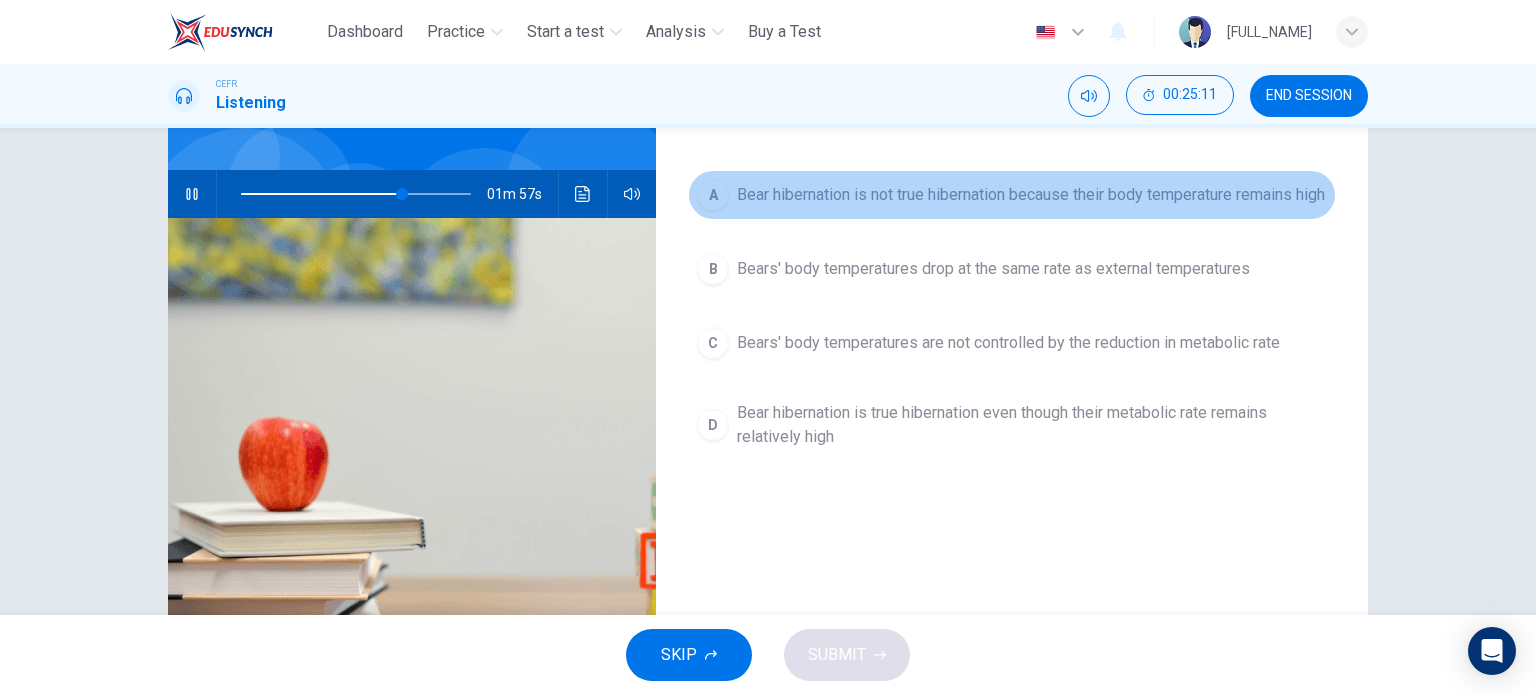 click on "A Bear hibernation is not true hibernation because their body temperature remains high" at bounding box center [1012, 195] 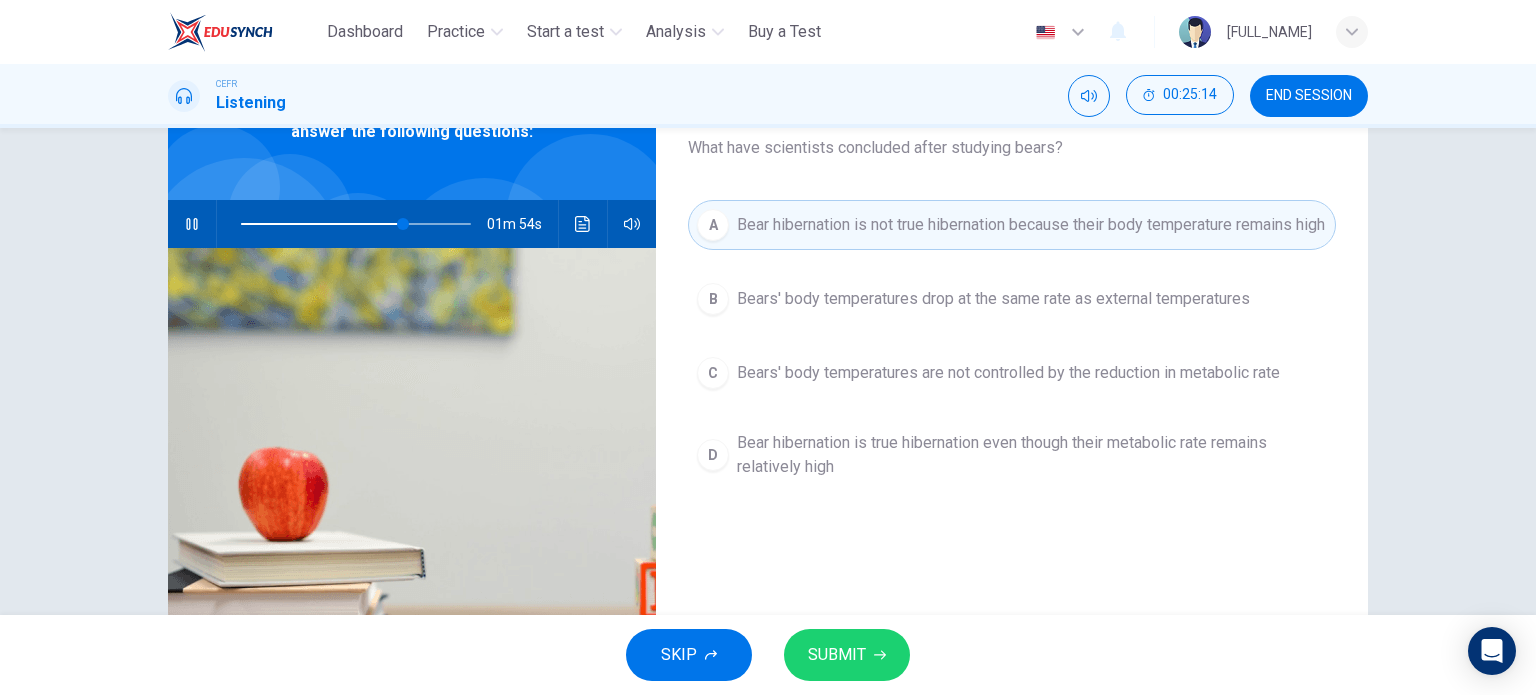 scroll, scrollTop: 127, scrollLeft: 0, axis: vertical 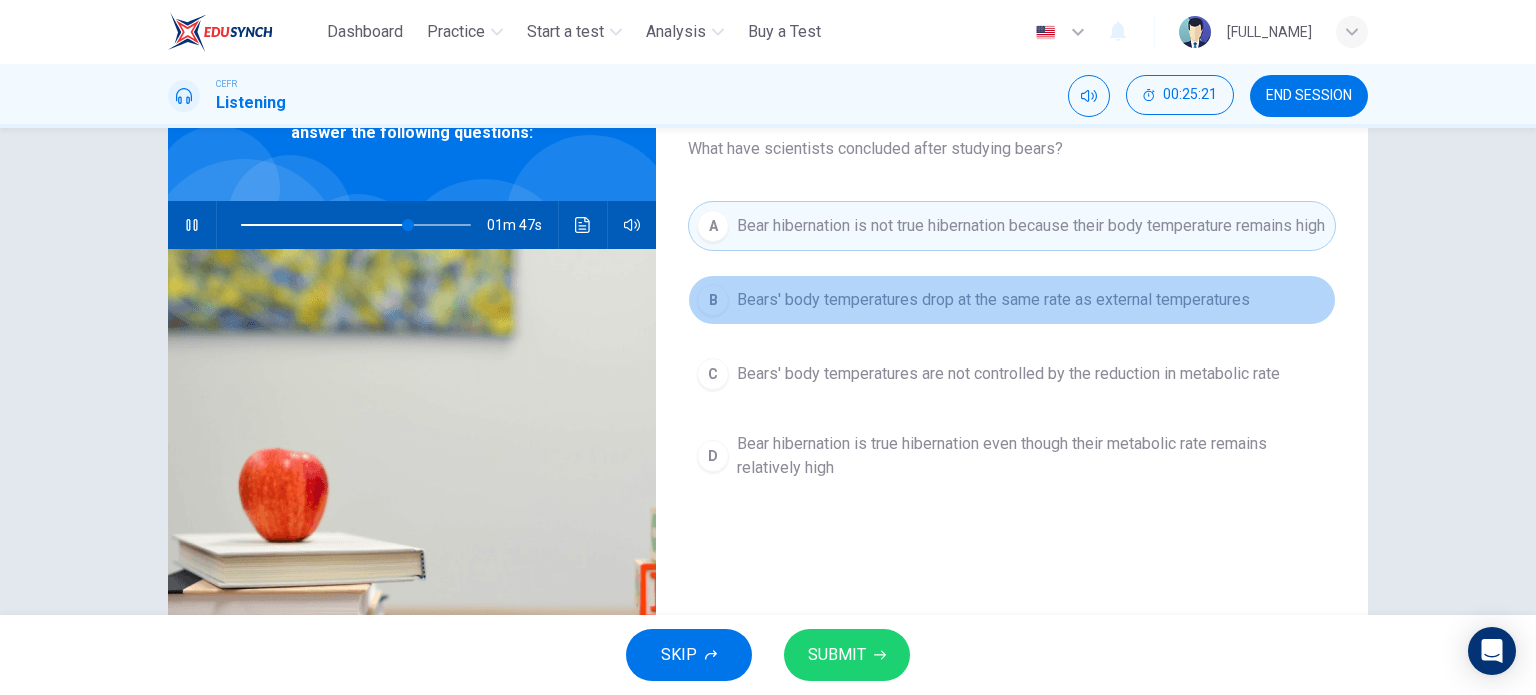 click on "Bears' body temperatures drop at the same rate as external temperatures" at bounding box center [993, 300] 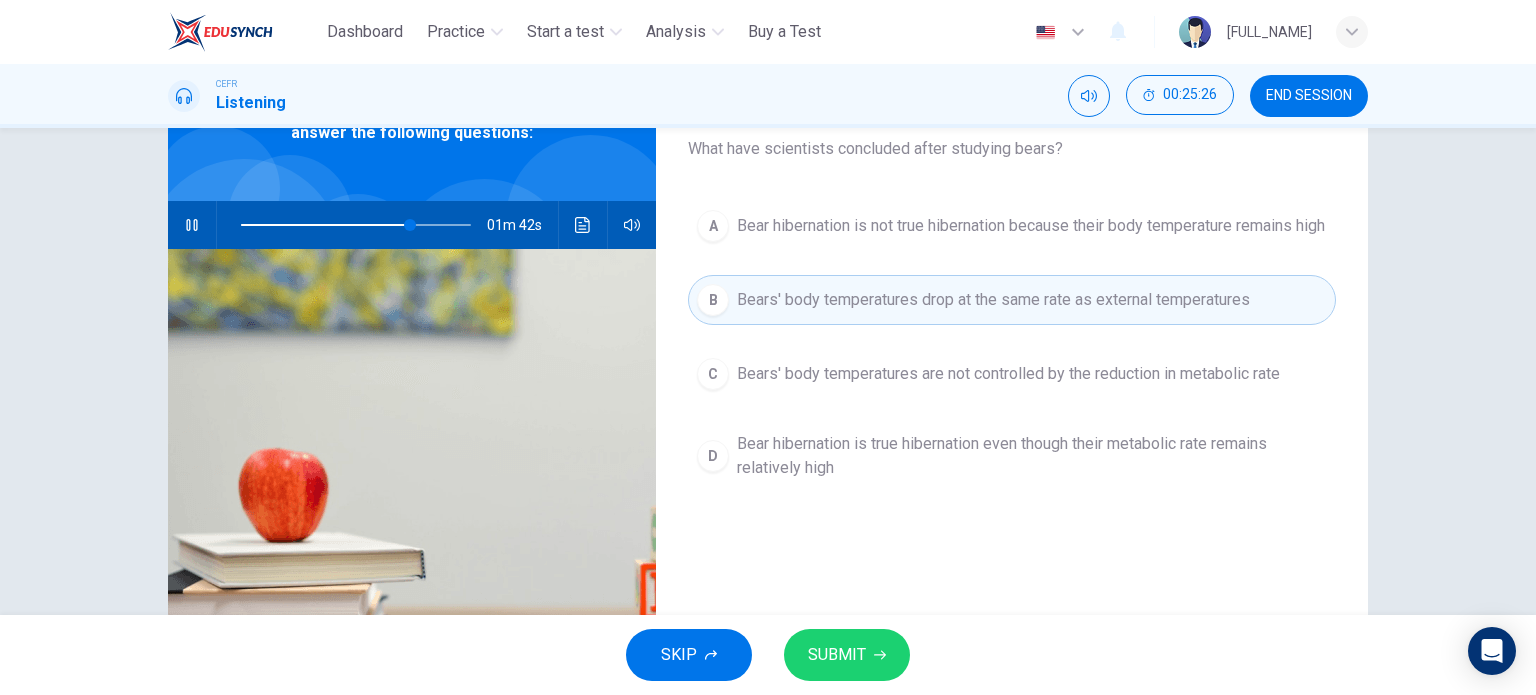 click on "Question 31 What have scientists concluded after studying bears? A Bear hibernation is not true hibernation because their body temperature remains high B Bears' body temperatures drop at the same rate as external temperatures C Bears' body temperatures are not controlled by the reduction in metabolic rate D Bear hibernation is true hibernation even though their metabolic rate remains relatively high" at bounding box center (1012, 388) 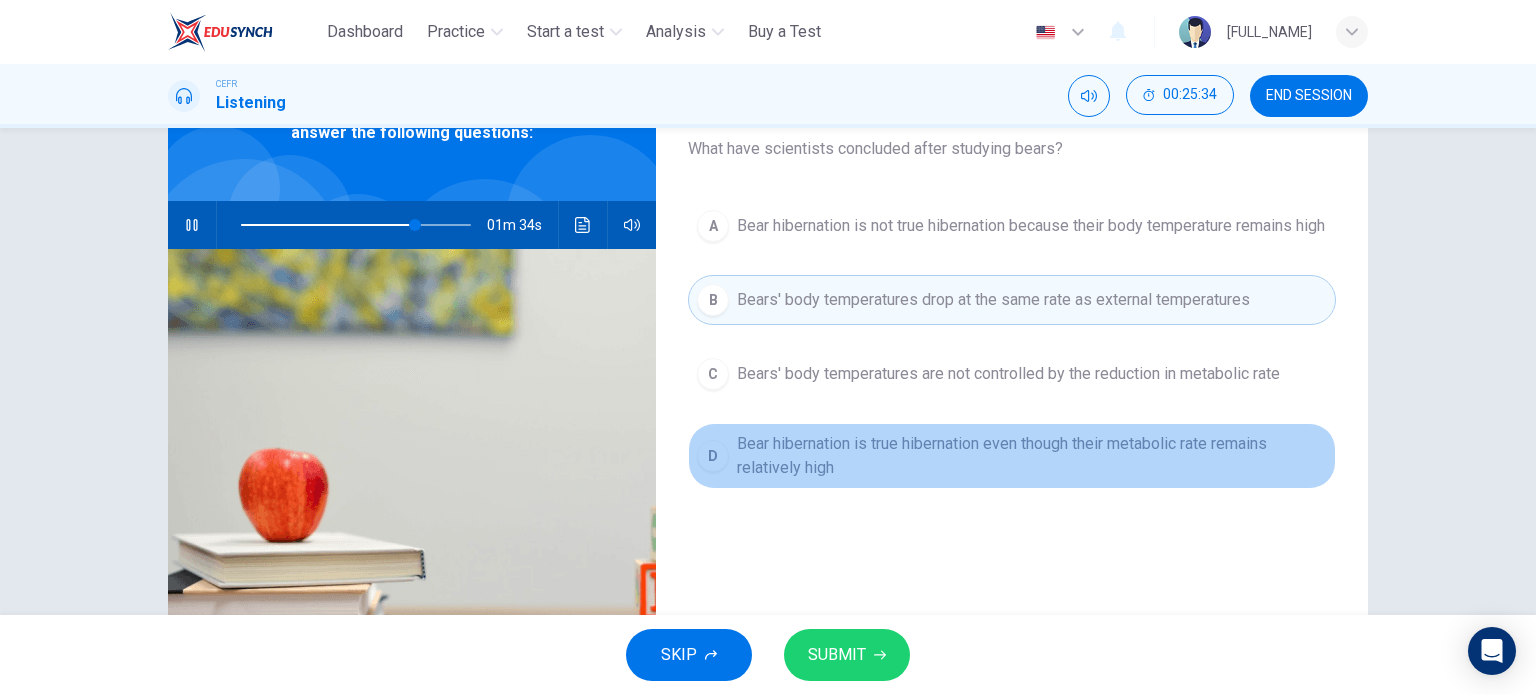 click on "Bear hibernation is true hibernation even though their metabolic rate remains relatively high" at bounding box center (1031, 226) 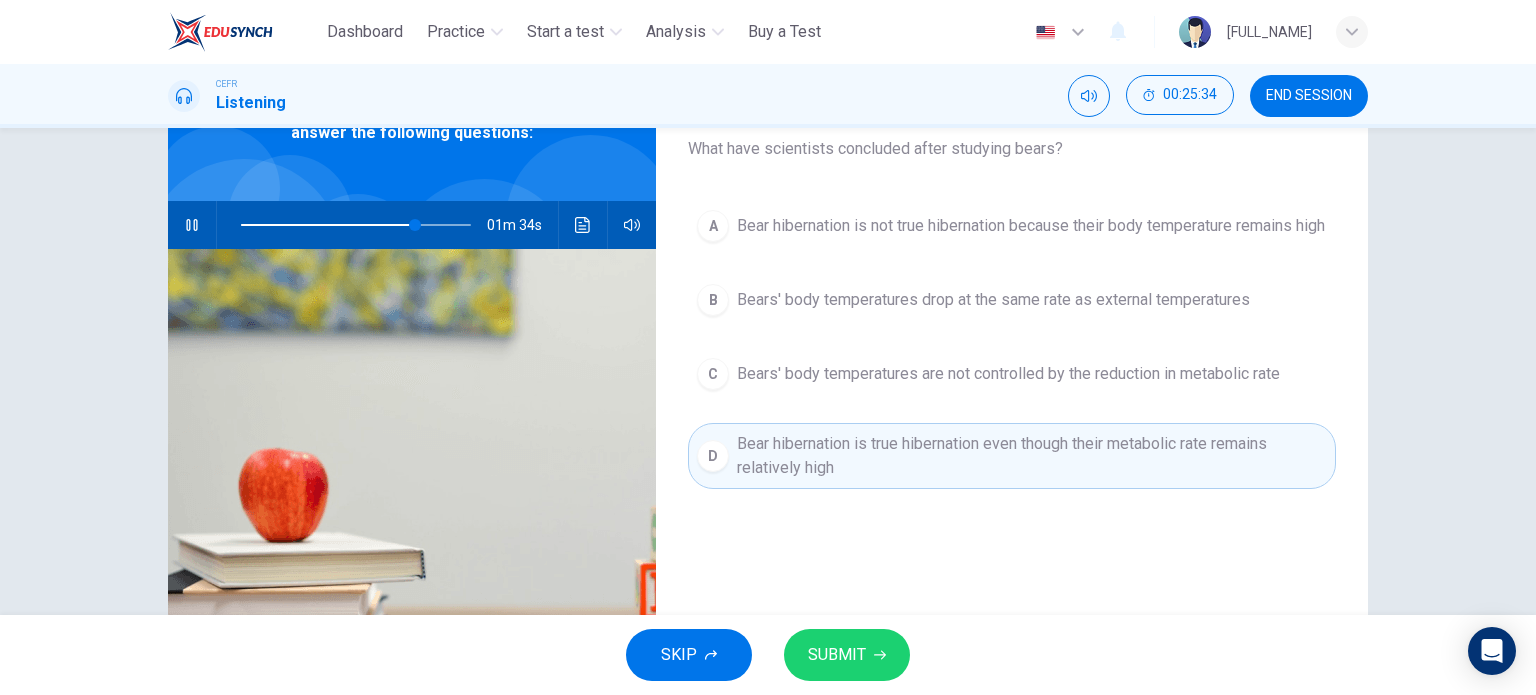 click on "SUBMIT" at bounding box center (837, 655) 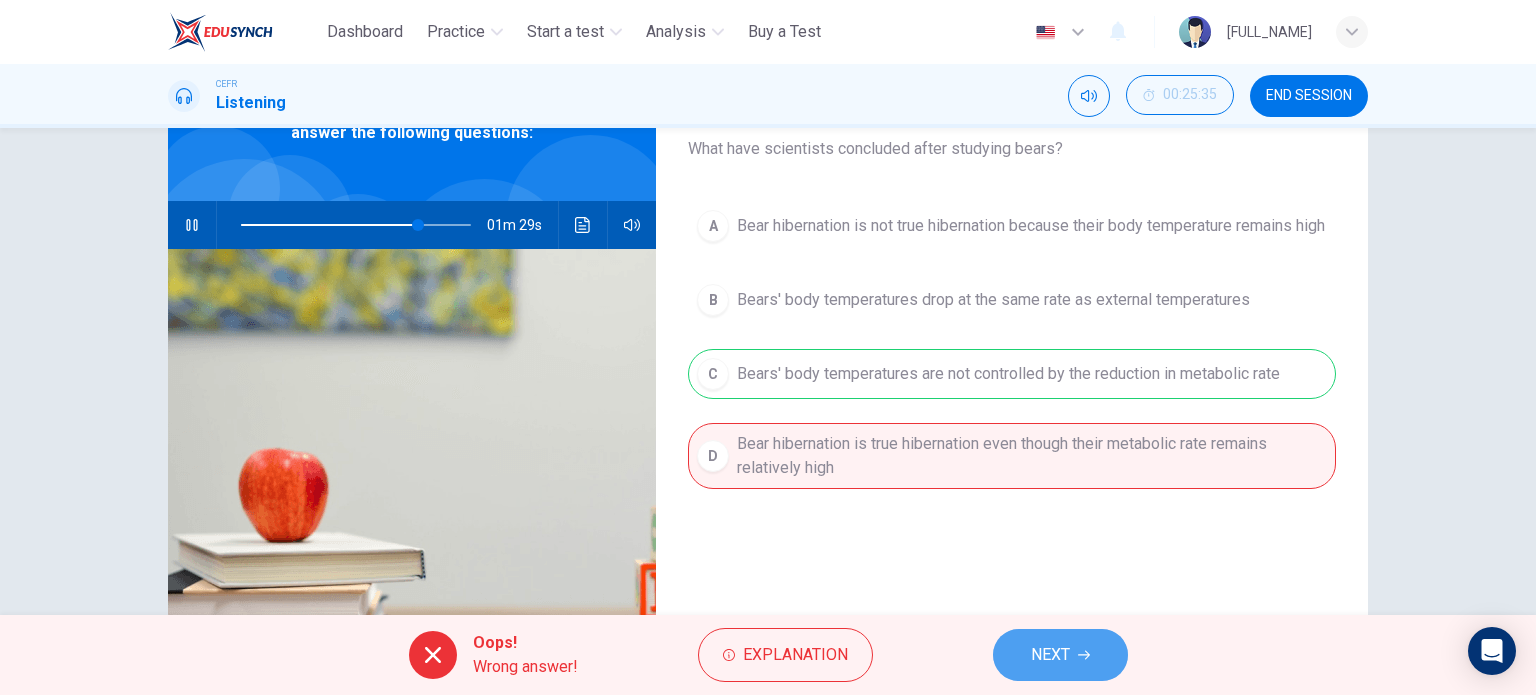 click on "NEXT" at bounding box center [1060, 655] 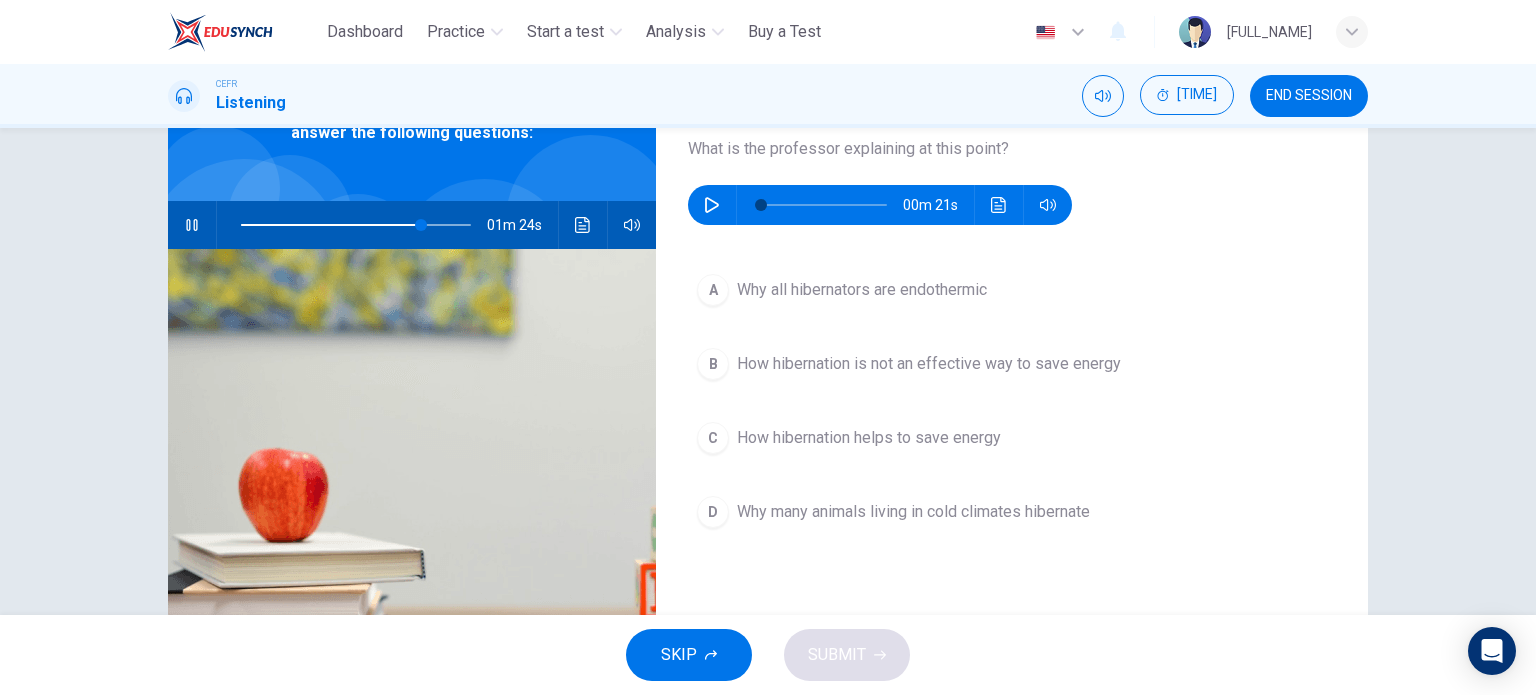 click at bounding box center (192, 225) 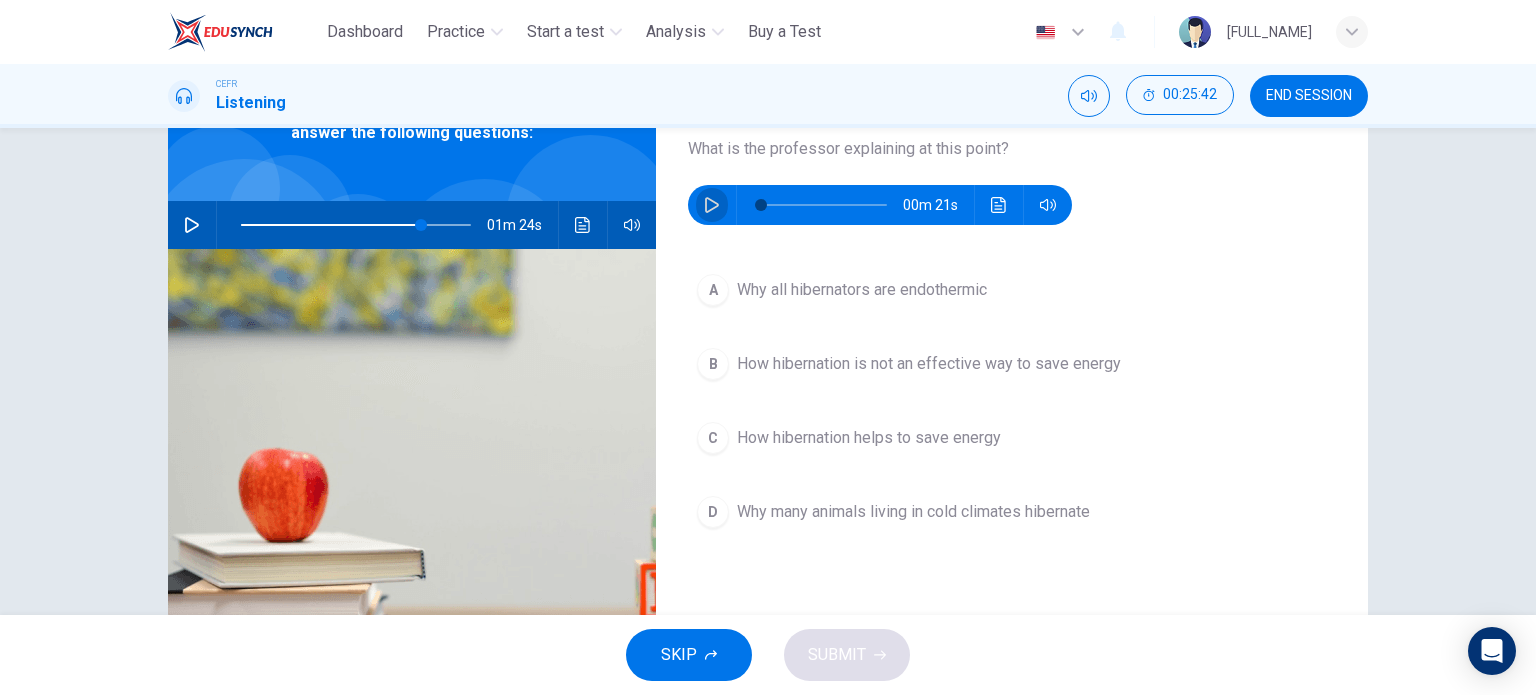 click at bounding box center (712, 205) 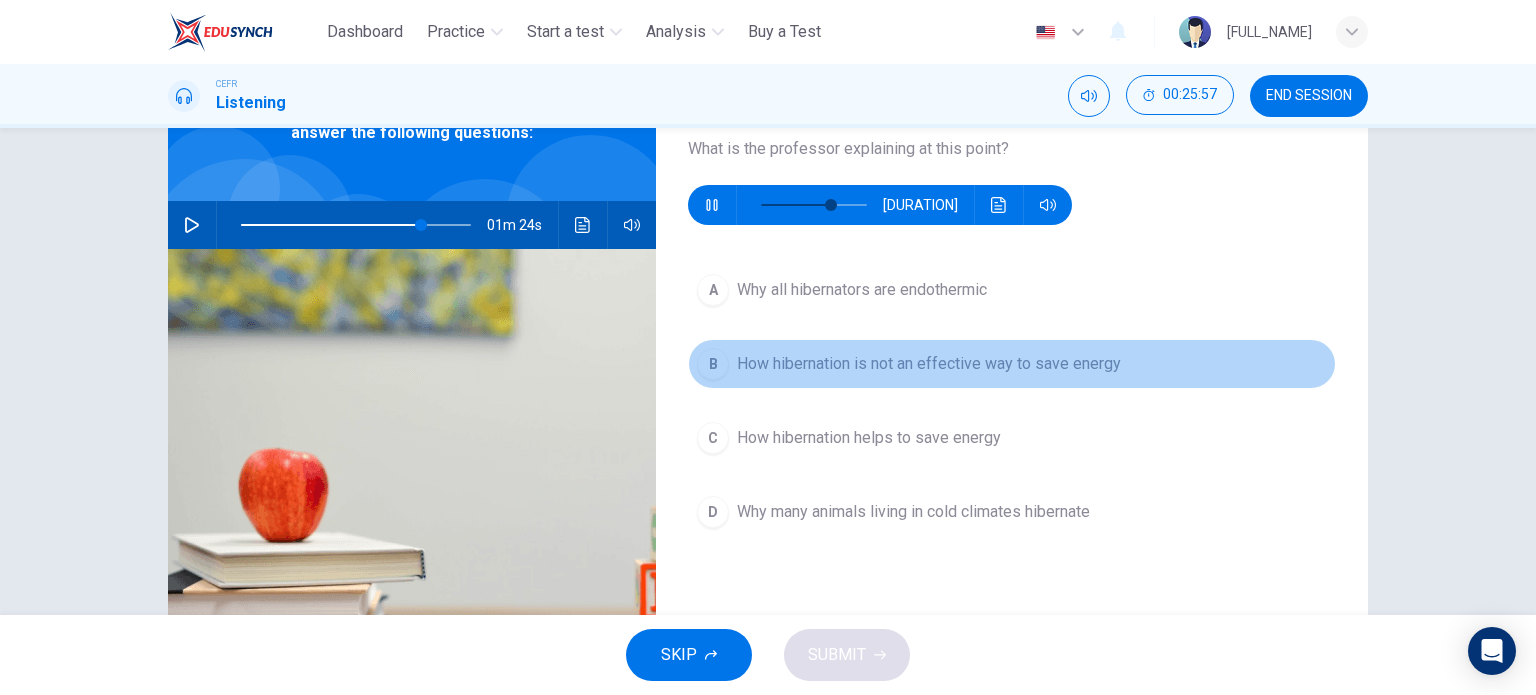 click on "How hibernation is not an effective way to save energy" at bounding box center [862, 290] 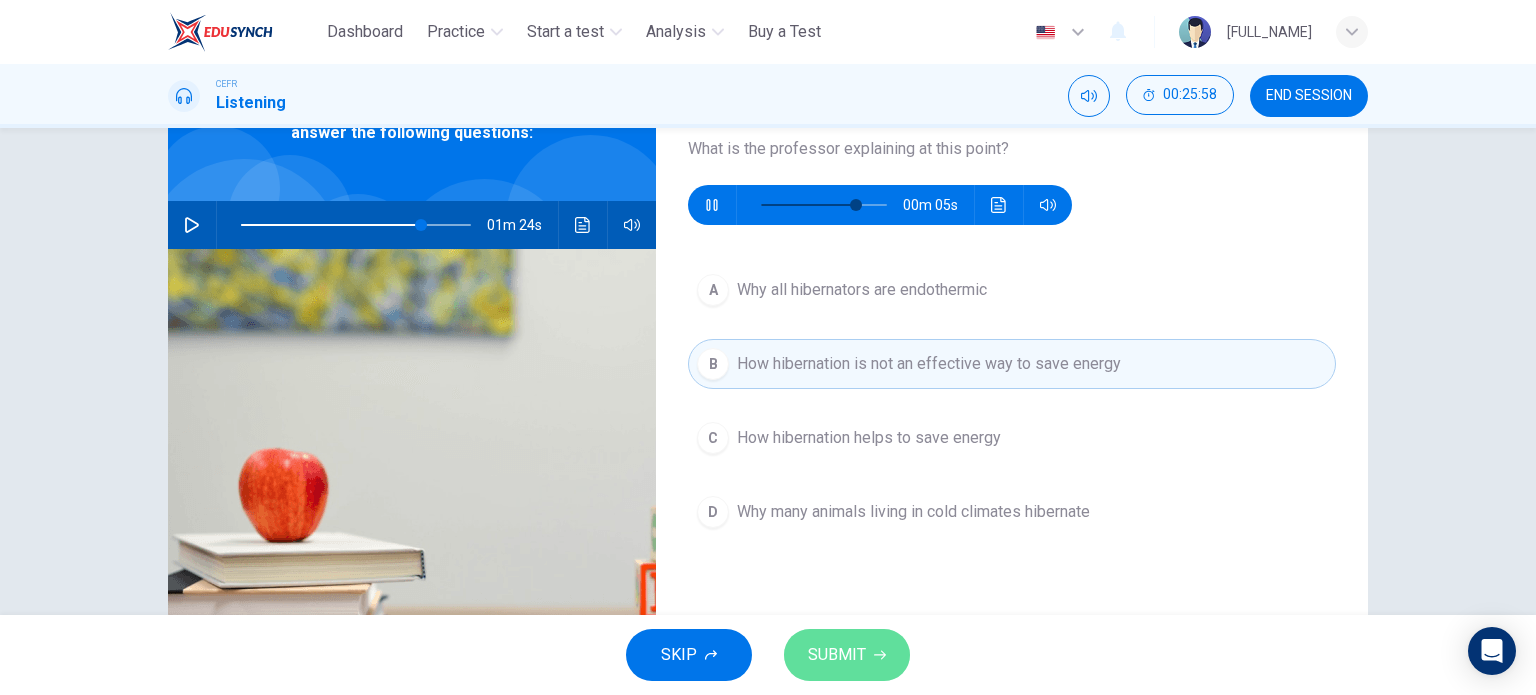 click on "SUBMIT" at bounding box center (837, 655) 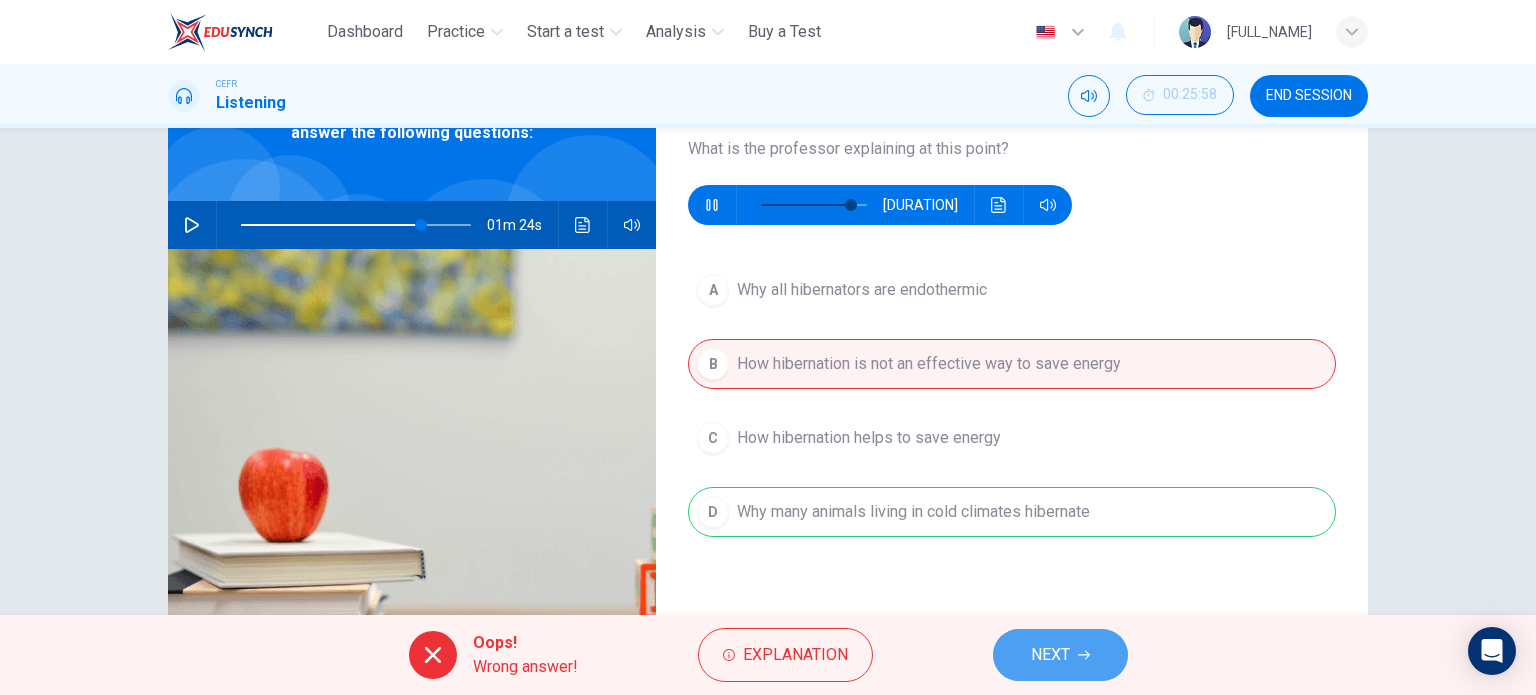 click on "NEXT" at bounding box center [1050, 655] 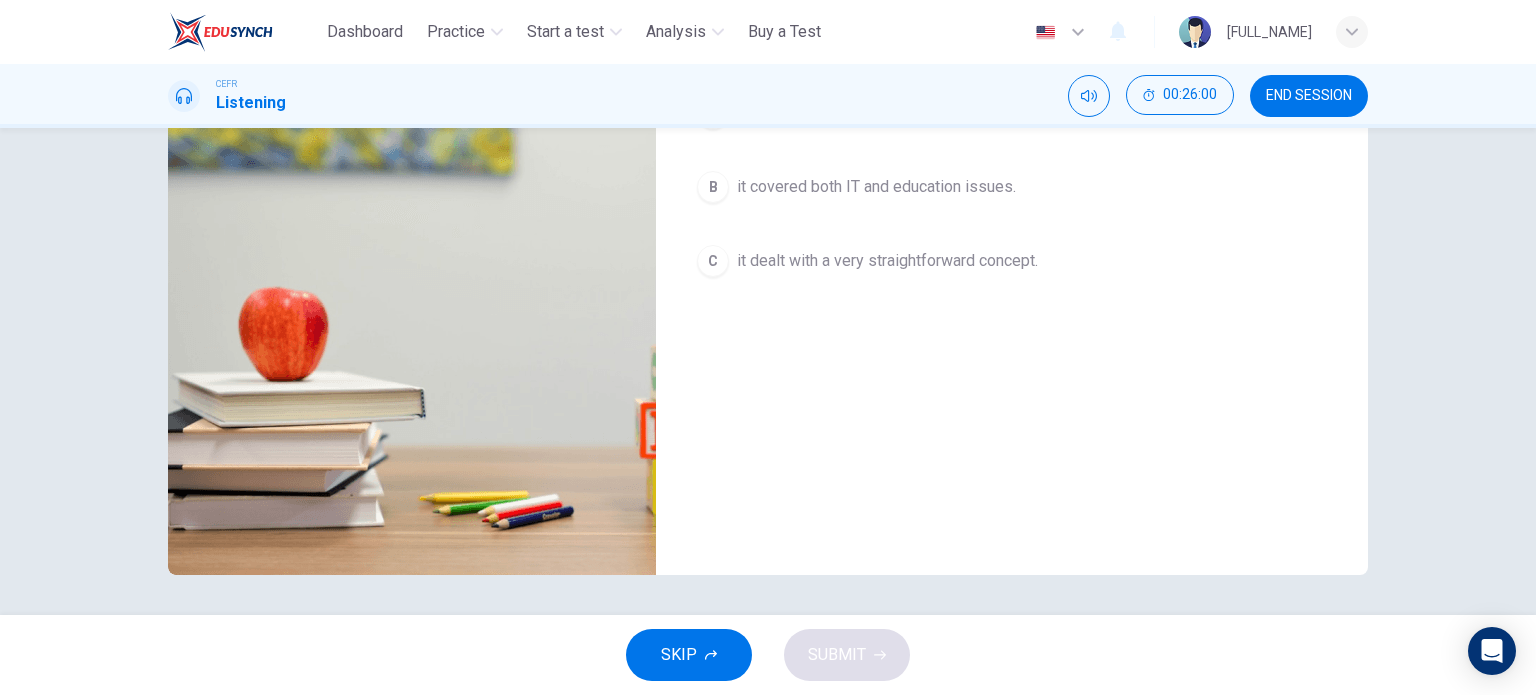 scroll, scrollTop: 0, scrollLeft: 0, axis: both 